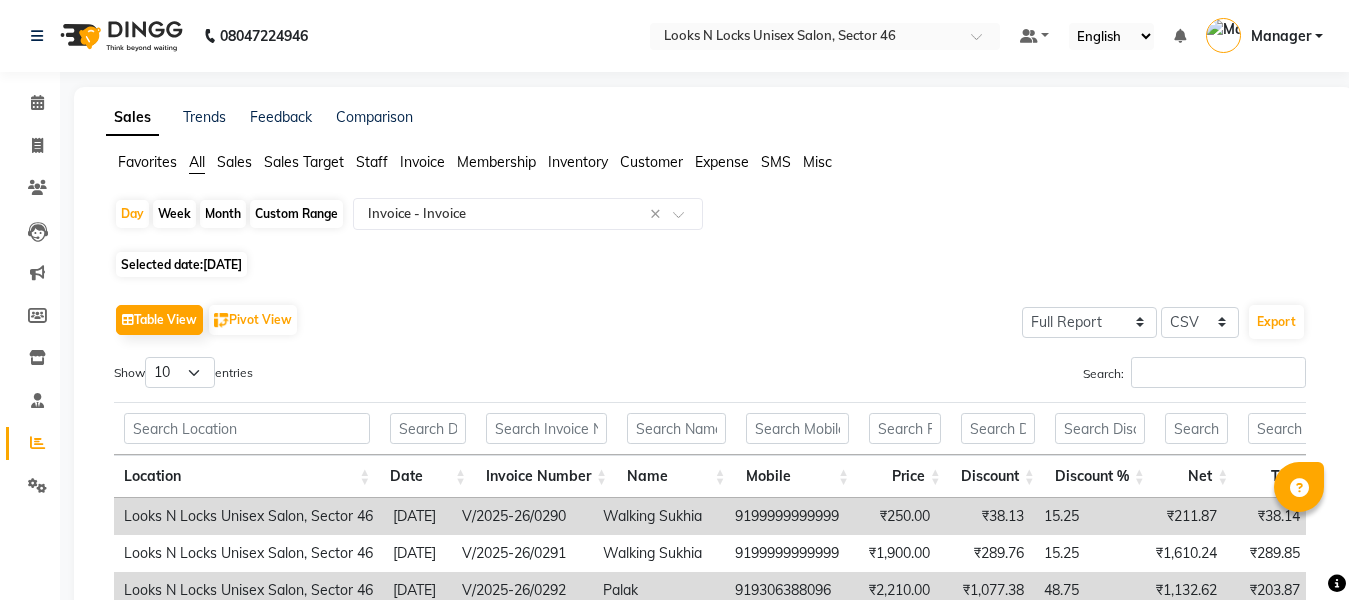 select on "full_report" 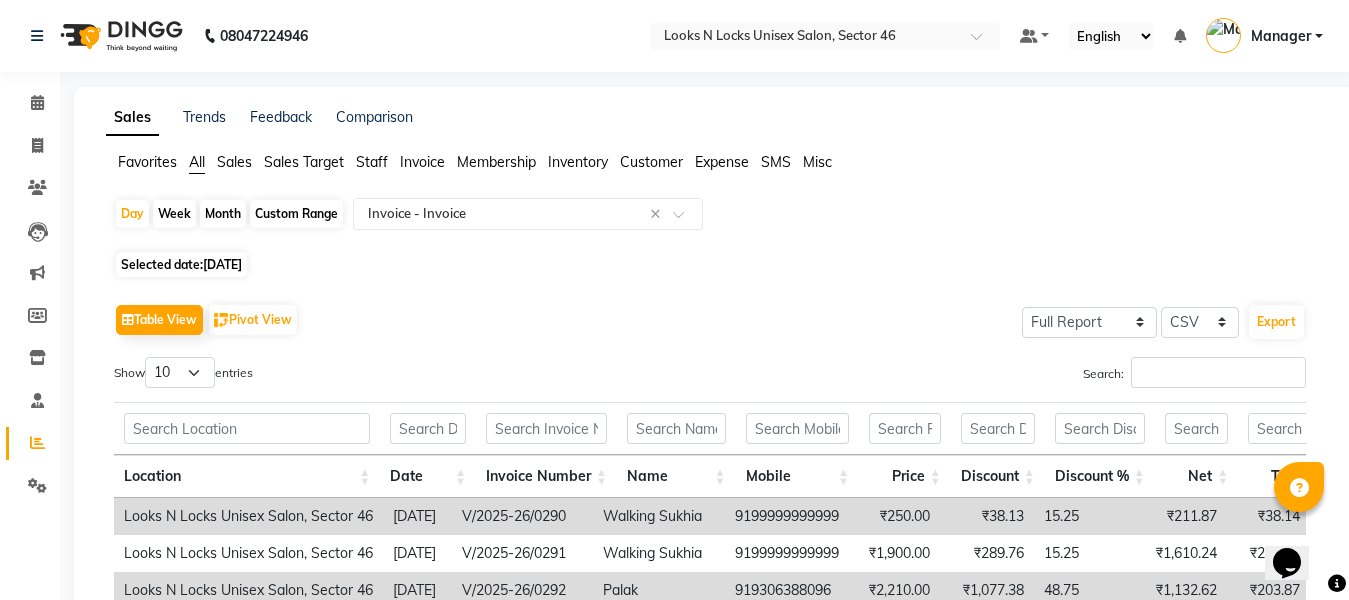 scroll, scrollTop: 0, scrollLeft: 533, axis: horizontal 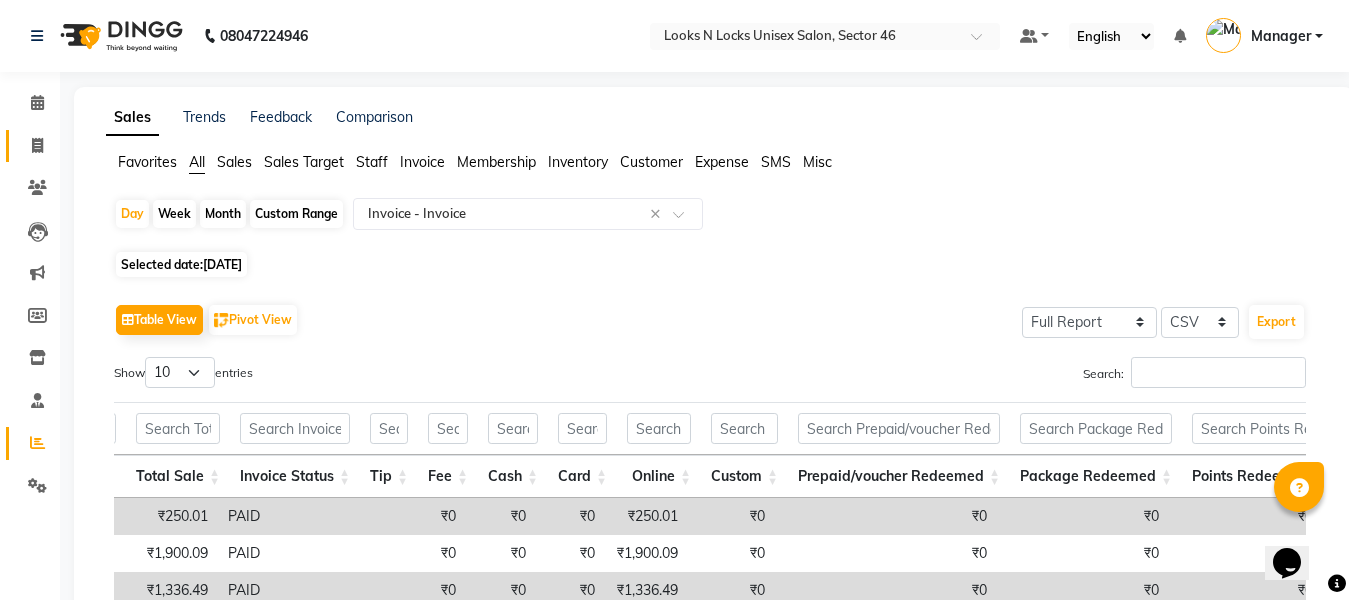 click 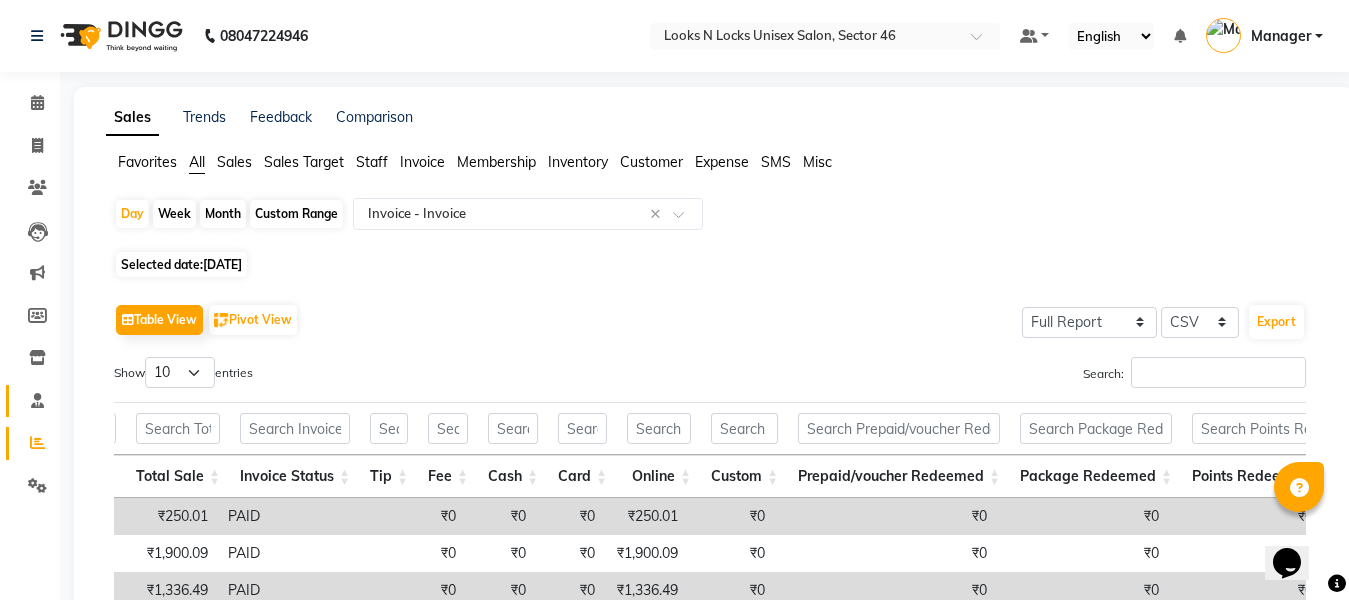select on "service" 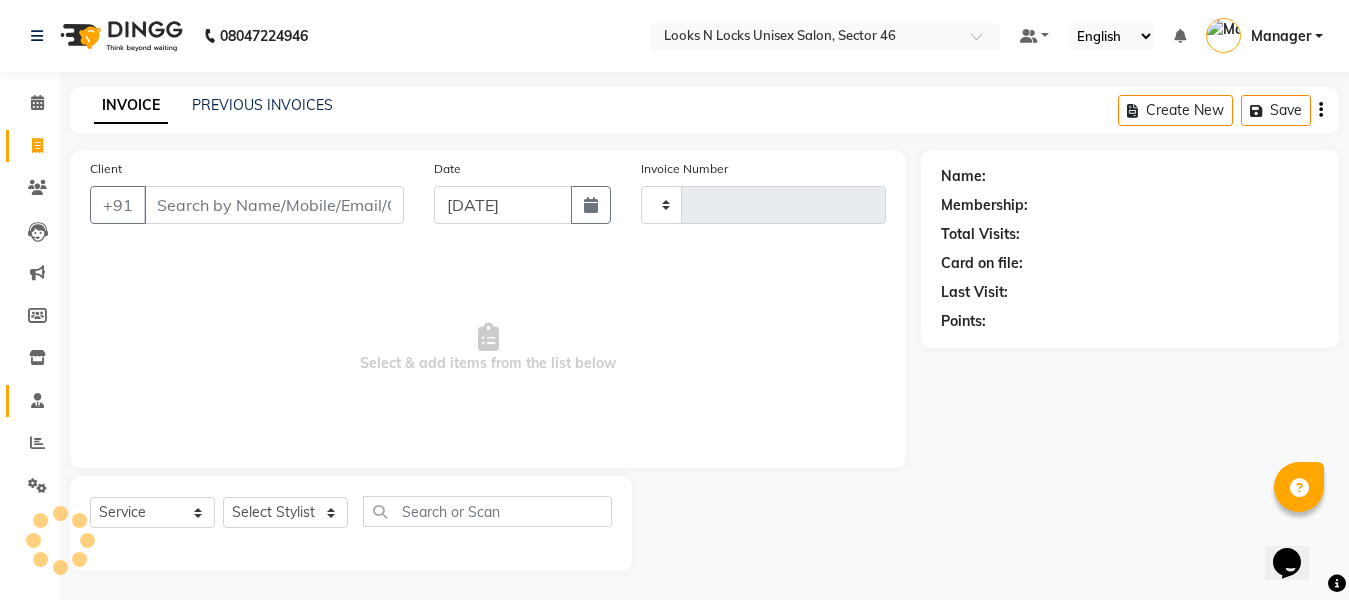type on "0539" 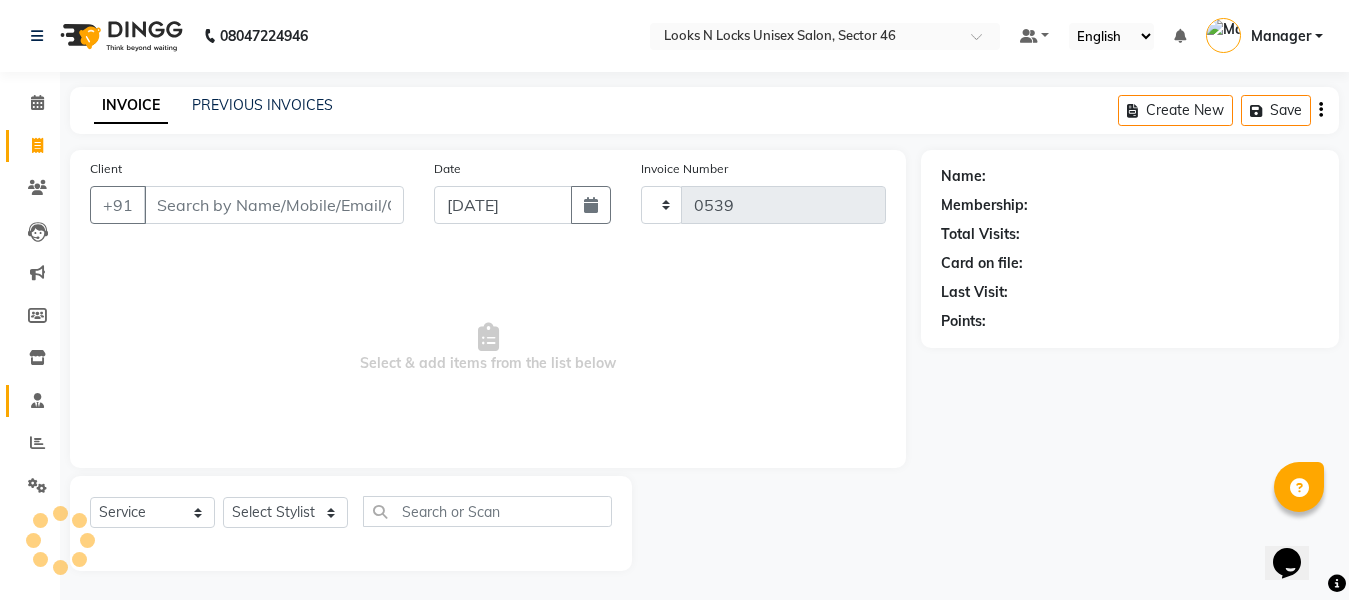 scroll, scrollTop: 1, scrollLeft: 0, axis: vertical 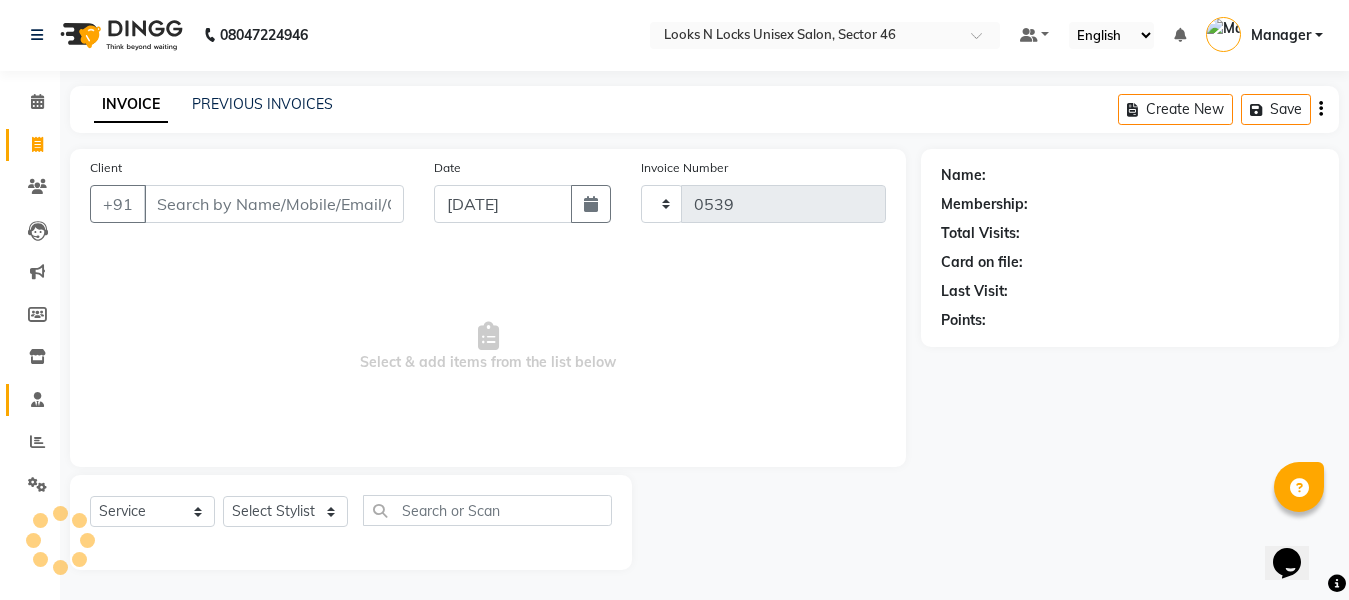 select on "3904" 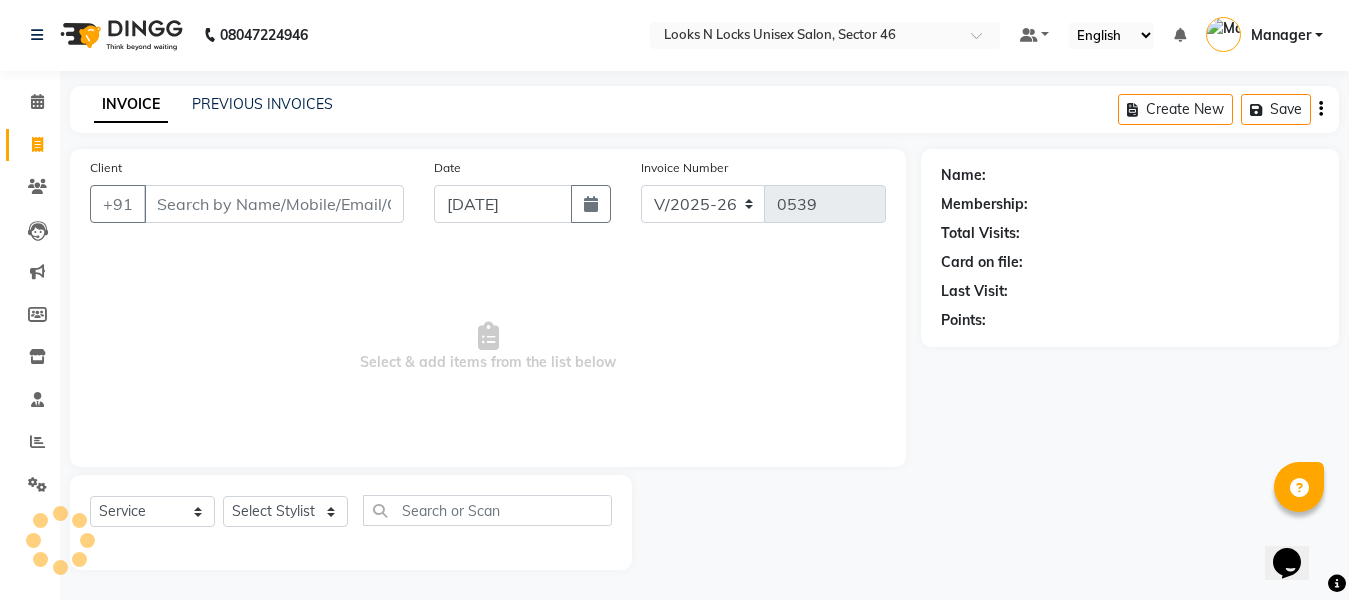 click on "Client" at bounding box center [274, 204] 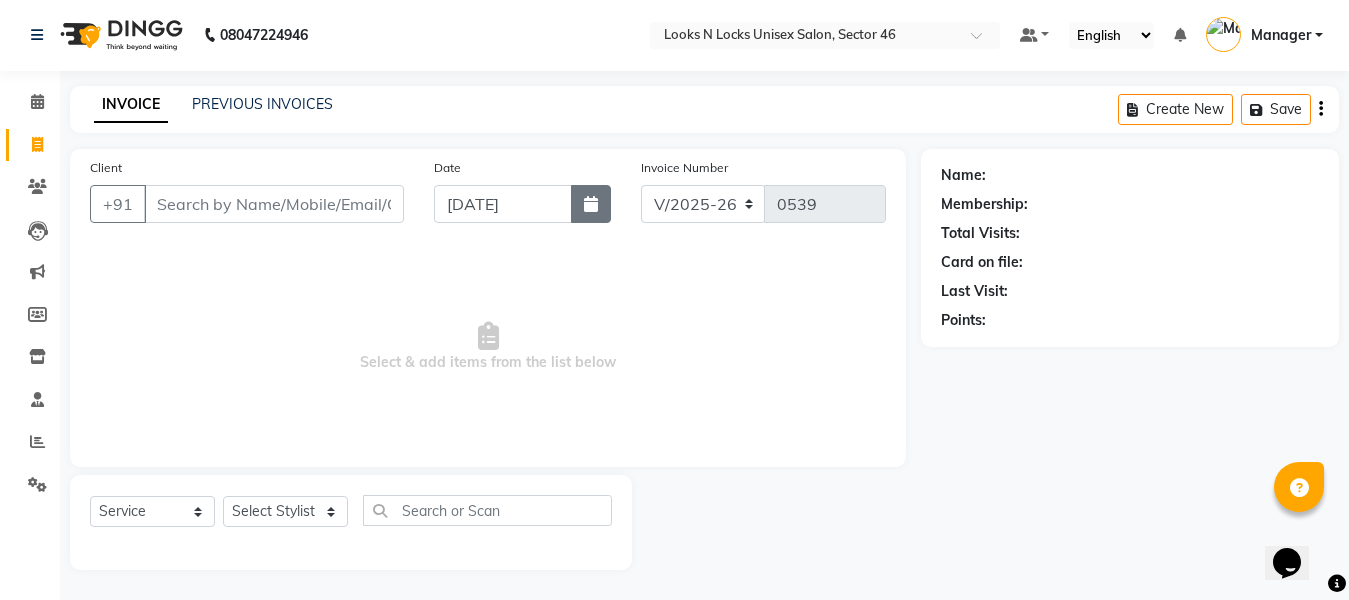 click 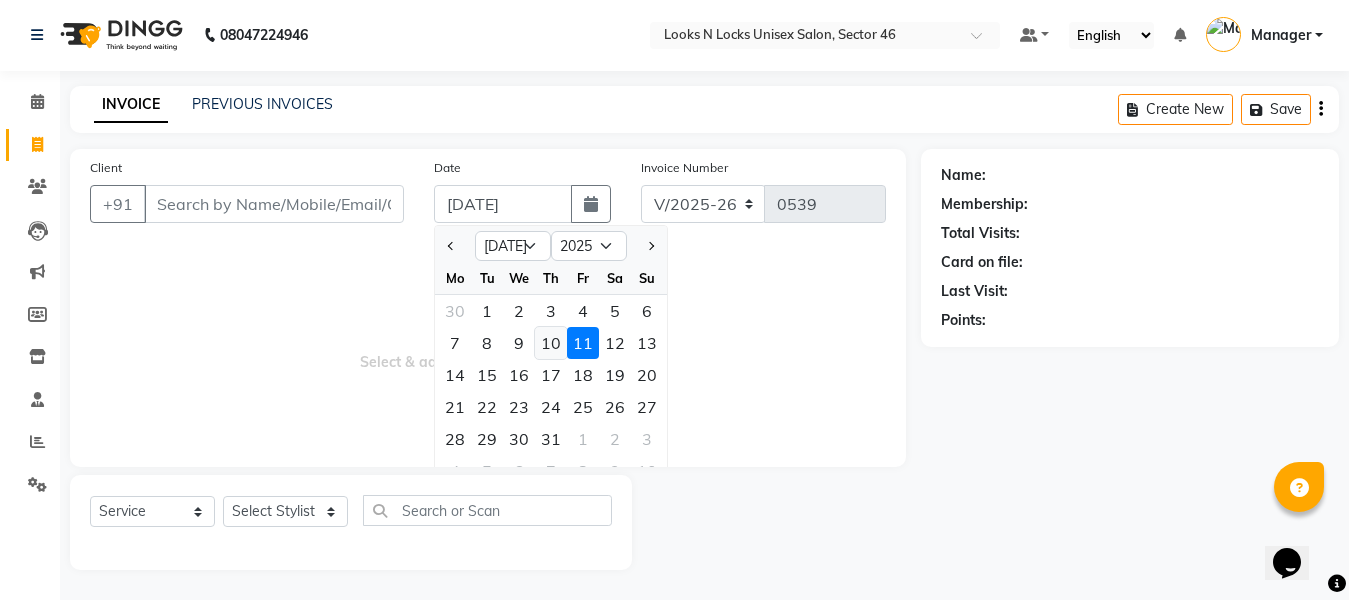 click on "10" 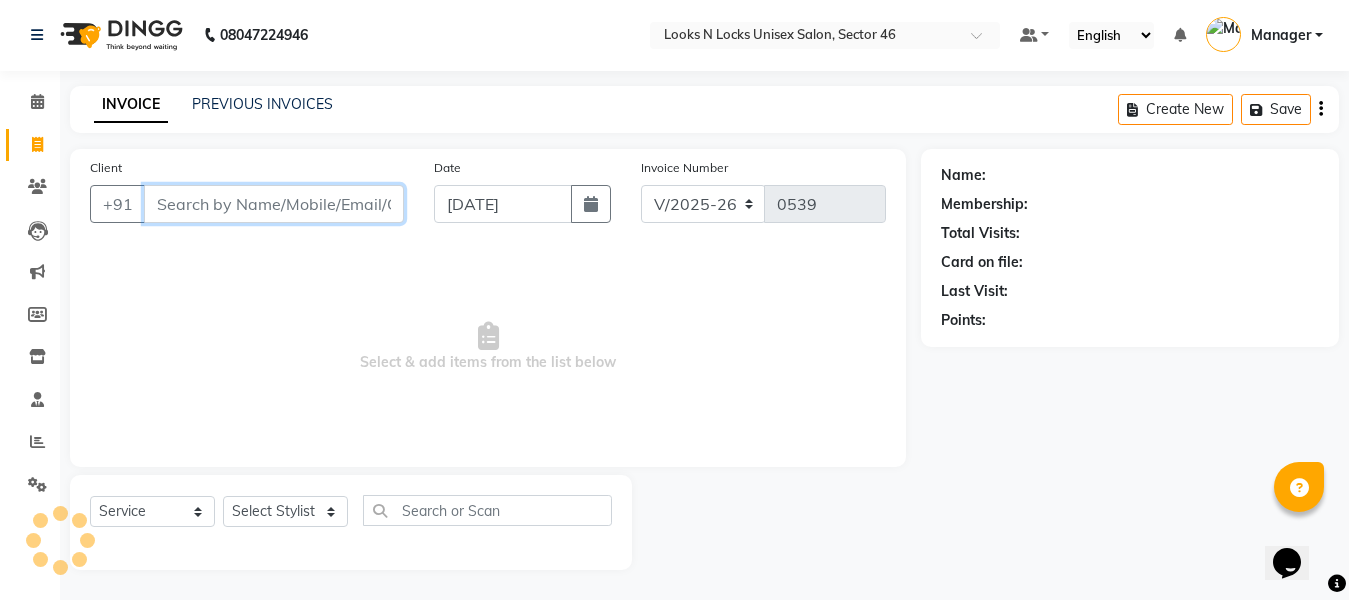click on "Client" at bounding box center [274, 204] 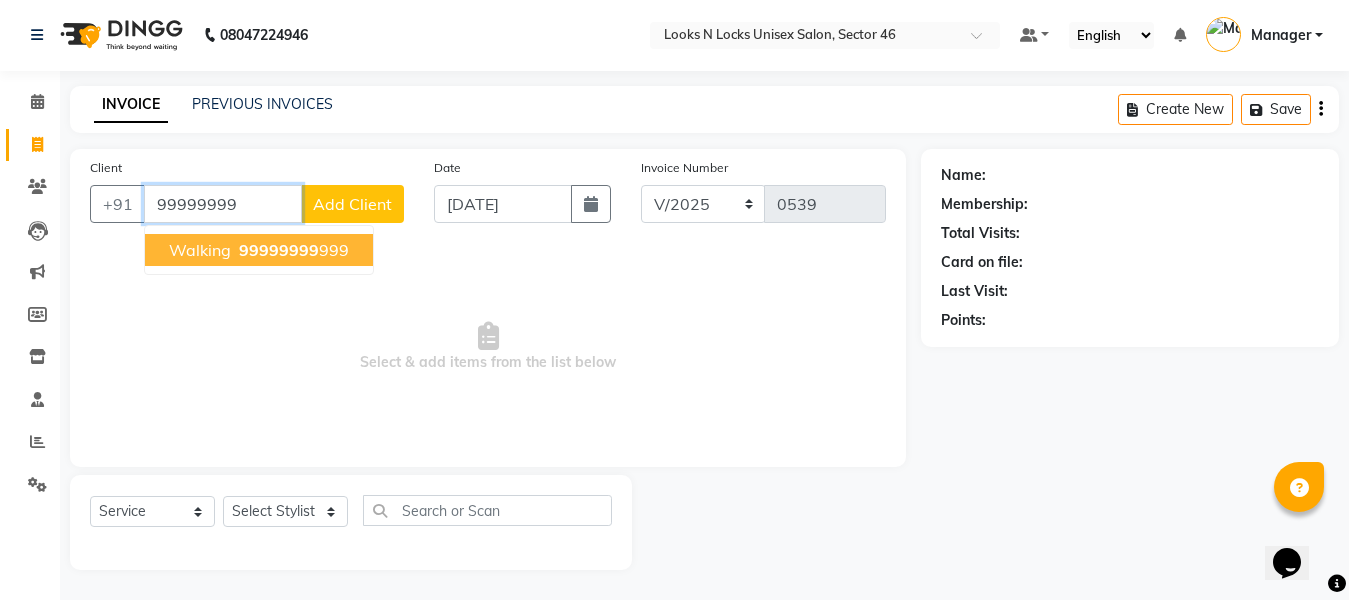 click on "99999999" at bounding box center [279, 250] 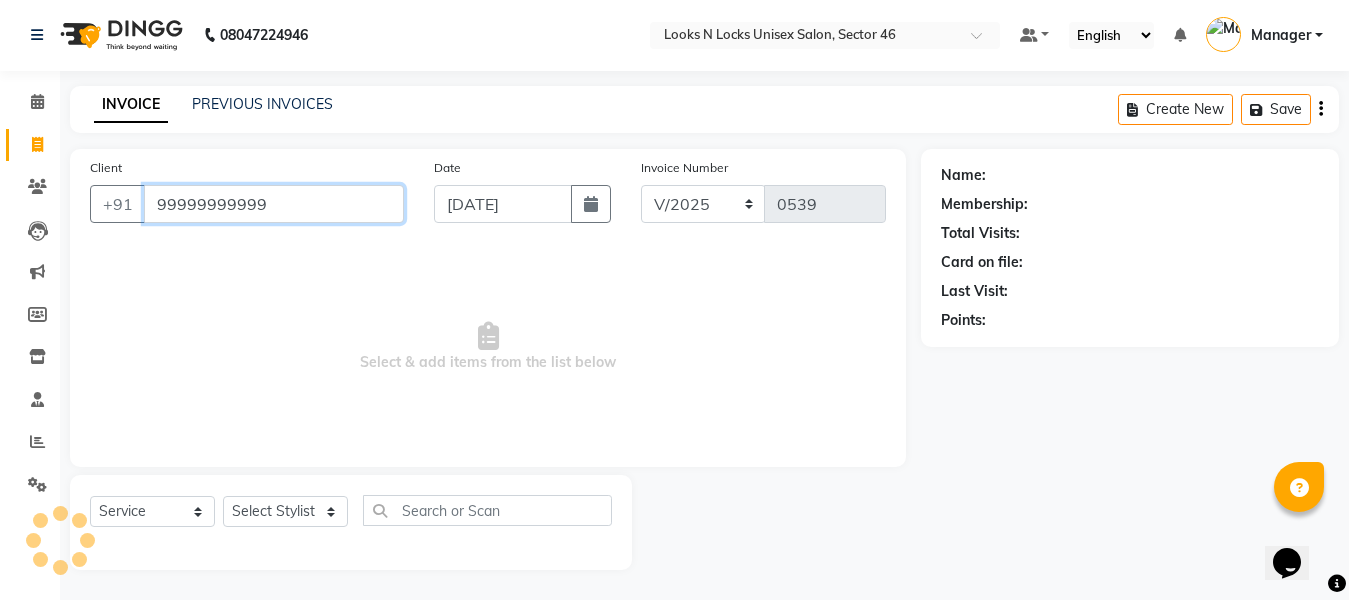 type on "99999999999" 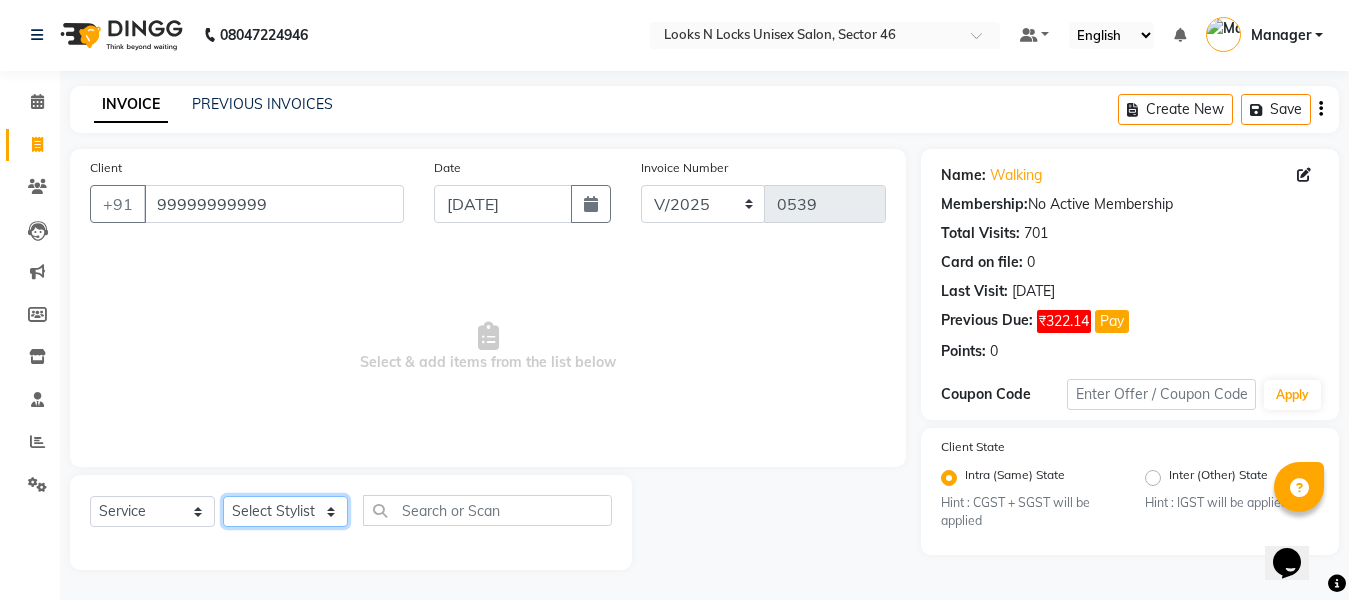 click on "Select Stylist [PERSON_NAME] Aalam Sheikh [PERSON_NAME] [PERSON_NAME] Gaurav [PERSON_NAME] [PERSON_NAME] [PERSON_NAME] maam Lucky Manager [PERSON_NAME] [PERSON_NAME] Ram [PERSON_NAME] Shilpa ( sunita) [PERSON_NAME] [PERSON_NAME] [PERSON_NAME] [PERSON_NAME]" 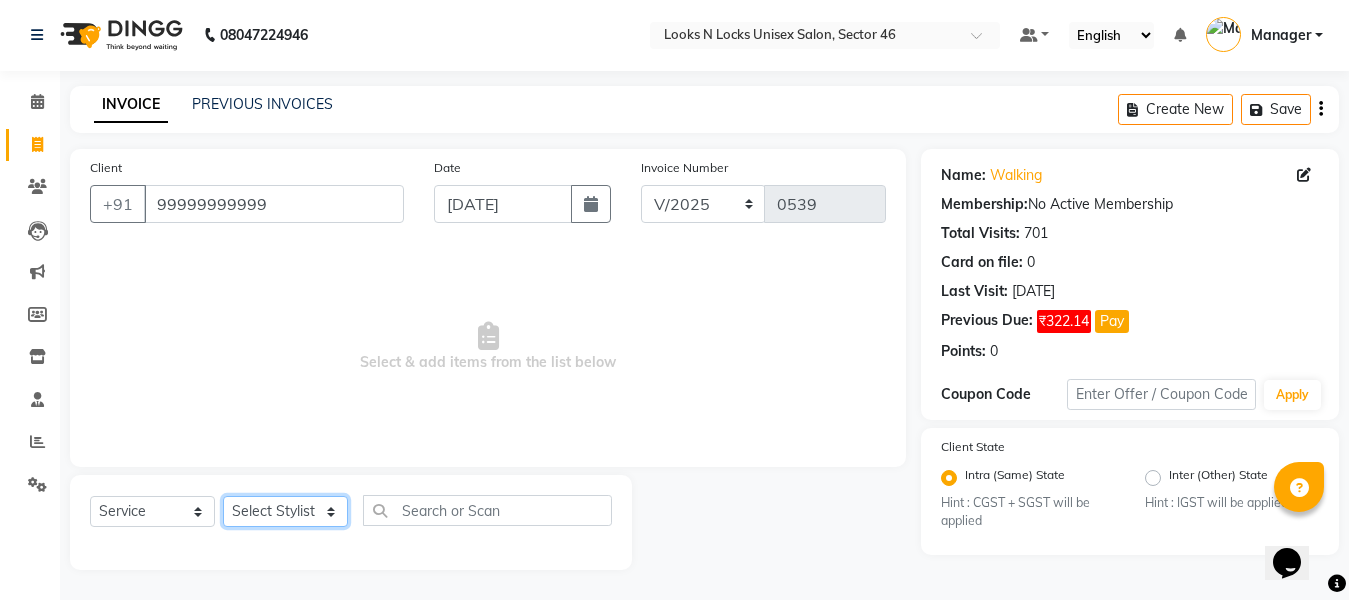select on "58125" 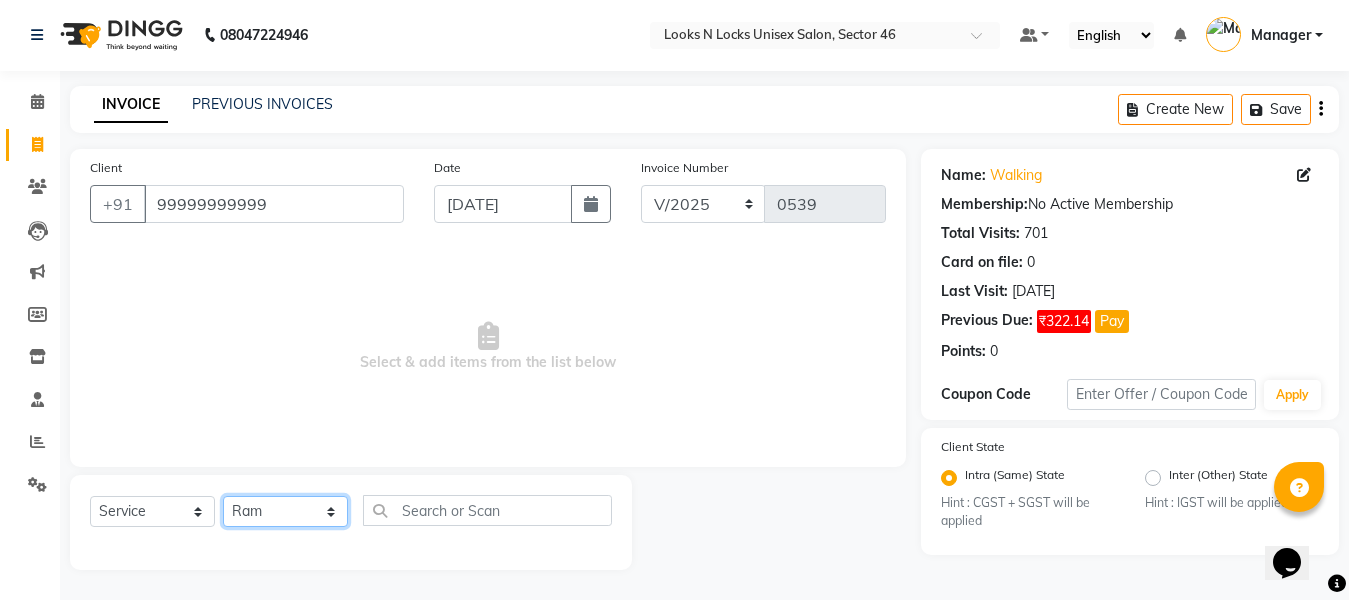 click on "Select Stylist [PERSON_NAME] Aalam Sheikh [PERSON_NAME] [PERSON_NAME] Gaurav [PERSON_NAME] [PERSON_NAME] [PERSON_NAME] maam Lucky Manager [PERSON_NAME] [PERSON_NAME] Ram [PERSON_NAME] Shilpa ( sunita) [PERSON_NAME] [PERSON_NAME] [PERSON_NAME] [PERSON_NAME]" 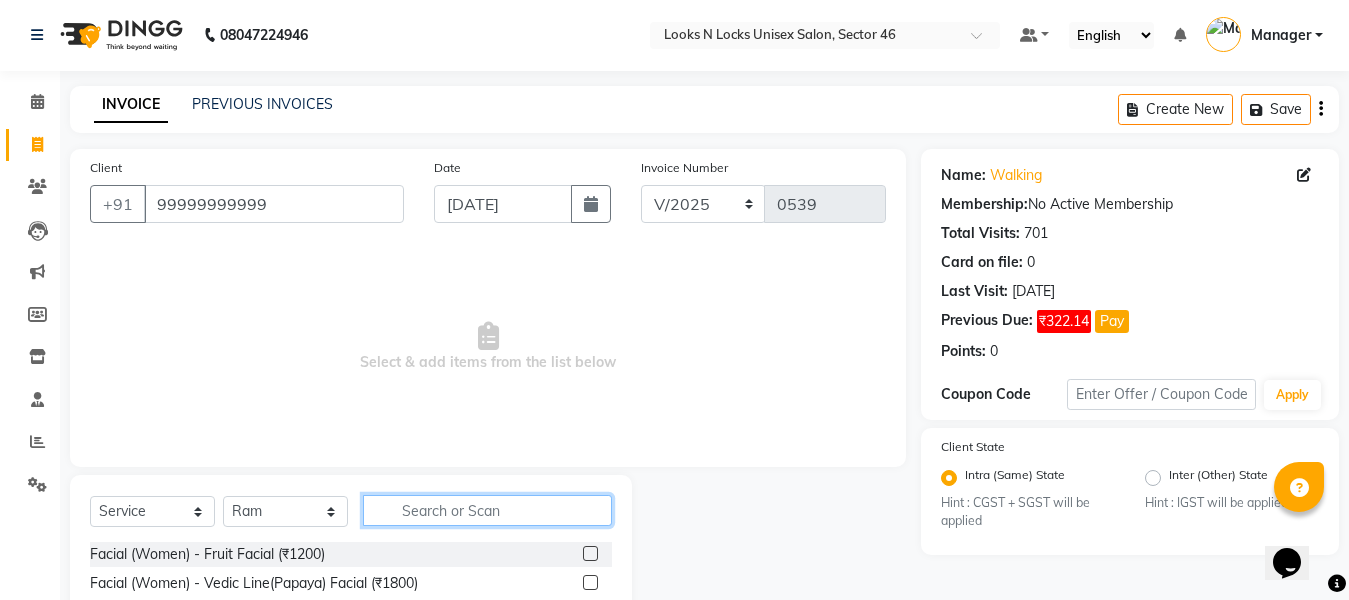 click 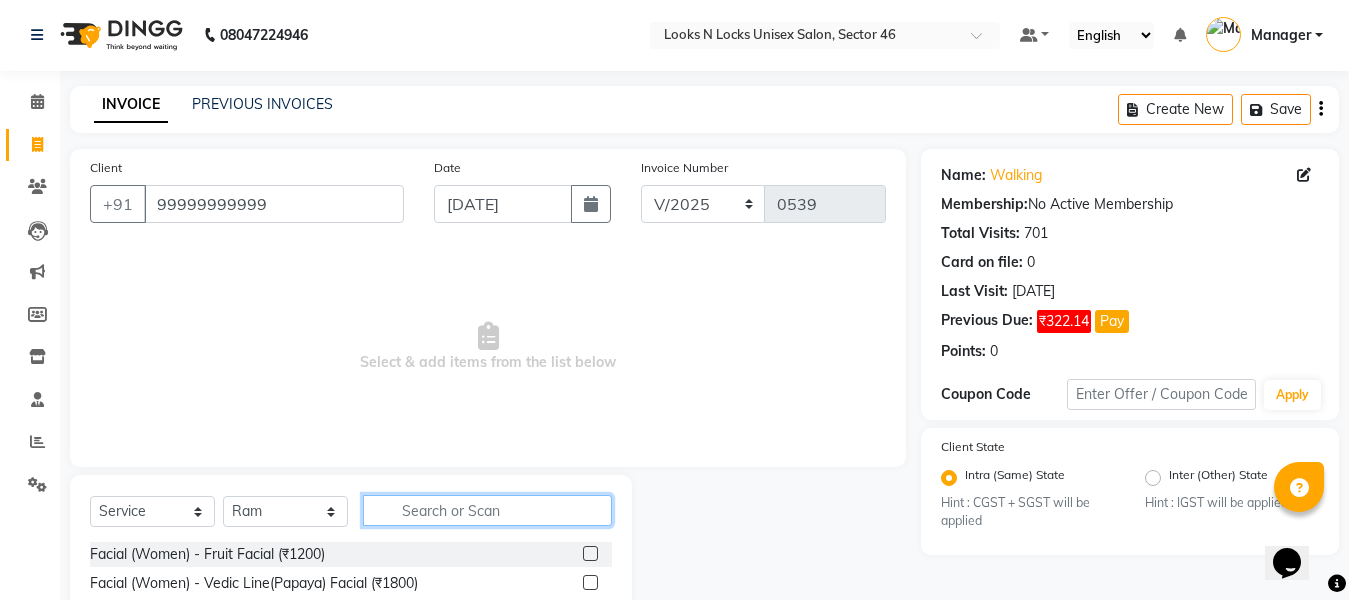 scroll, scrollTop: 0, scrollLeft: 0, axis: both 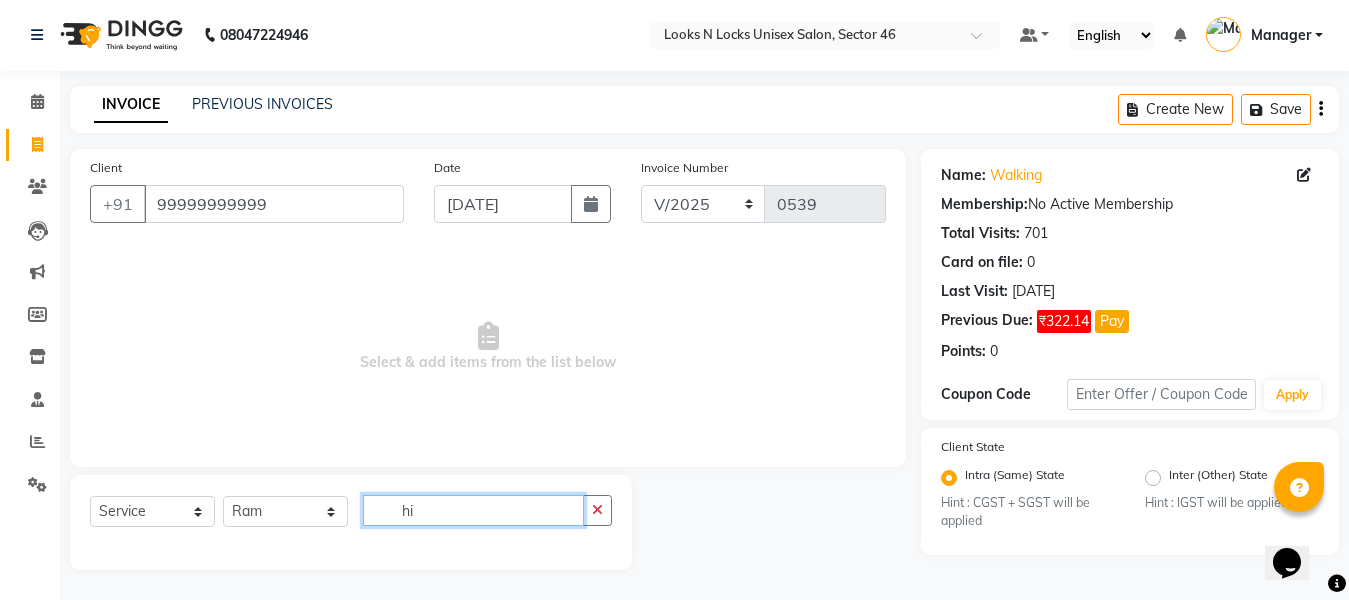 type on "h" 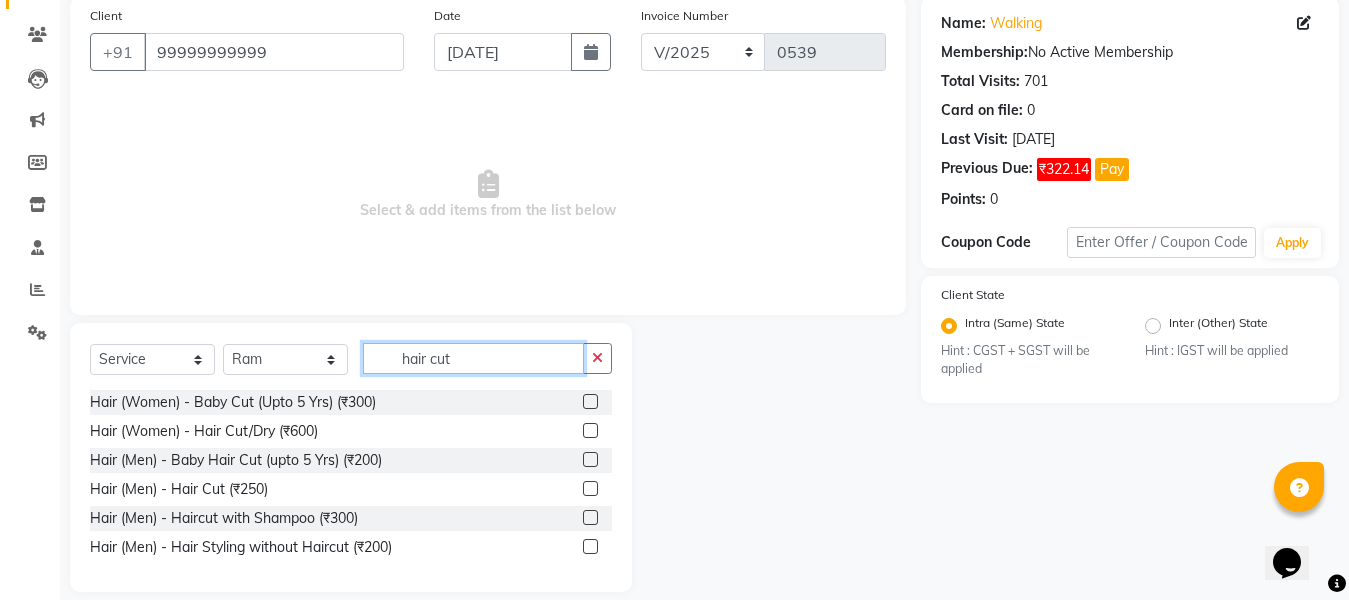 scroll, scrollTop: 175, scrollLeft: 0, axis: vertical 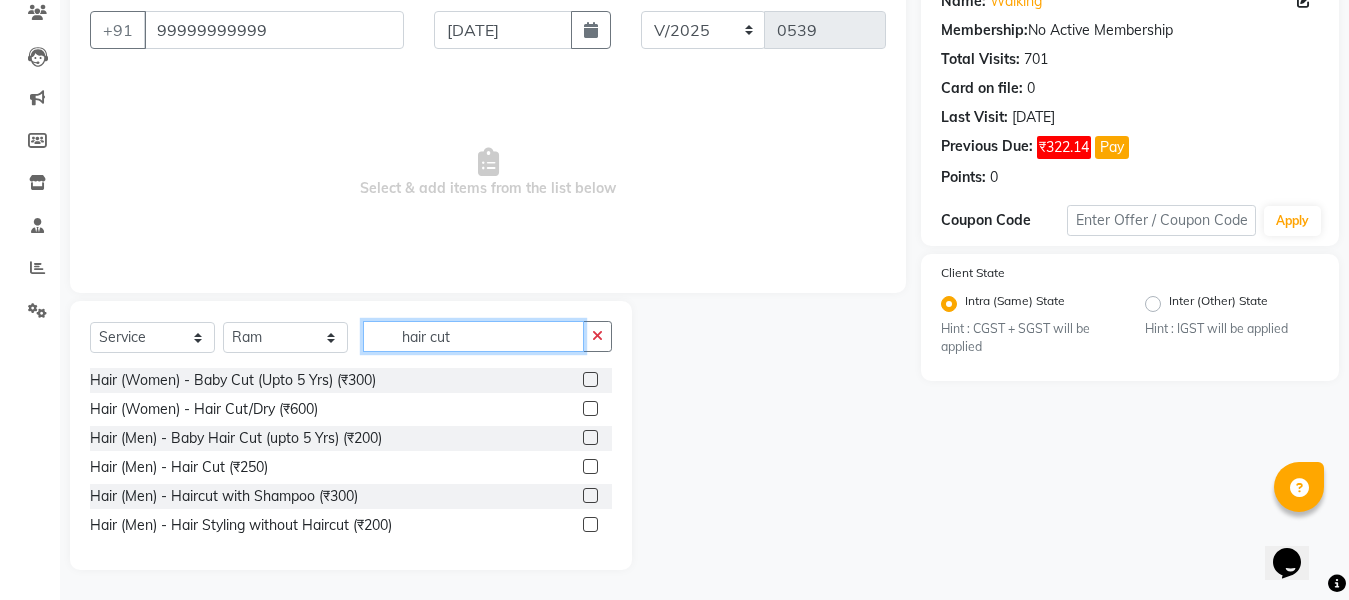 type on "hair cut" 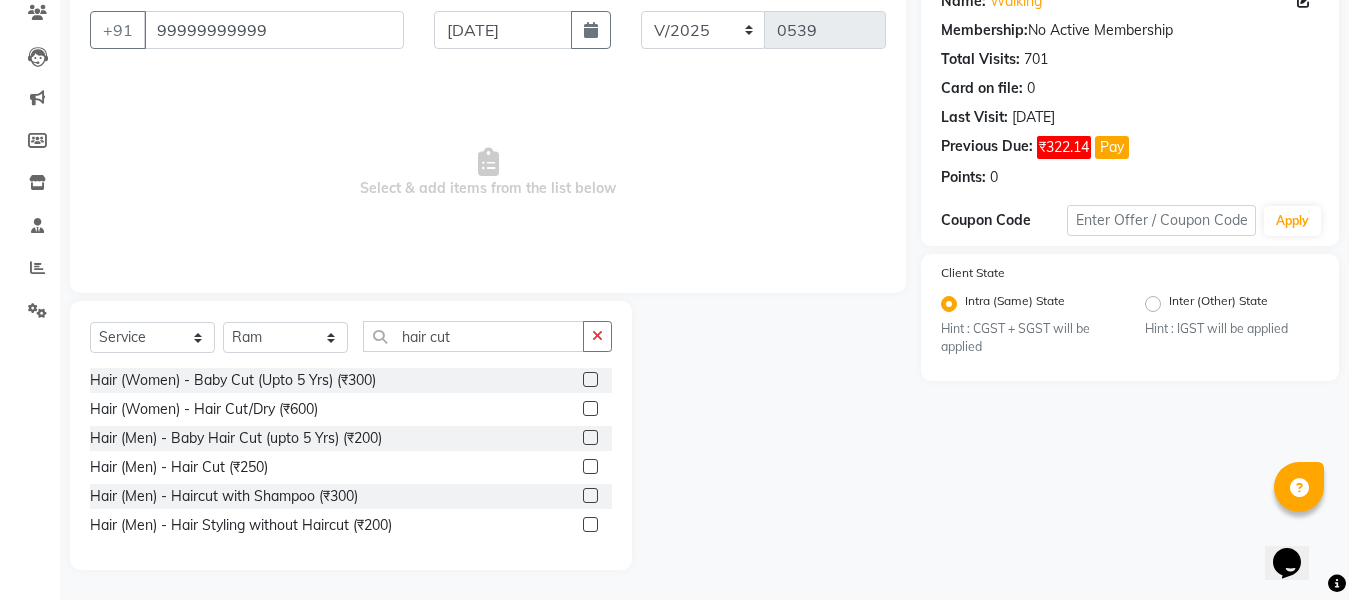 click 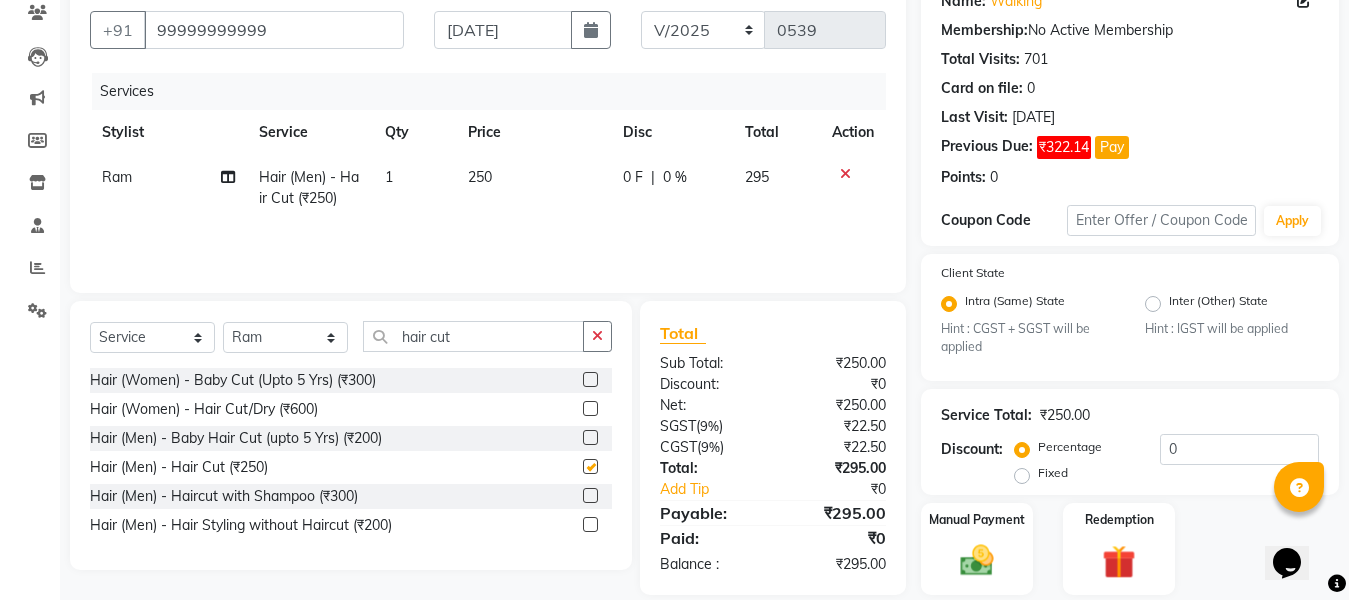 checkbox on "false" 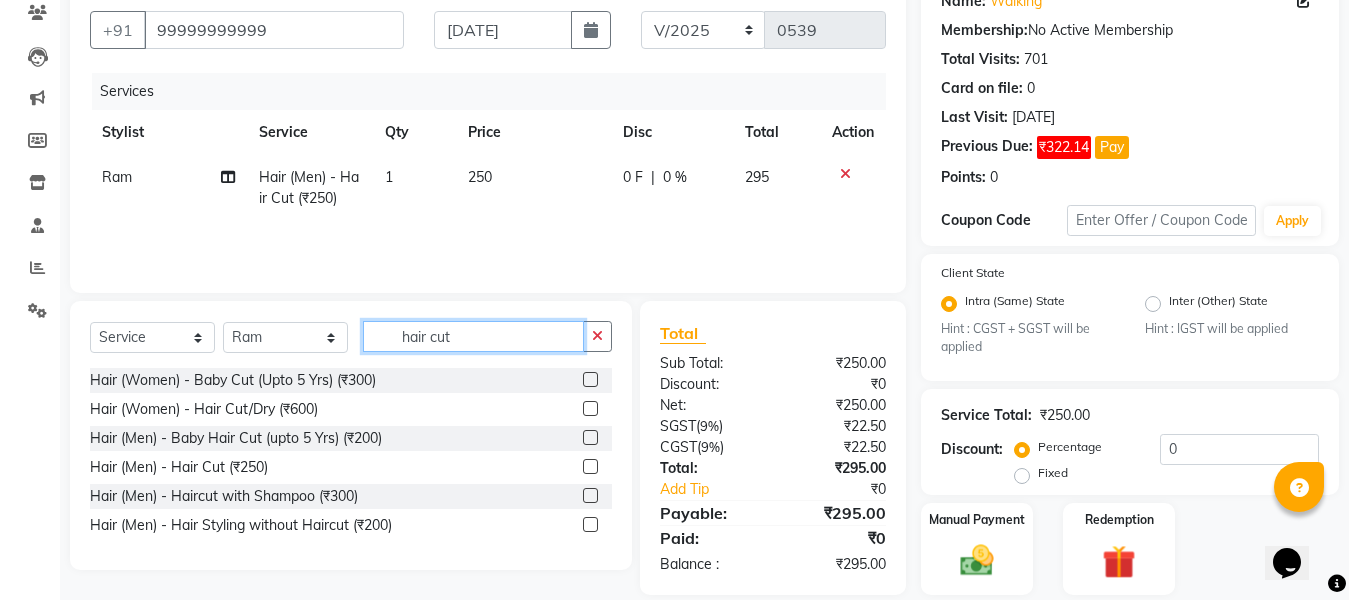 click on "hair cut" 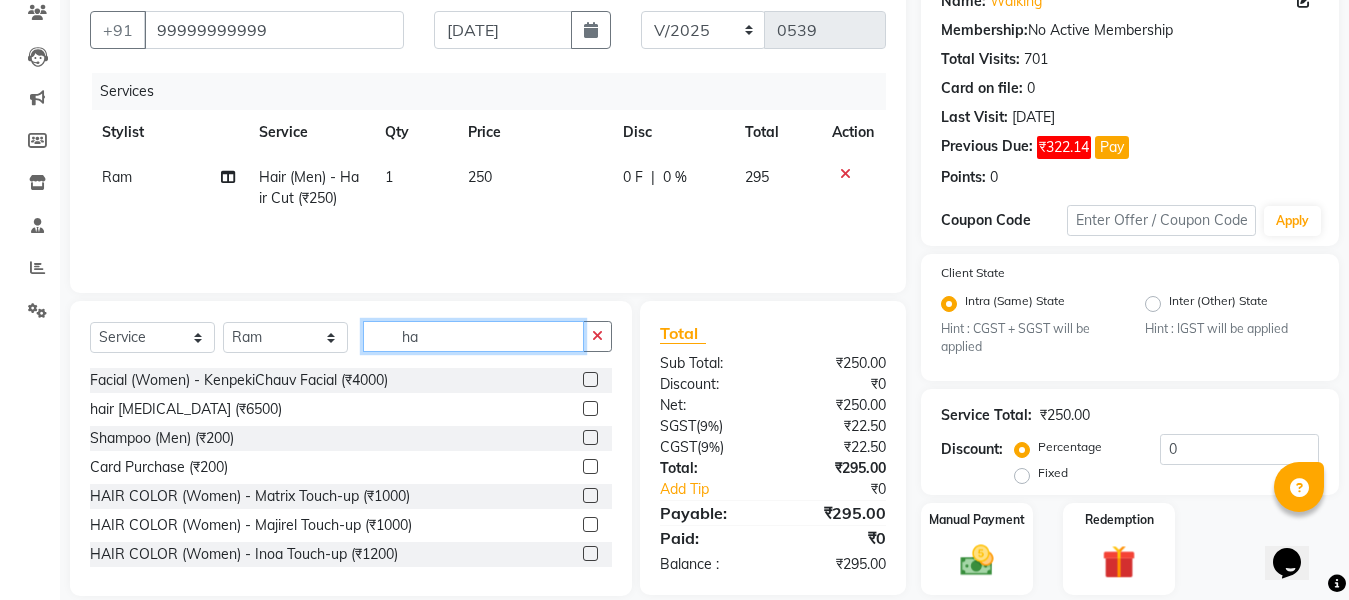 type on "h" 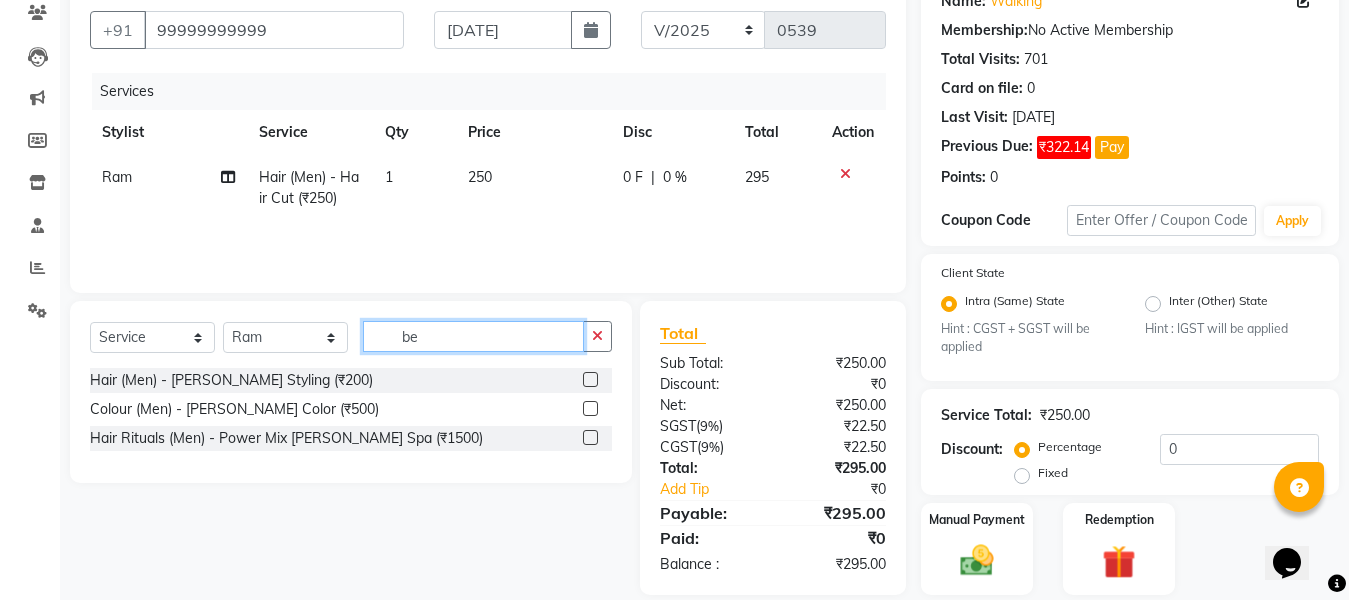 type on "be" 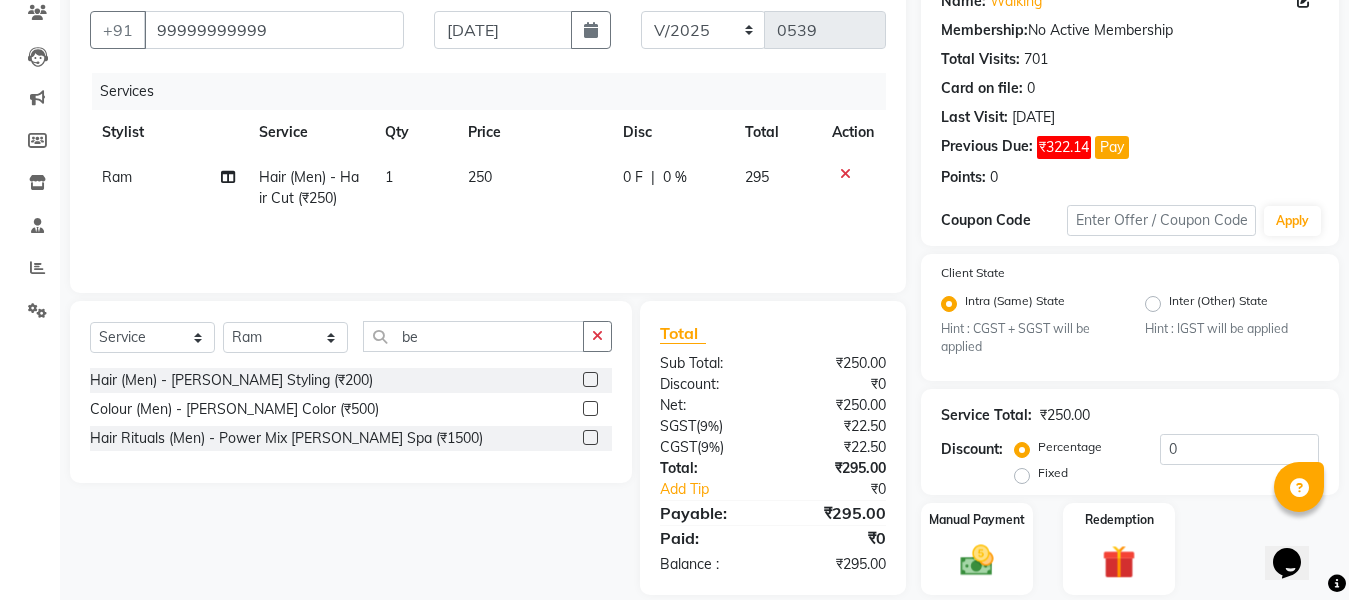 click 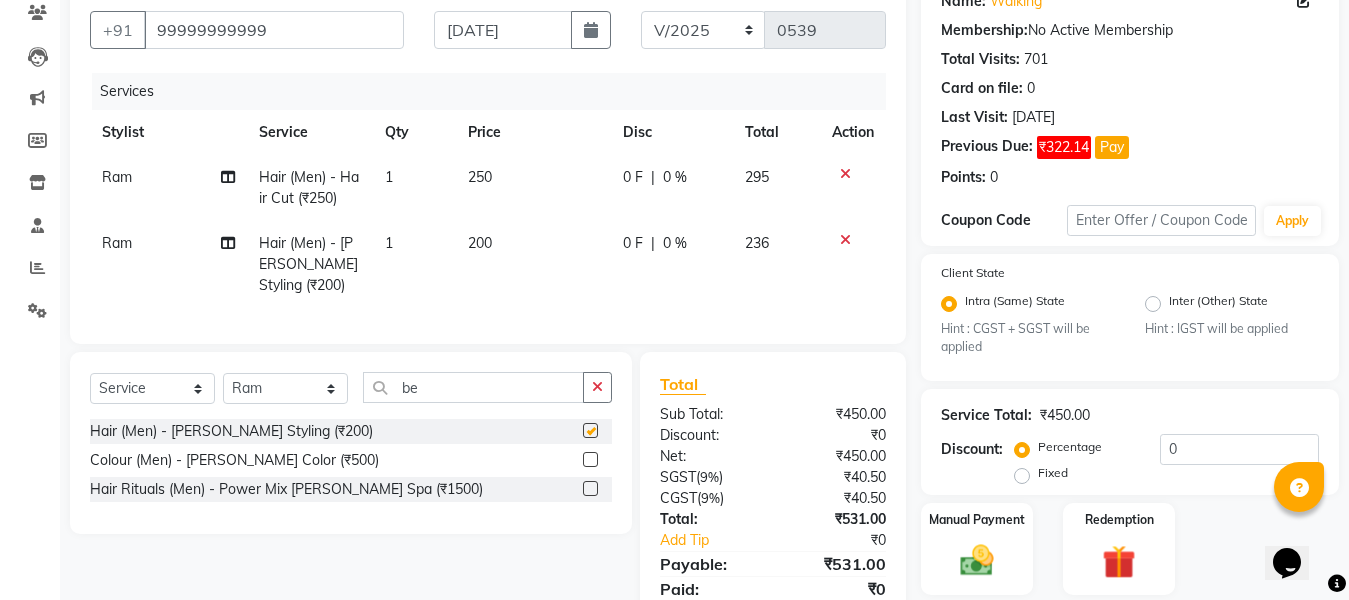 checkbox on "false" 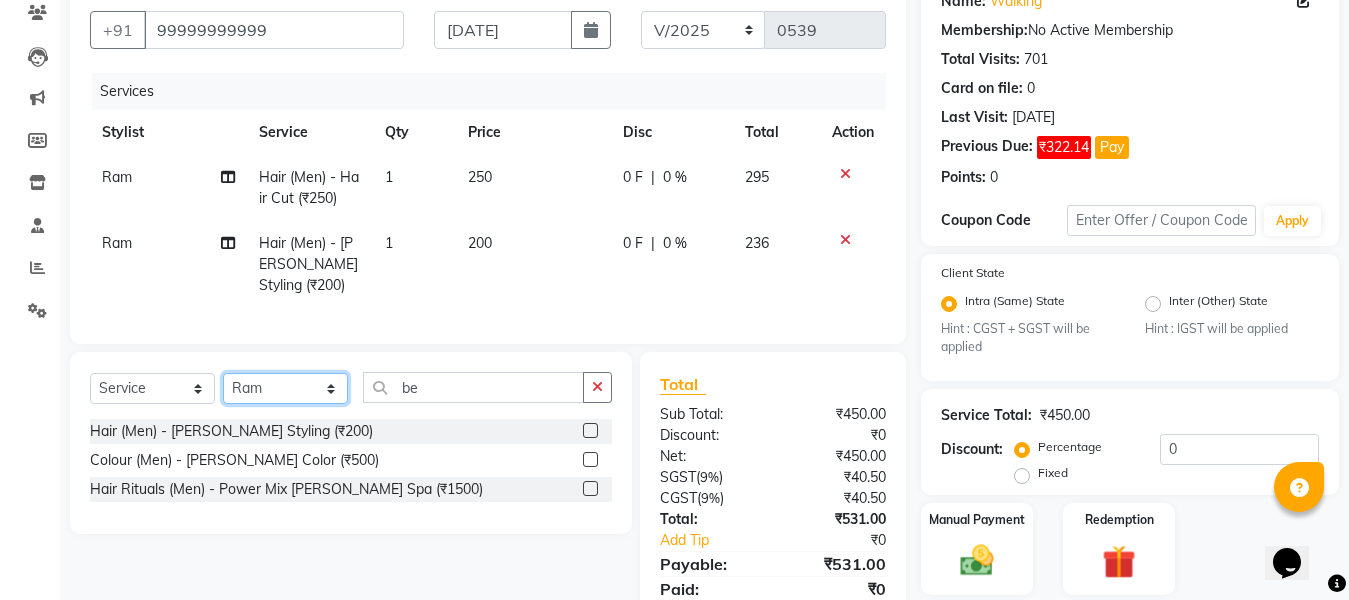 click on "Select Stylist [PERSON_NAME] Aalam Sheikh [PERSON_NAME] [PERSON_NAME] Gaurav [PERSON_NAME] [PERSON_NAME] [PERSON_NAME] maam Lucky Manager [PERSON_NAME] [PERSON_NAME] Ram [PERSON_NAME] Shilpa ( sunita) [PERSON_NAME] [PERSON_NAME] [PERSON_NAME] [PERSON_NAME]" 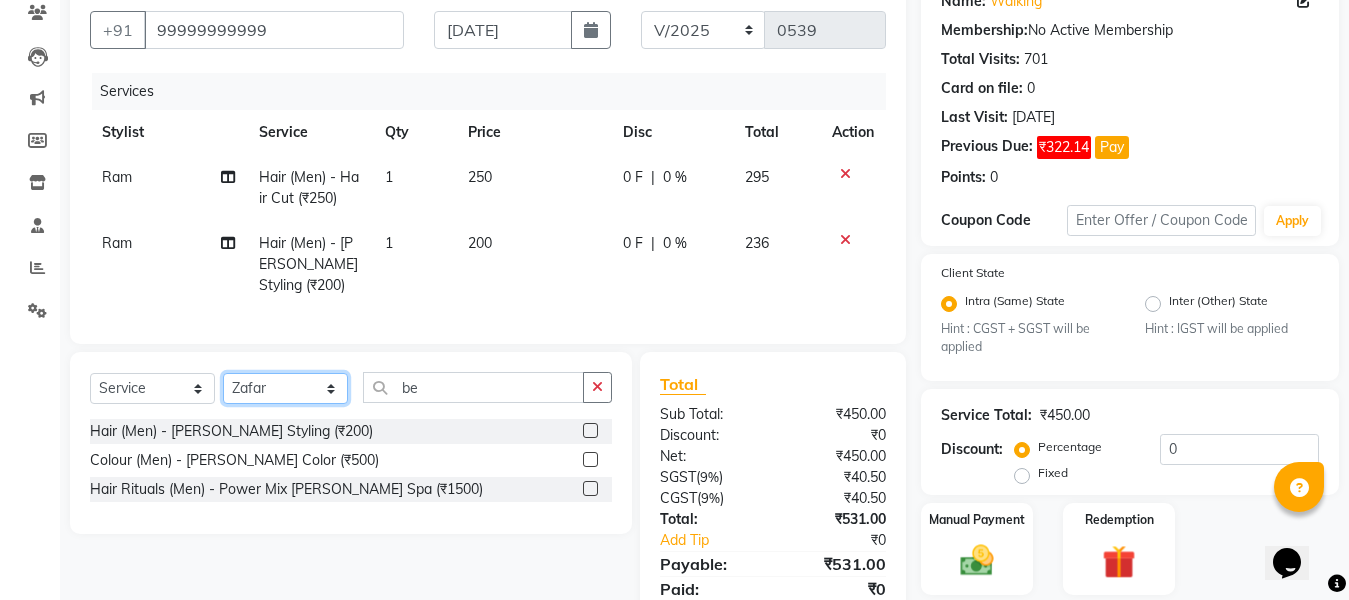 click on "Select Stylist [PERSON_NAME] Aalam Sheikh [PERSON_NAME] [PERSON_NAME] Gaurav [PERSON_NAME] [PERSON_NAME] [PERSON_NAME] maam Lucky Manager [PERSON_NAME] [PERSON_NAME] Ram [PERSON_NAME] Shilpa ( sunita) [PERSON_NAME] [PERSON_NAME] [PERSON_NAME] [PERSON_NAME]" 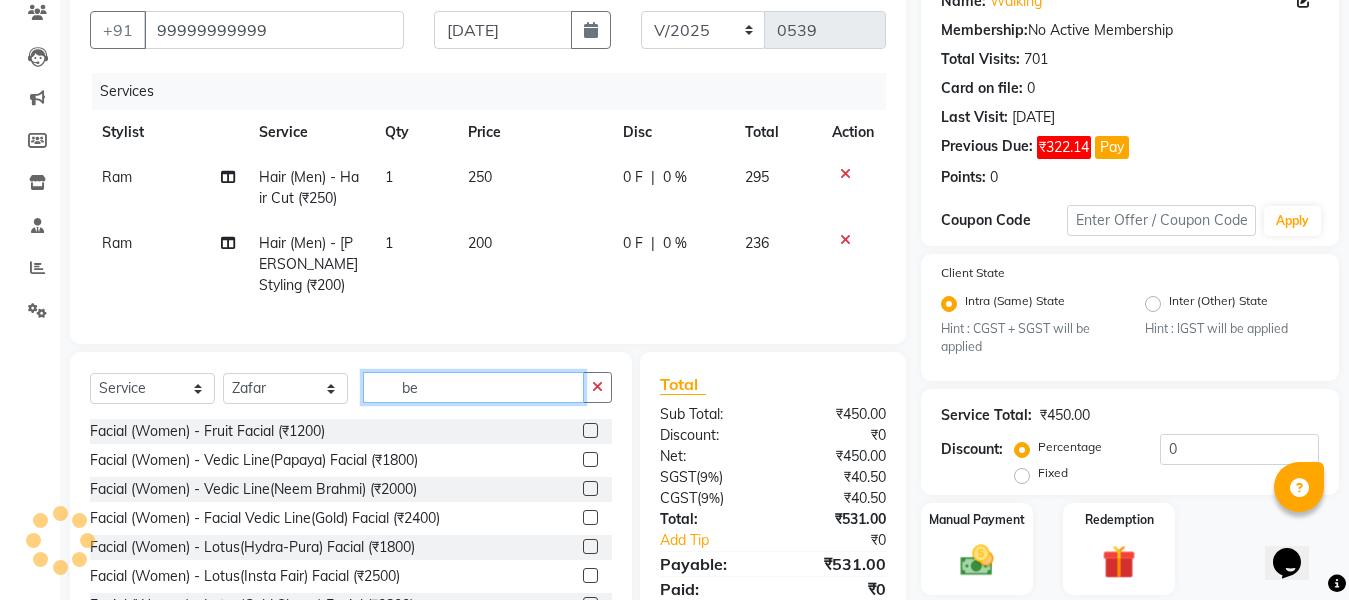 click on "be" 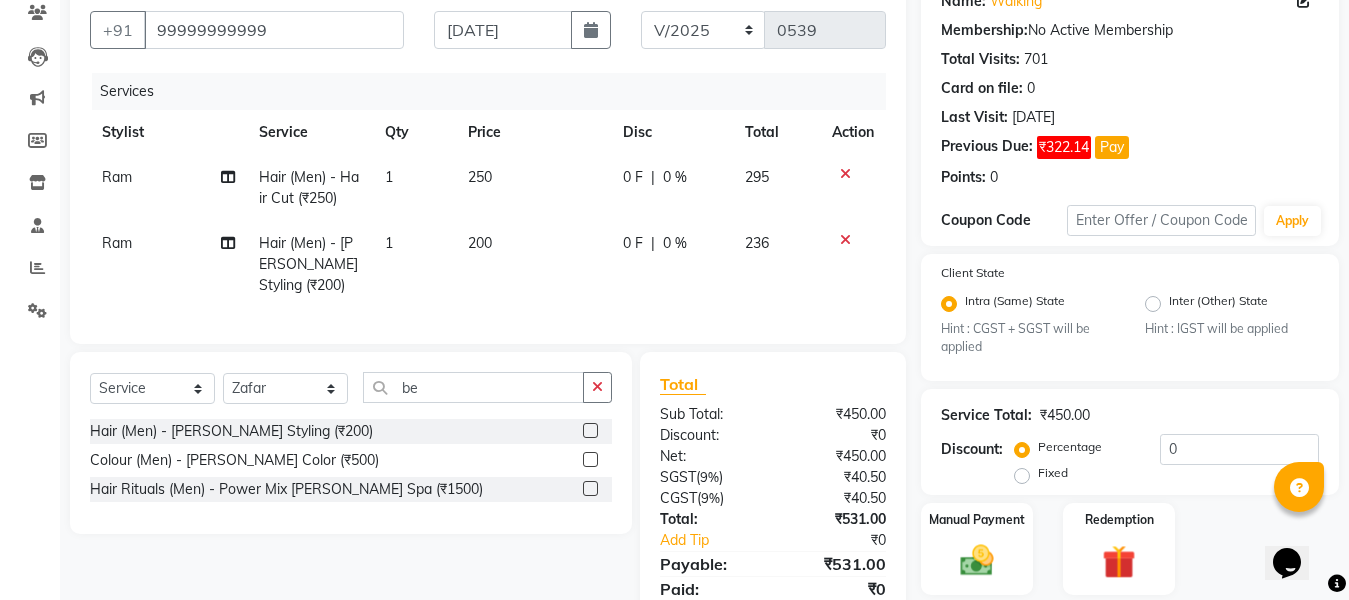 click 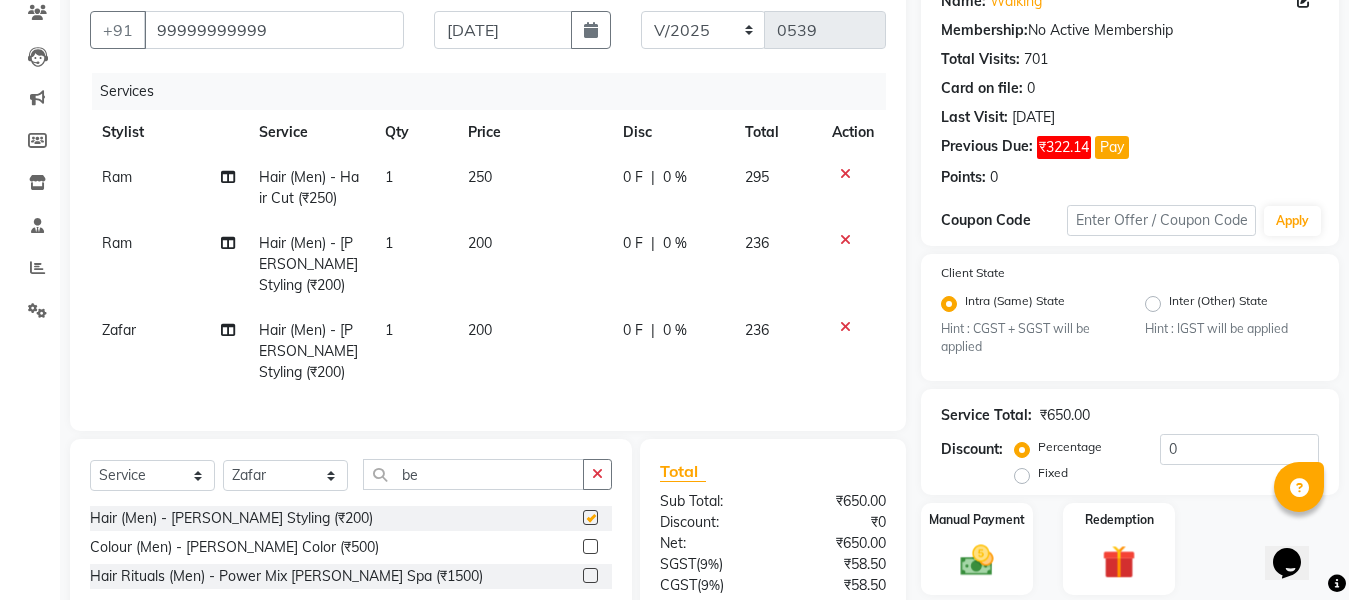 checkbox on "false" 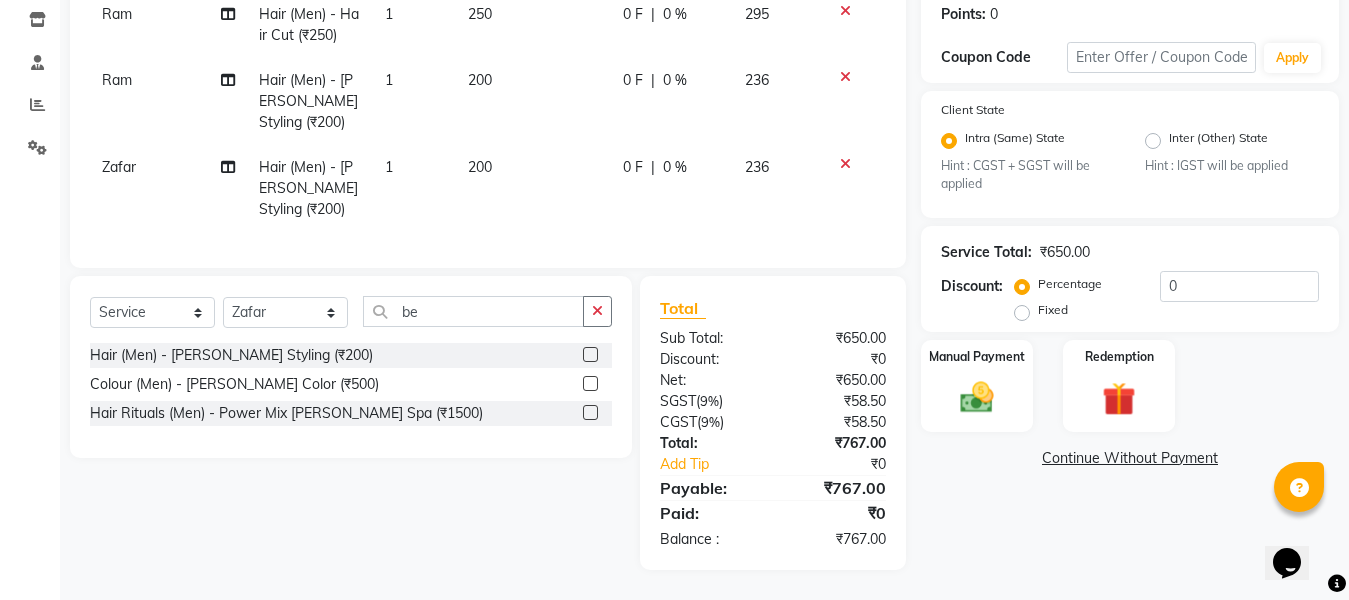 scroll, scrollTop: 355, scrollLeft: 0, axis: vertical 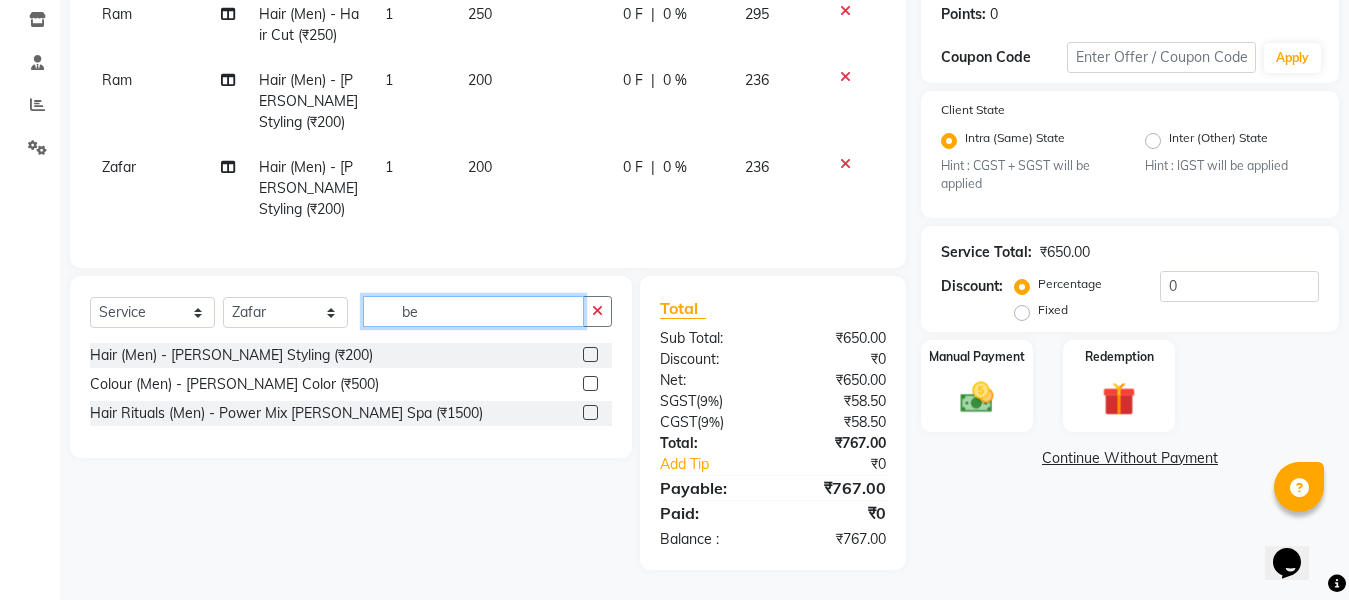 click on "be" 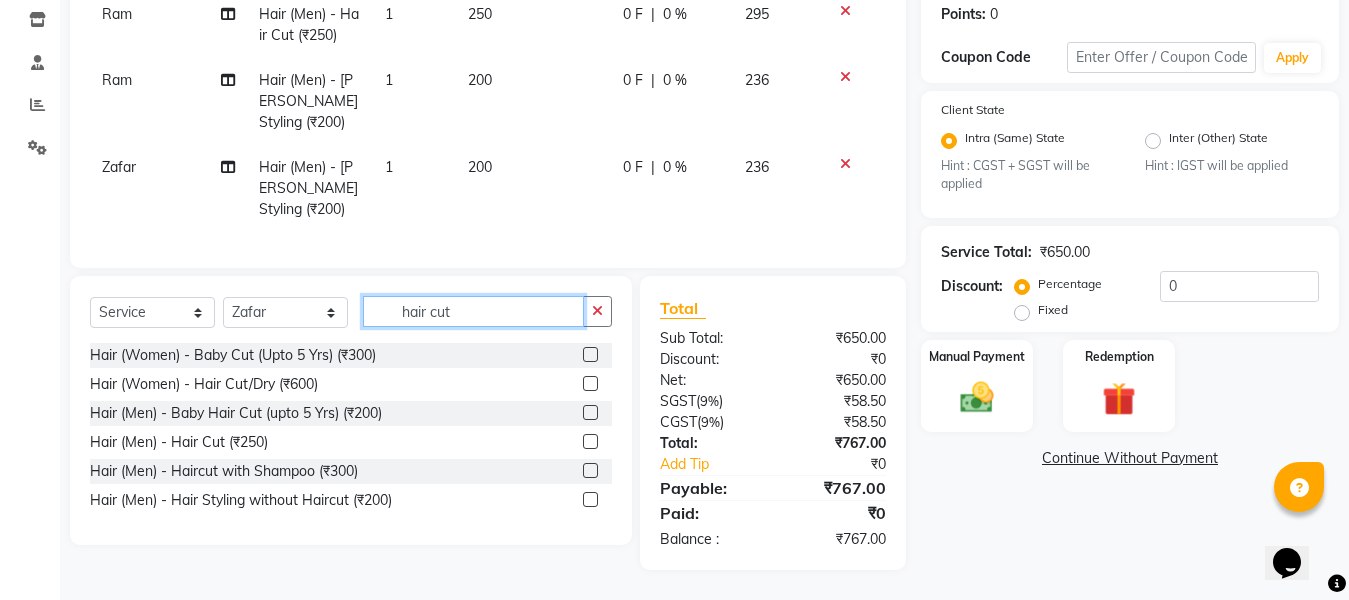 type on "hair cut" 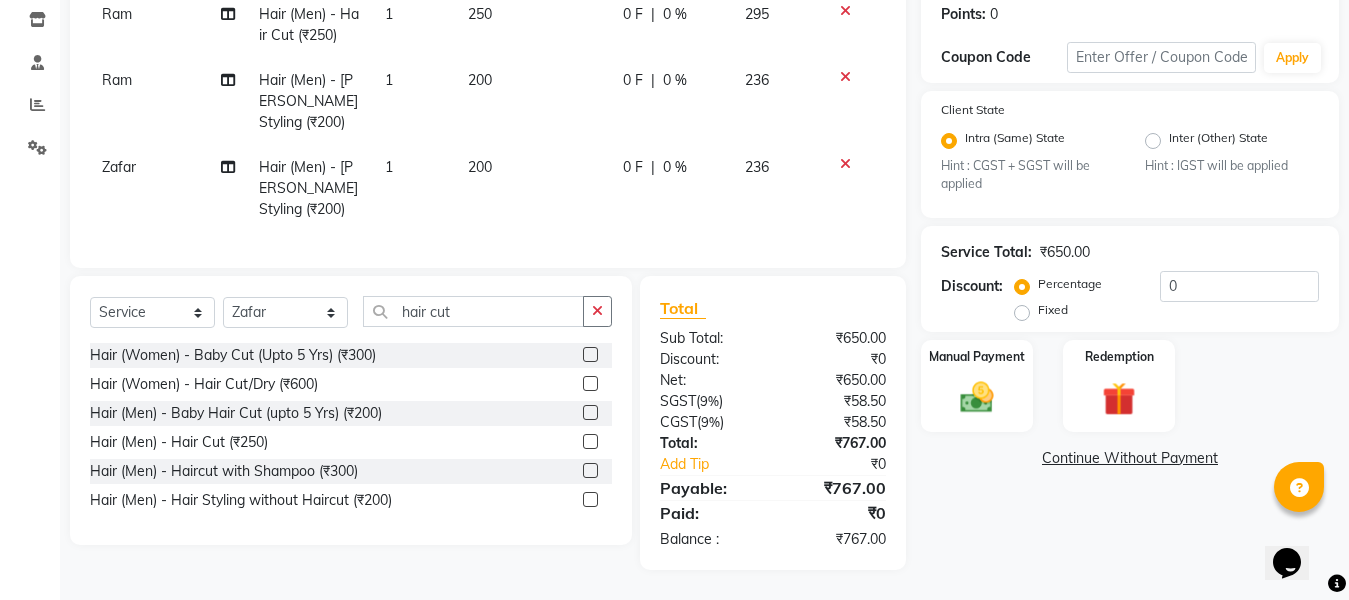 click 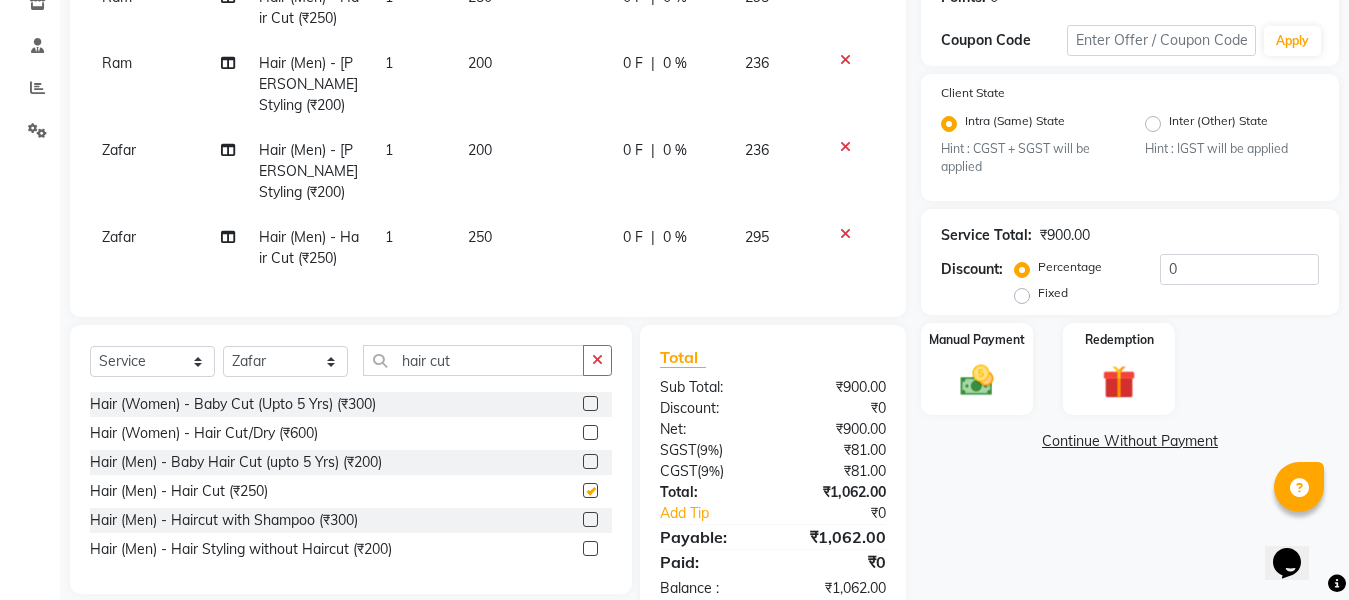 checkbox on "false" 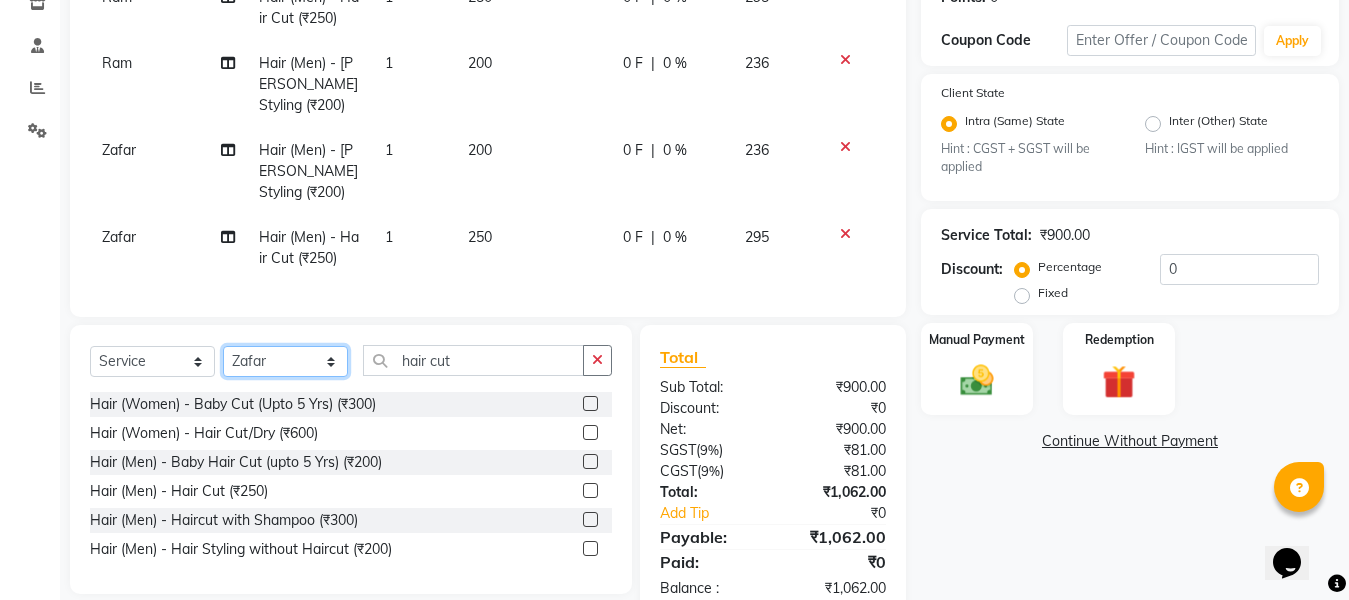 click on "Select Stylist [PERSON_NAME] Aalam Sheikh [PERSON_NAME] [PERSON_NAME] Gaurav [PERSON_NAME] [PERSON_NAME] [PERSON_NAME] maam Lucky Manager [PERSON_NAME] [PERSON_NAME] Ram [PERSON_NAME] Shilpa ( sunita) [PERSON_NAME] [PERSON_NAME] [PERSON_NAME] [PERSON_NAME]" 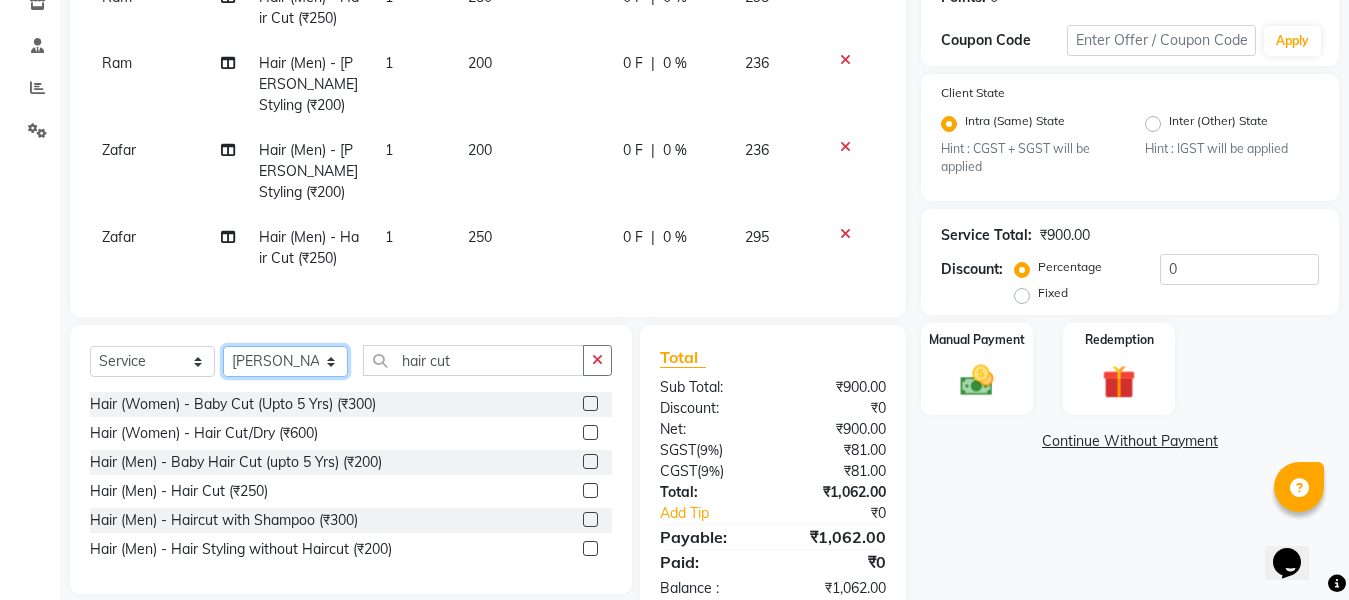 click on "Select Stylist [PERSON_NAME] Aalam Sheikh [PERSON_NAME] [PERSON_NAME] Gaurav [PERSON_NAME] [PERSON_NAME] [PERSON_NAME] maam Lucky Manager [PERSON_NAME] [PERSON_NAME] Ram [PERSON_NAME] Shilpa ( sunita) [PERSON_NAME] [PERSON_NAME] [PERSON_NAME] [PERSON_NAME]" 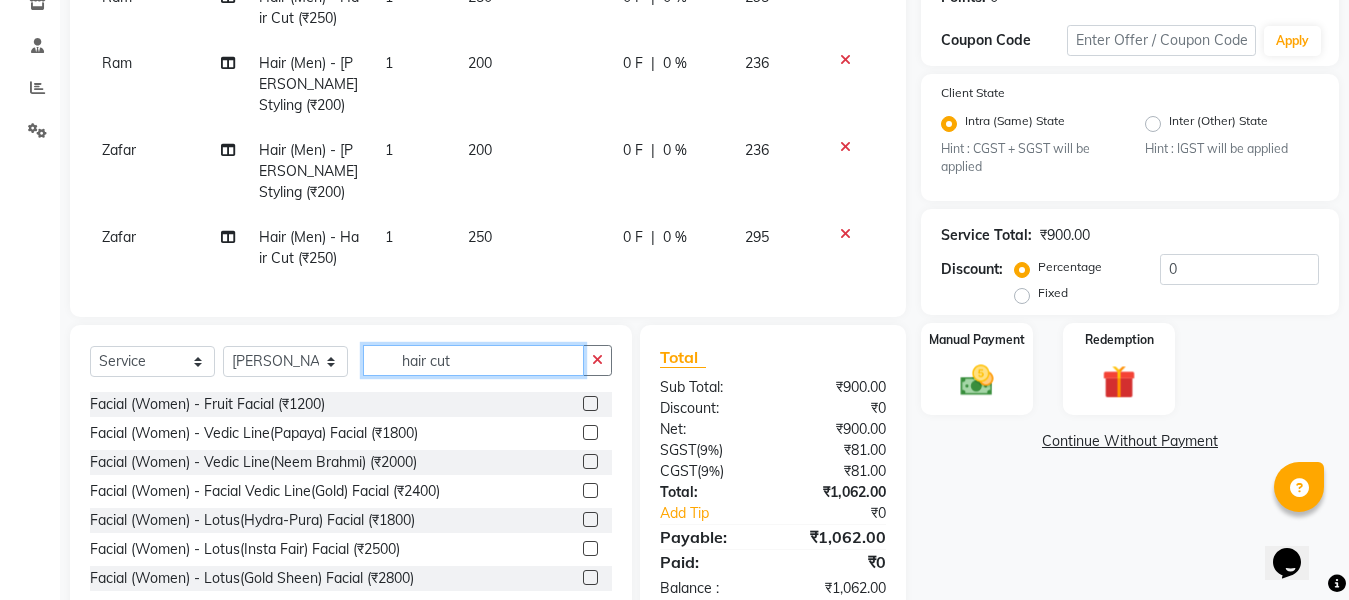 click on "hair cut" 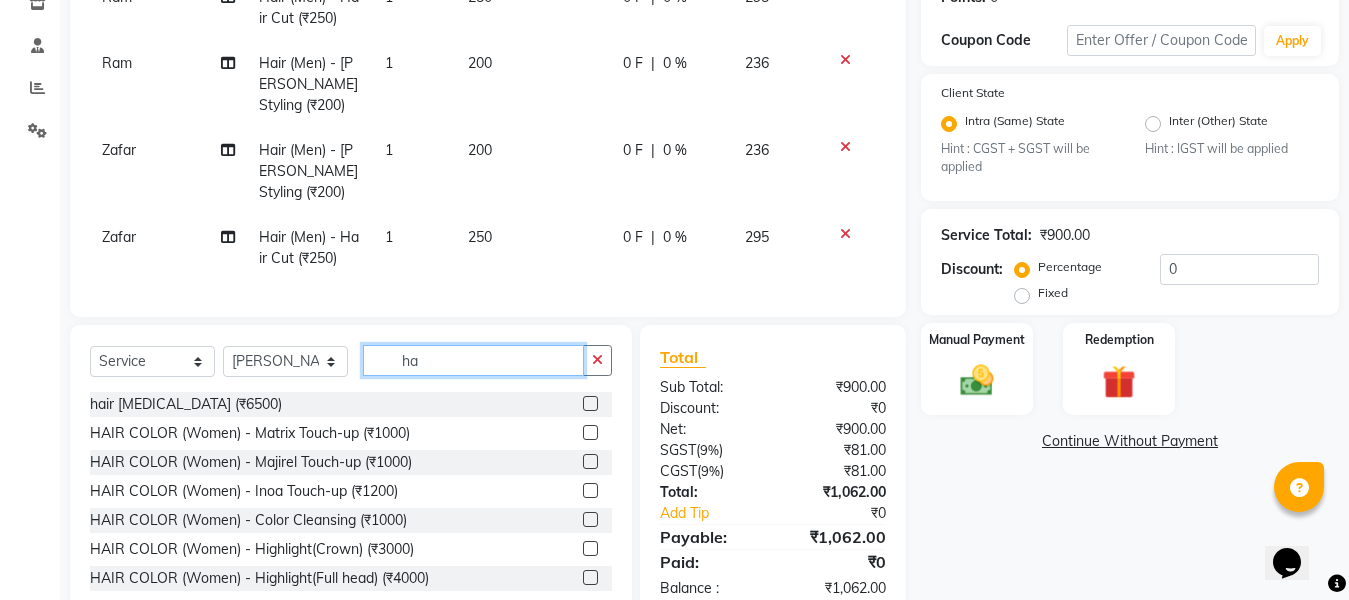 type on "h" 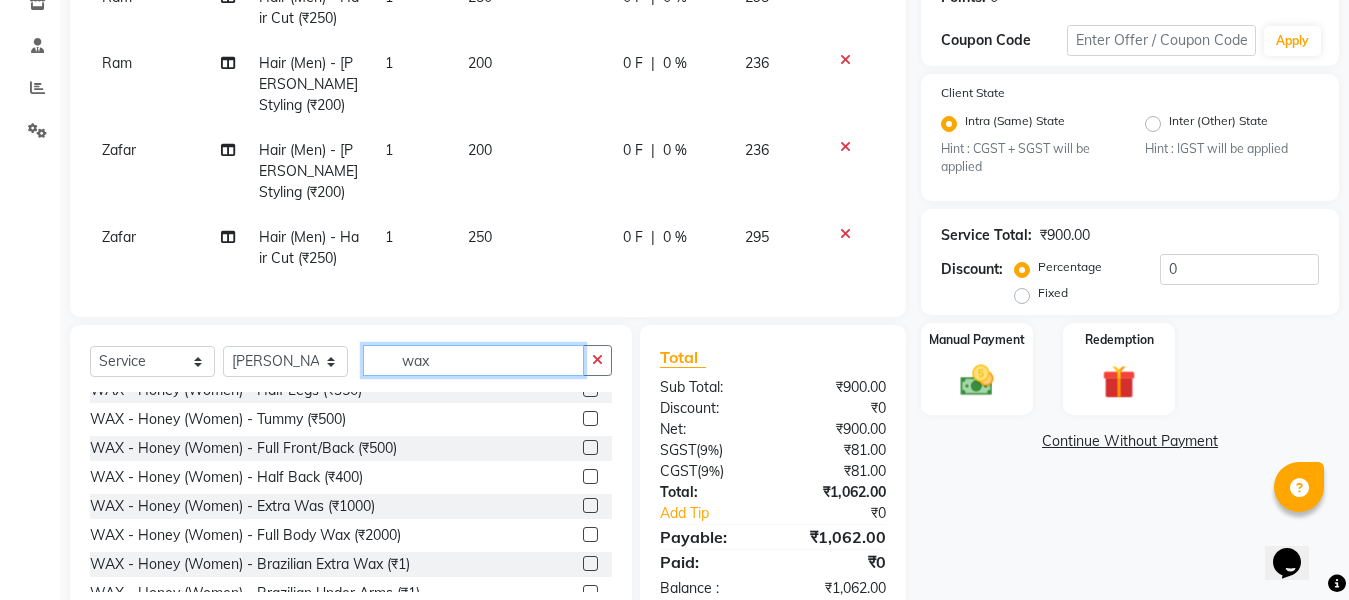 scroll, scrollTop: 200, scrollLeft: 0, axis: vertical 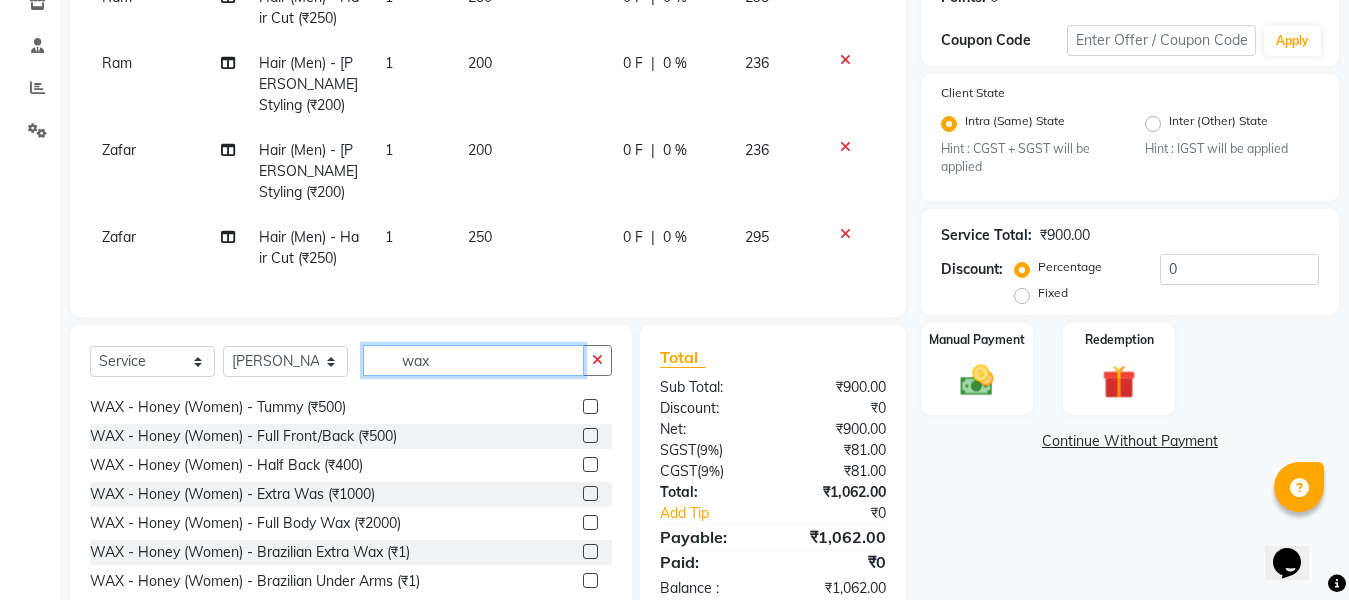 type on "wax" 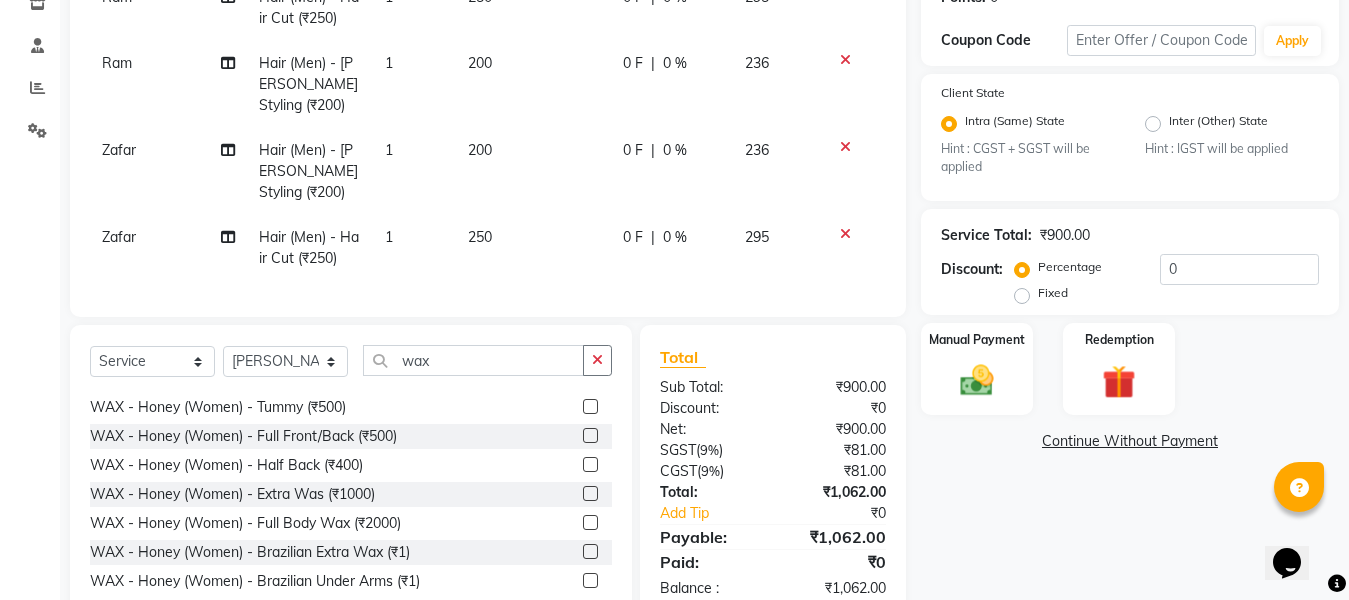 click 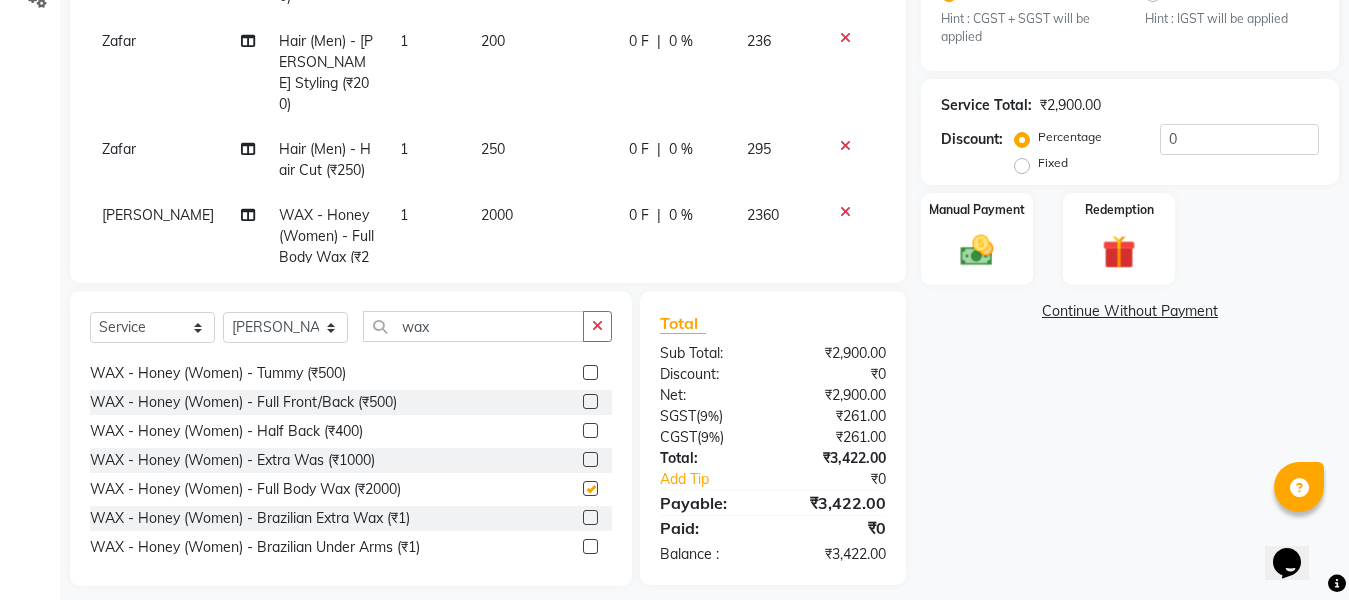scroll, scrollTop: 501, scrollLeft: 0, axis: vertical 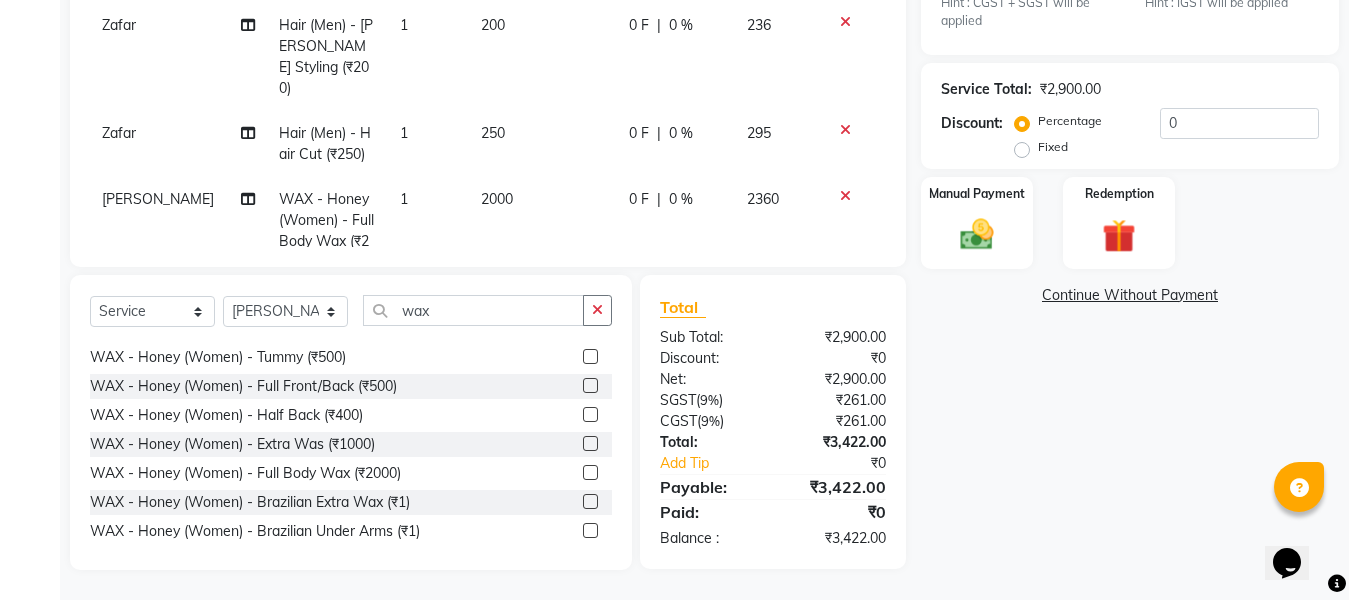 checkbox on "false" 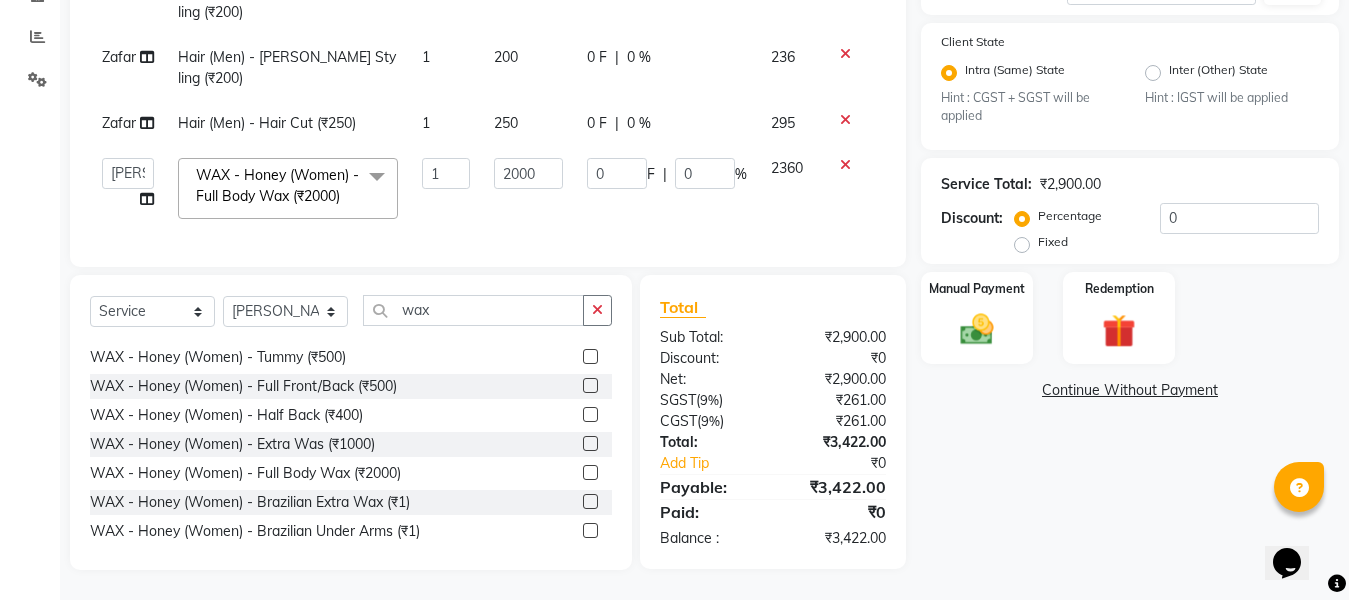 scroll, scrollTop: 381, scrollLeft: 0, axis: vertical 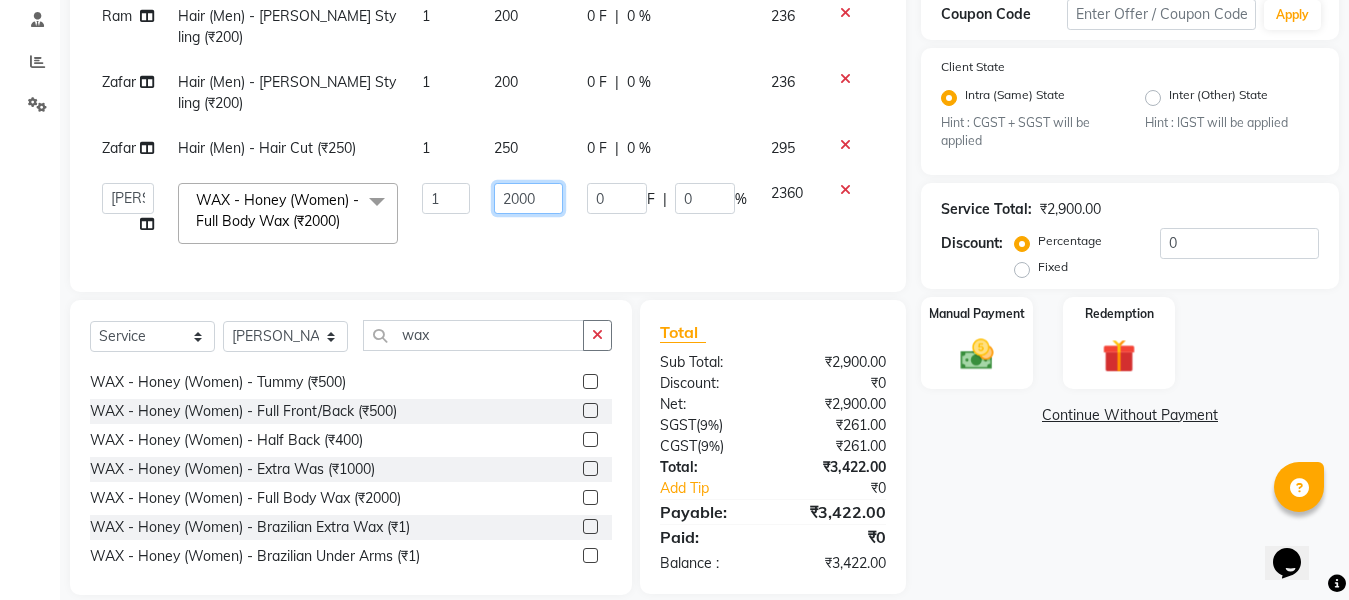 click on "2000" 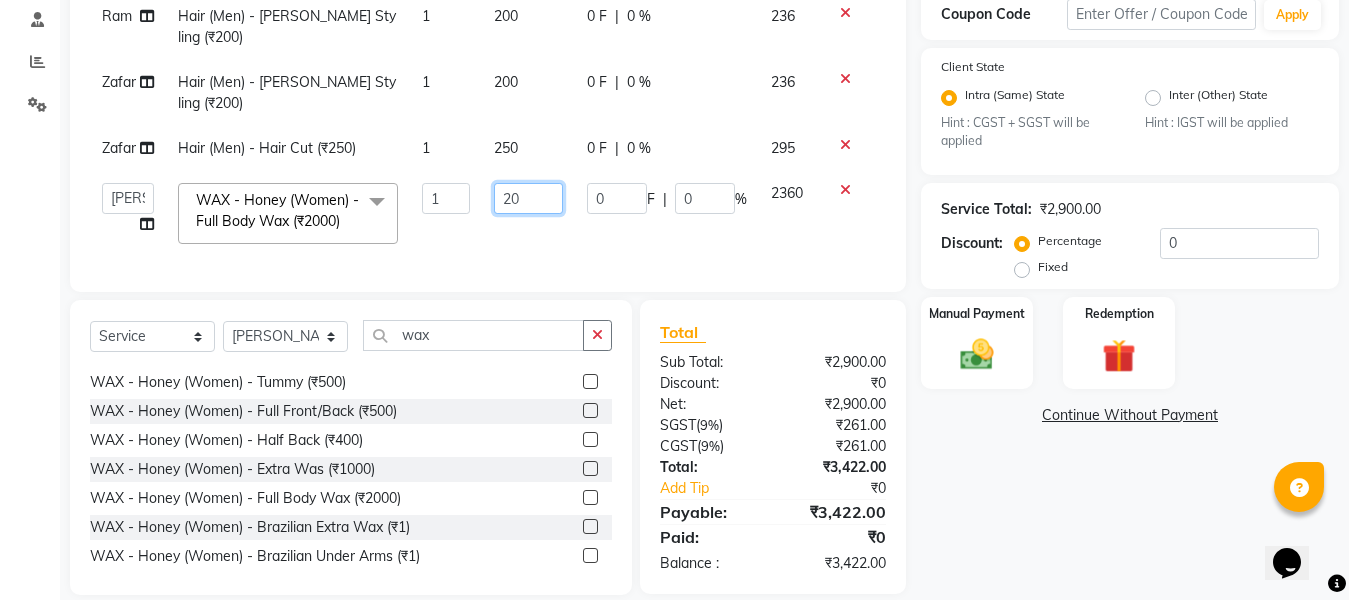 type on "2" 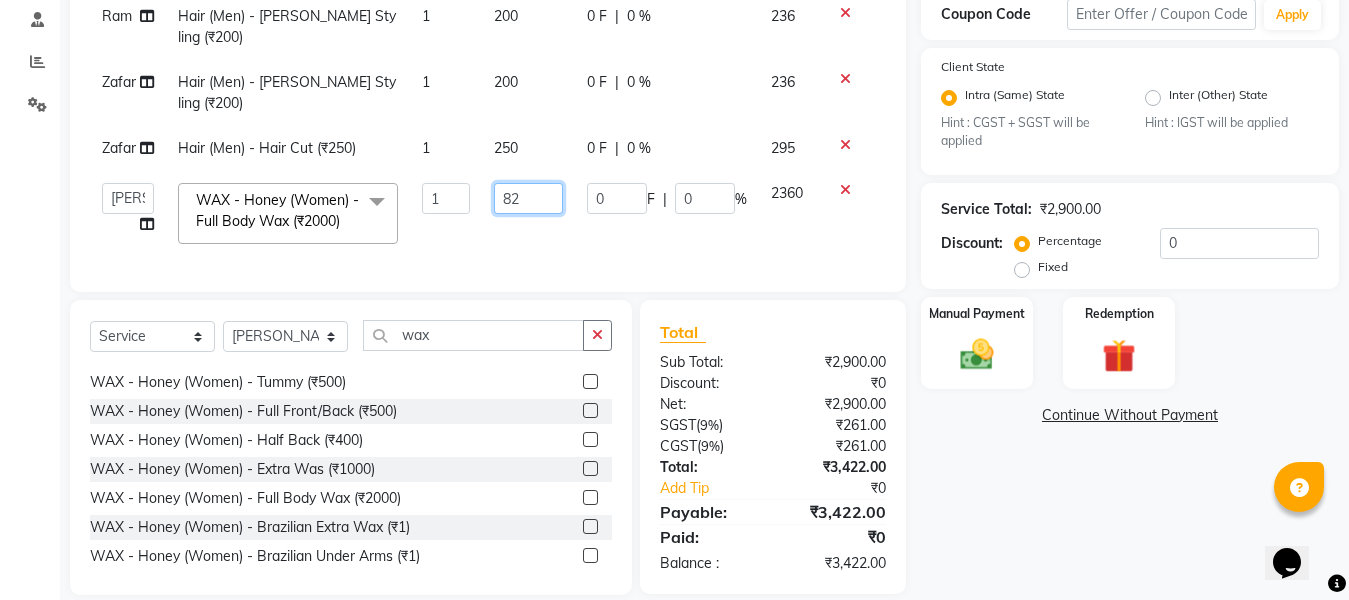 type on "820" 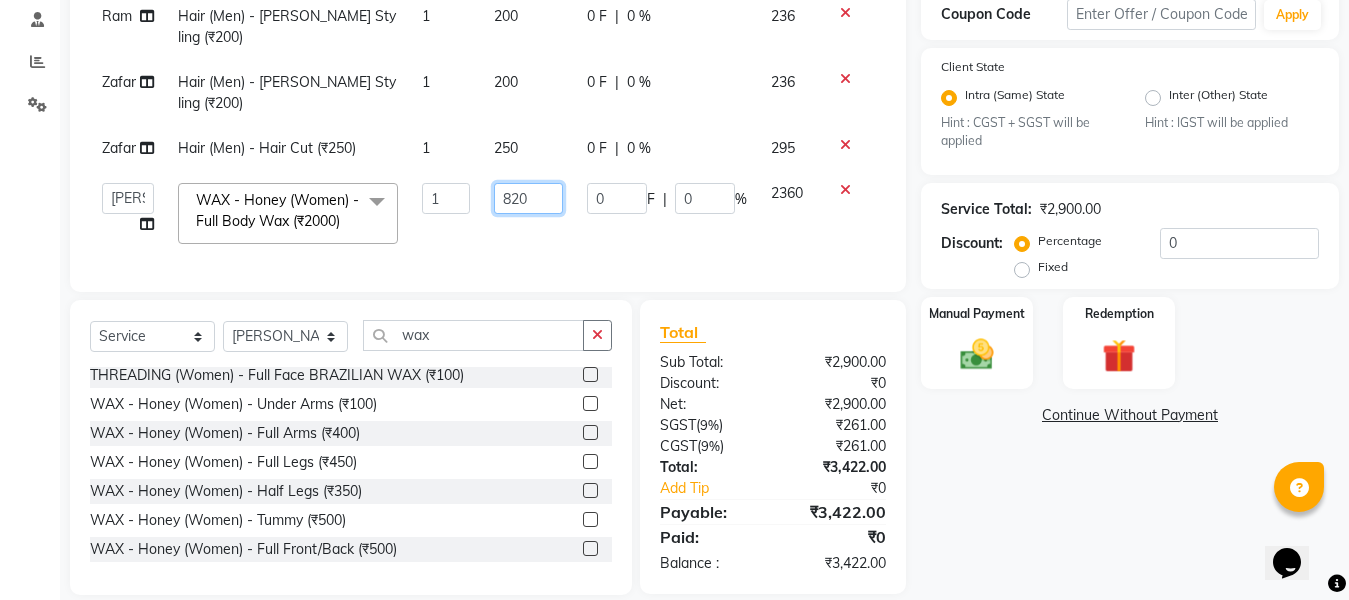 scroll, scrollTop: 0, scrollLeft: 0, axis: both 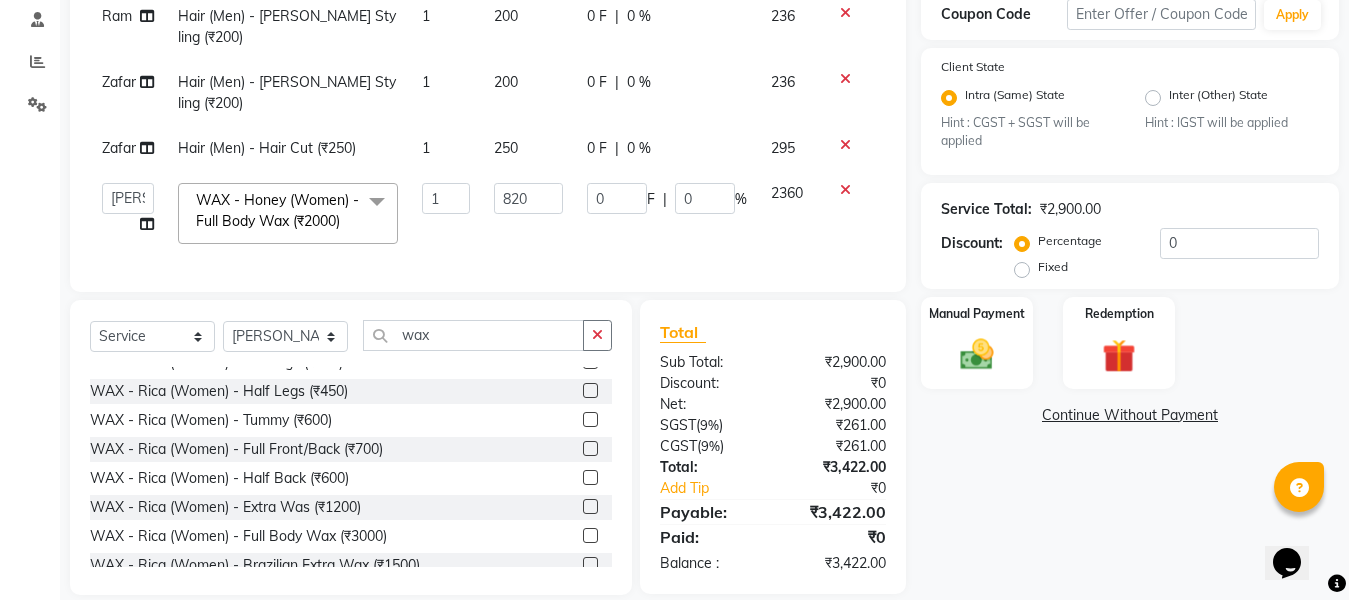click on "Select  Service  Product  Membership  Package Voucher Prepaid Gift Card  Select Stylist [PERSON_NAME] Aalam Sheikh [PERSON_NAME] [PERSON_NAME] Gaurav [PERSON_NAME] [PERSON_NAME] [PERSON_NAME] maam Lucky Manager [PERSON_NAME] [PERSON_NAME] [PERSON_NAME] ( [PERSON_NAME]) [PERSON_NAME] [PERSON_NAME] [PERSON_NAME] [PERSON_NAME] wax MANICURE (Women) - [PERSON_NAME] (₹1)  PEDICURE (Women) - Peraffin Wax (₹300)  THREADING (Women) - Full Face BRAZILIAN WAX (₹100)  WAX - Honey (Women) - Under Arms (₹100)  WAX - Honey (Women) - Full Arms (₹400)  WAX - Honey (Women) - Full Legs (₹450)  WAX - Honey (Women) - Half Legs (₹350)  WAX - Honey (Women) - Tummy (₹500)  WAX - Honey (Women) - Full Front/Back (₹500)  WAX - Honey (Women) - Half Back (₹400)  WAX - Honey (Women) - Extra Was (₹1000)  WAX - Honey (Women) - Full Body Wax (₹2000)  WAX - Honey (Women) - Brazilian Extra Wax (₹1)  WAX - Honey (Women) - Brazilian Under Arms (₹1)  WAX - Chocolate (Women) - Under Arms (₹150)  WAX - Chocolate (Women) - Tummy (₹550)" 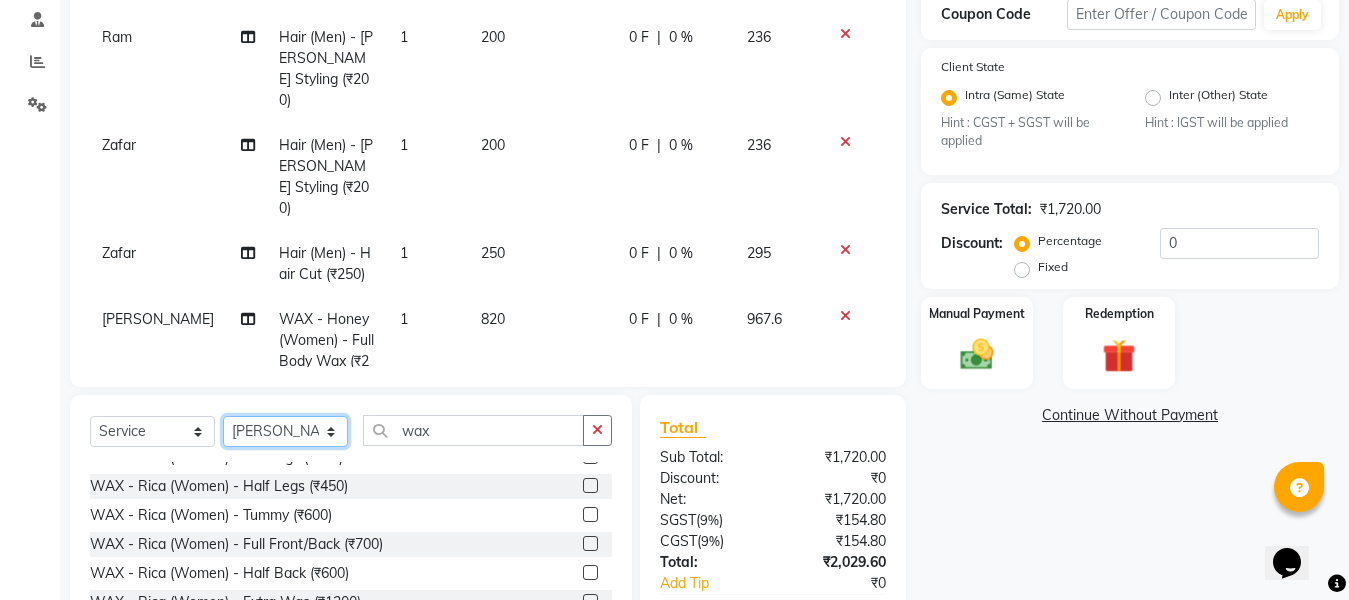 click on "Select Stylist [PERSON_NAME] Aalam Sheikh [PERSON_NAME] [PERSON_NAME] Gaurav [PERSON_NAME] [PERSON_NAME] [PERSON_NAME] maam Lucky Manager [PERSON_NAME] [PERSON_NAME] Ram [PERSON_NAME] Shilpa ( sunita) [PERSON_NAME] [PERSON_NAME] [PERSON_NAME] [PERSON_NAME]" 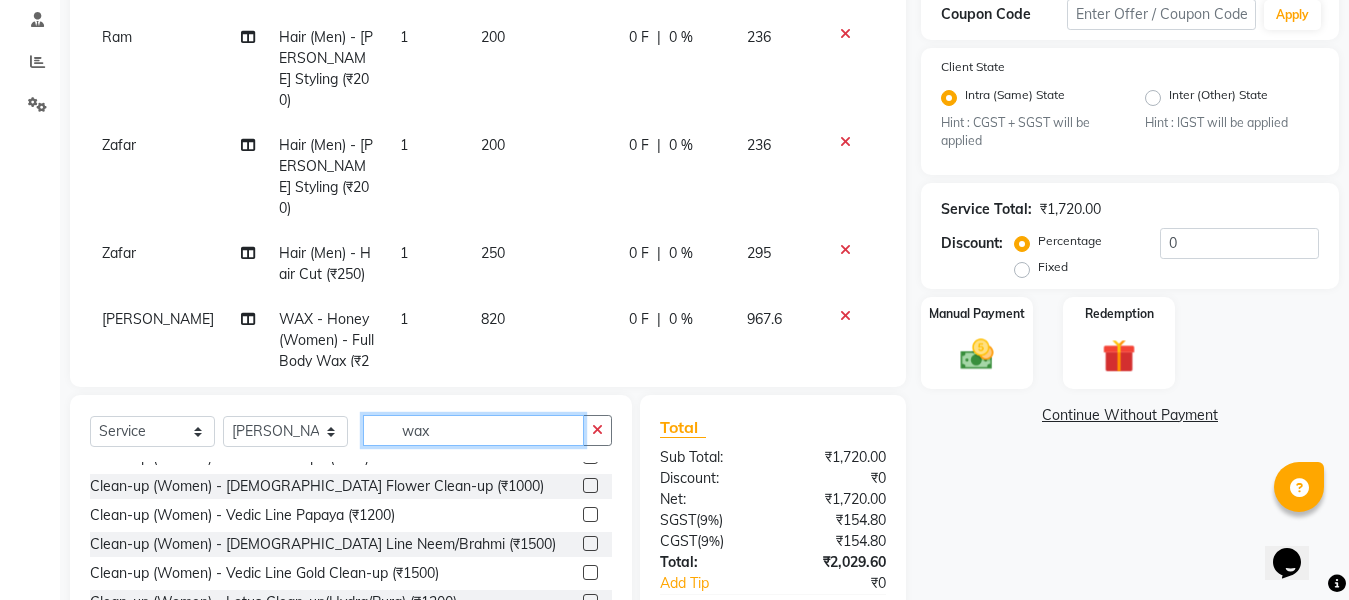 click on "wax" 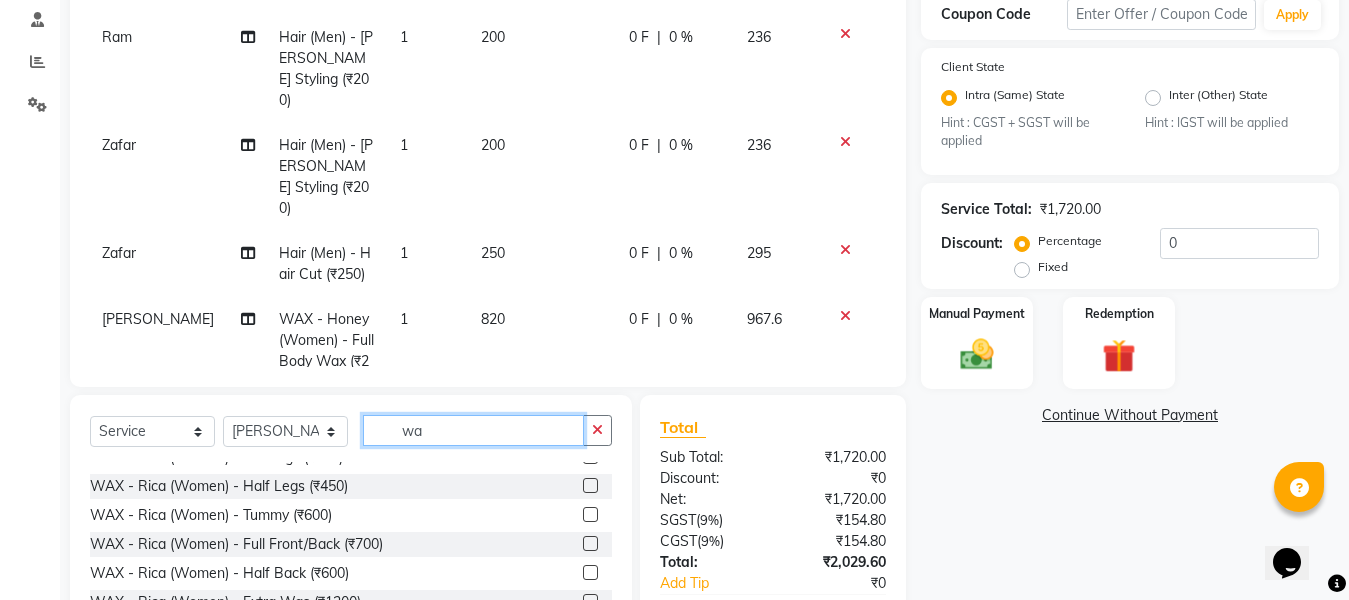 type on "w" 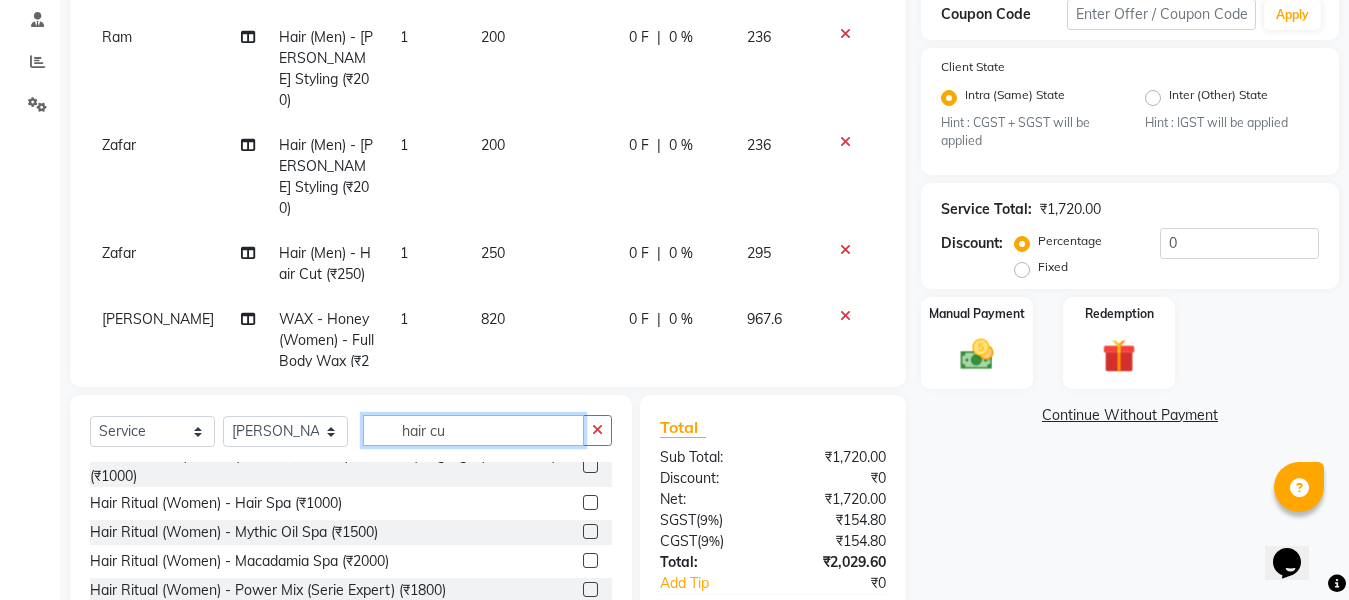 scroll, scrollTop: 0, scrollLeft: 0, axis: both 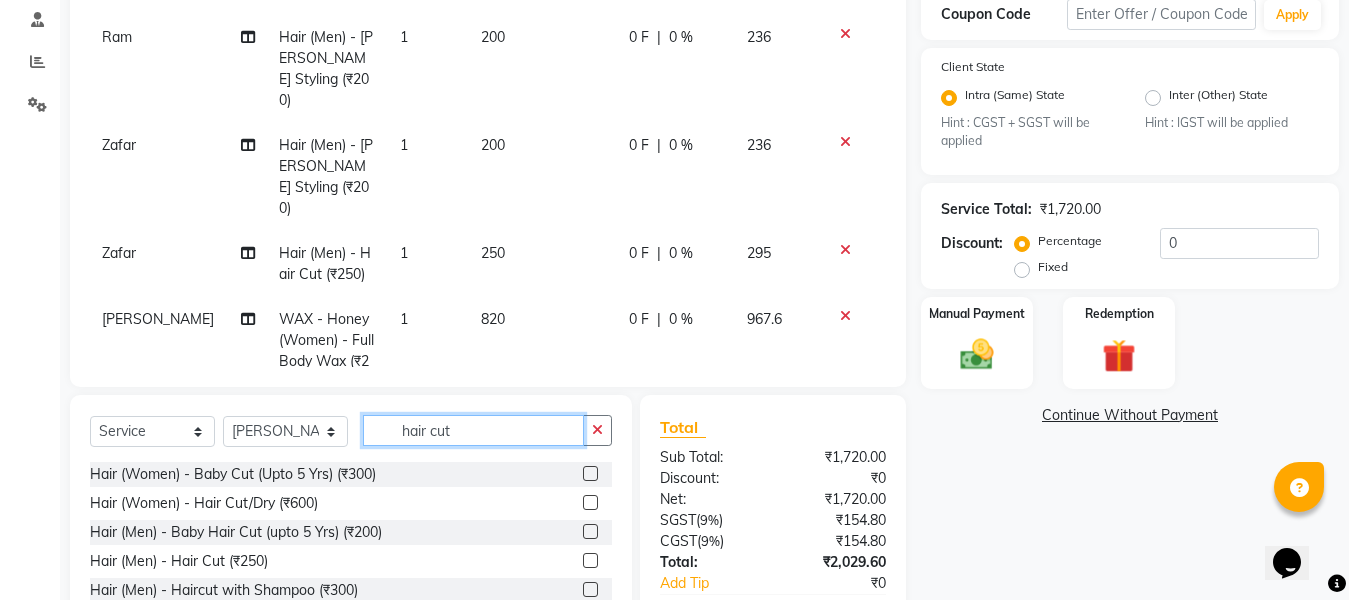 type on "hair cut" 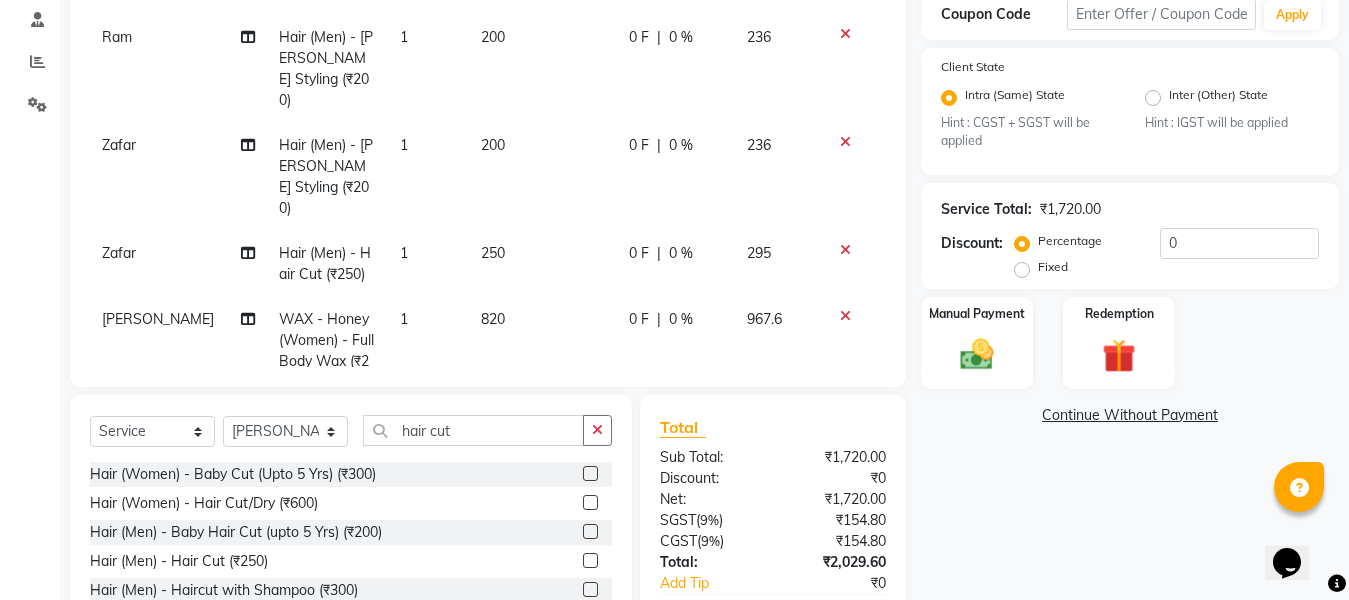 click 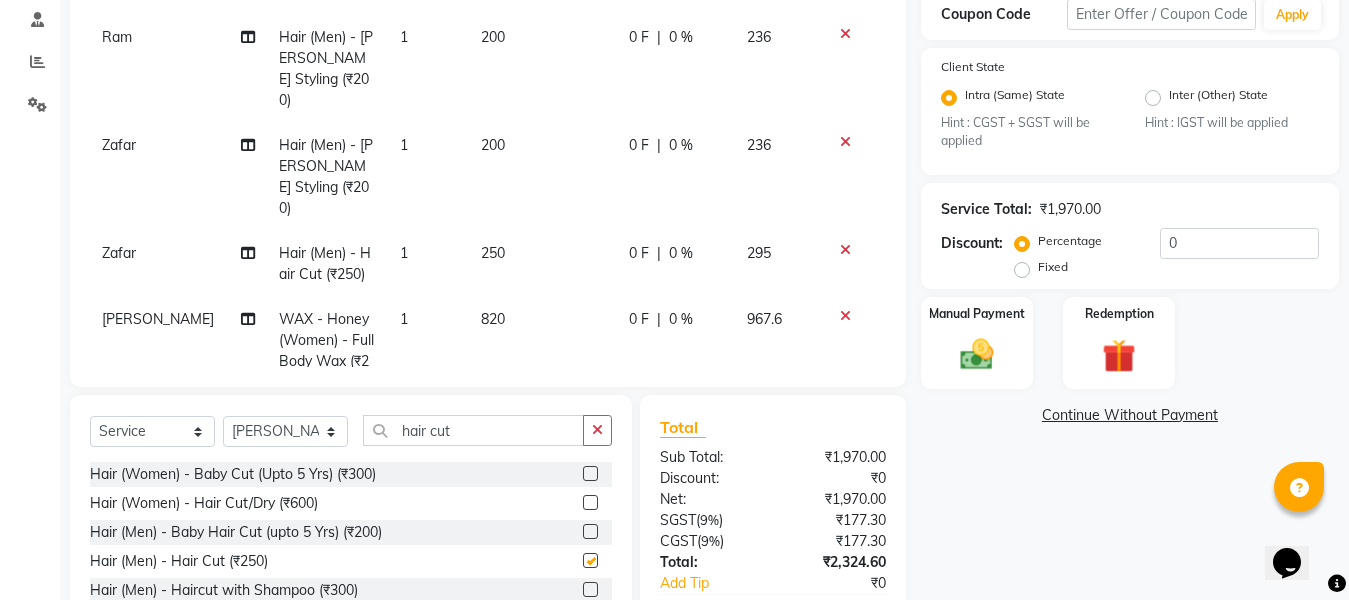 checkbox on "false" 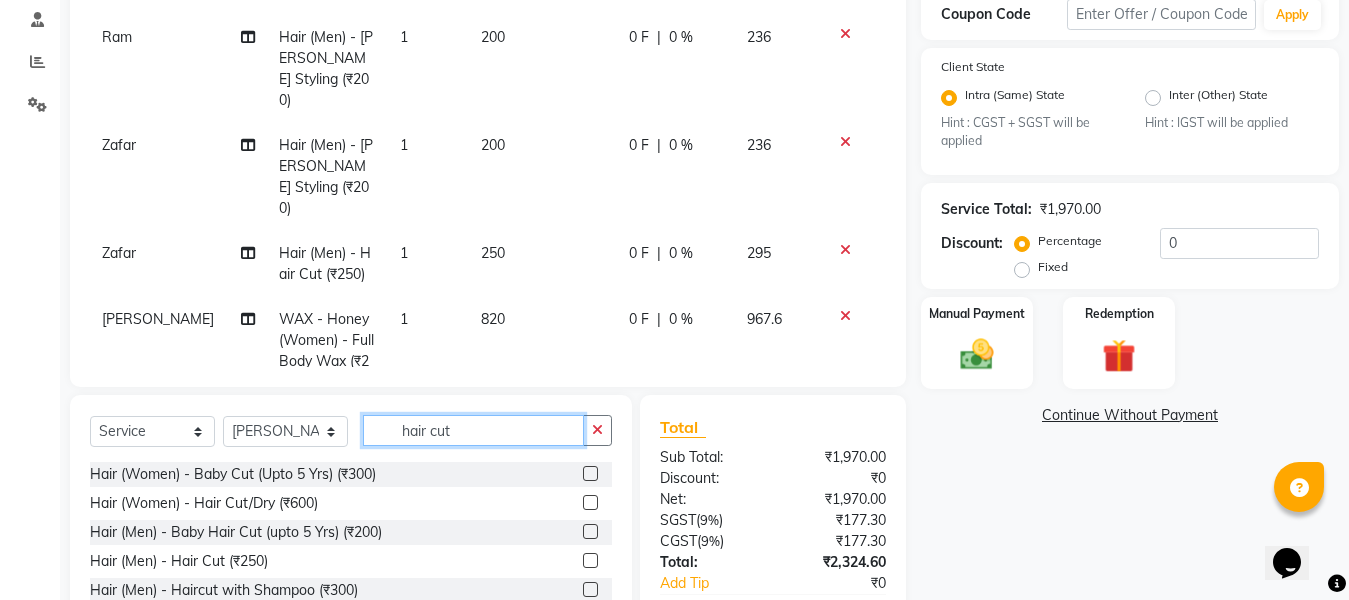 click on "hair cut" 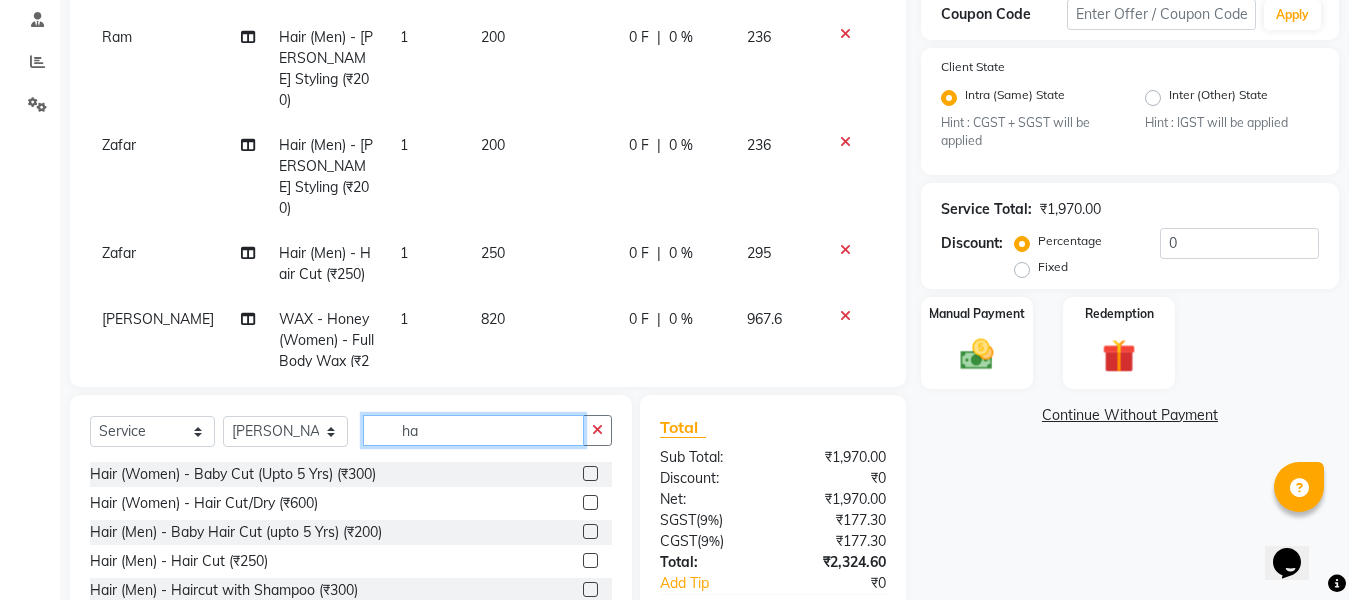 type on "h" 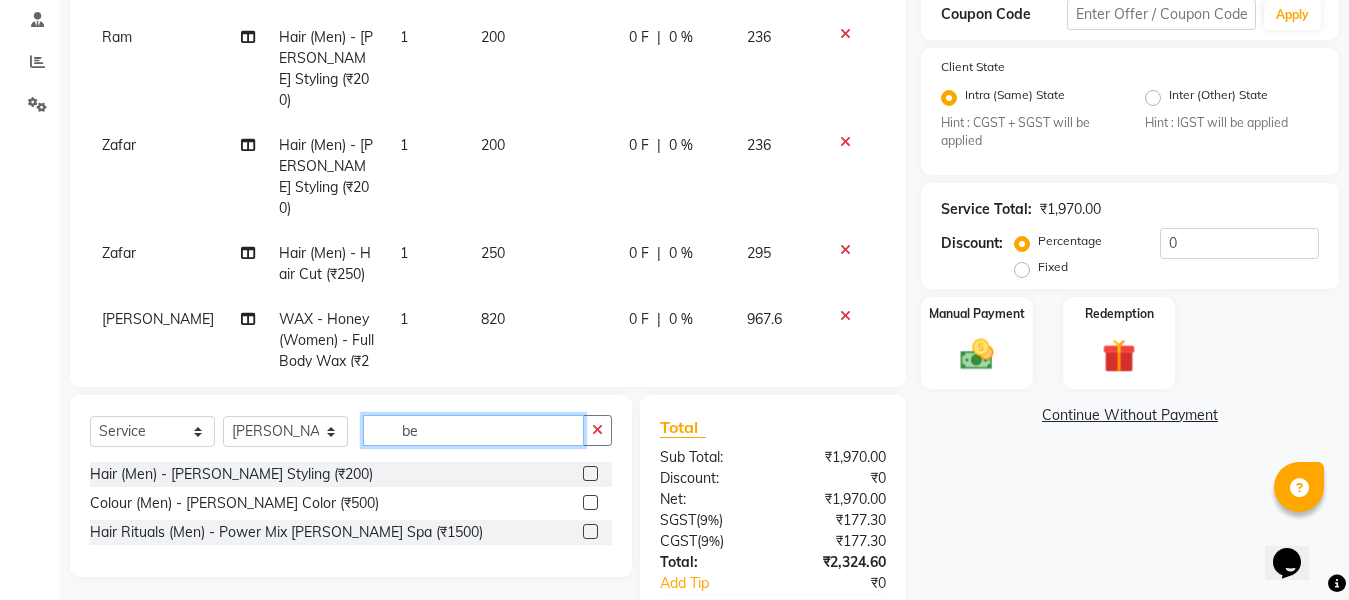 type on "be" 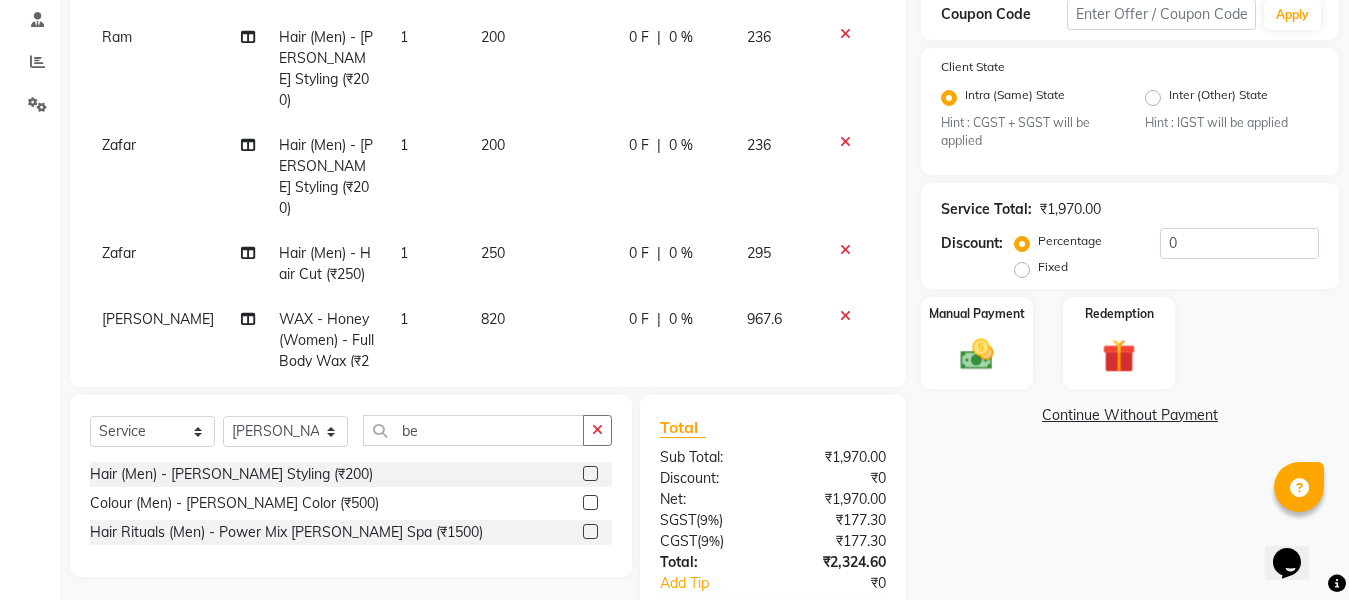 click 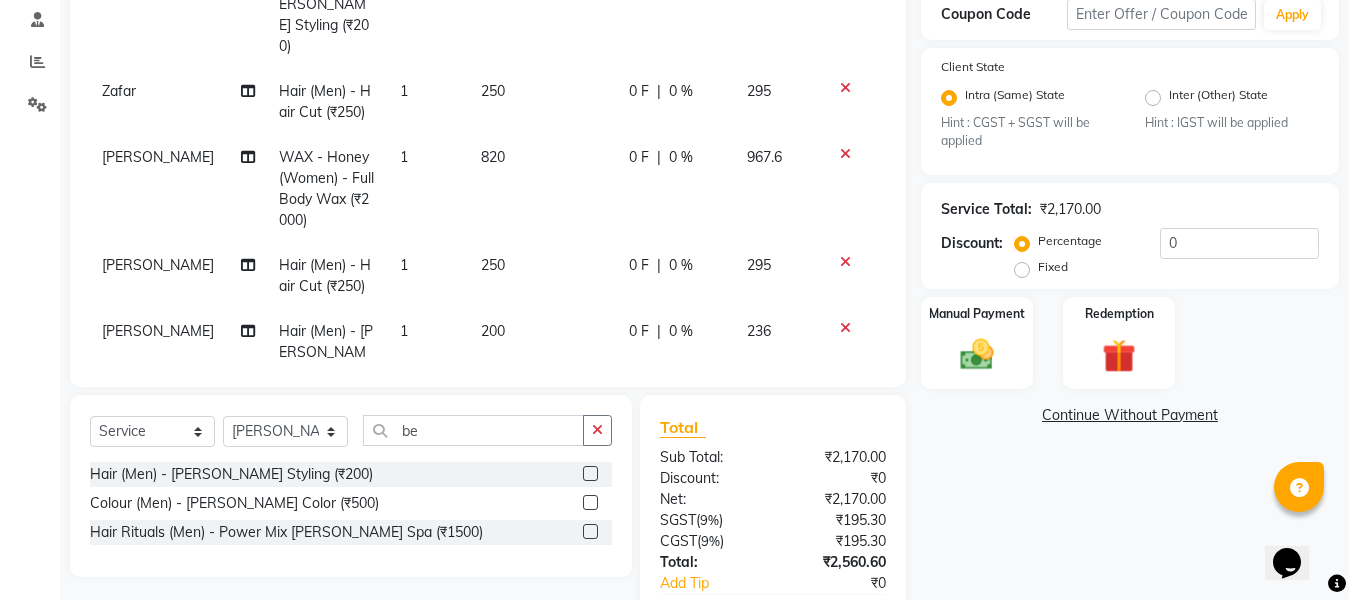 scroll, scrollTop: 182, scrollLeft: 0, axis: vertical 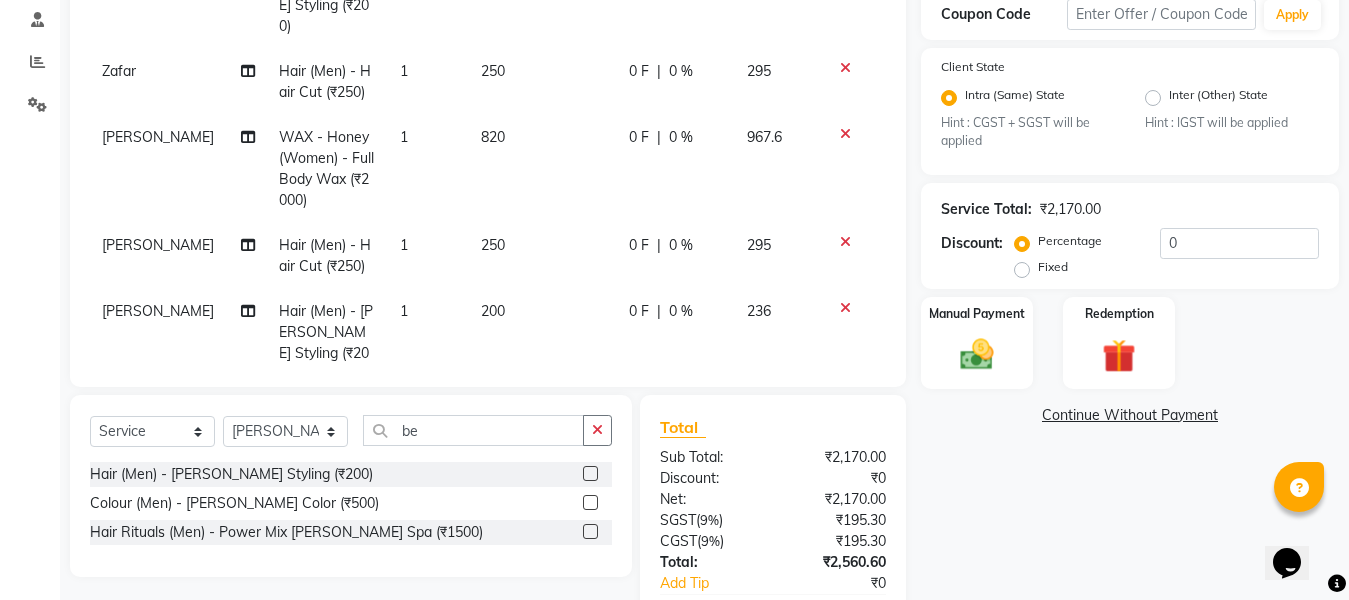 click 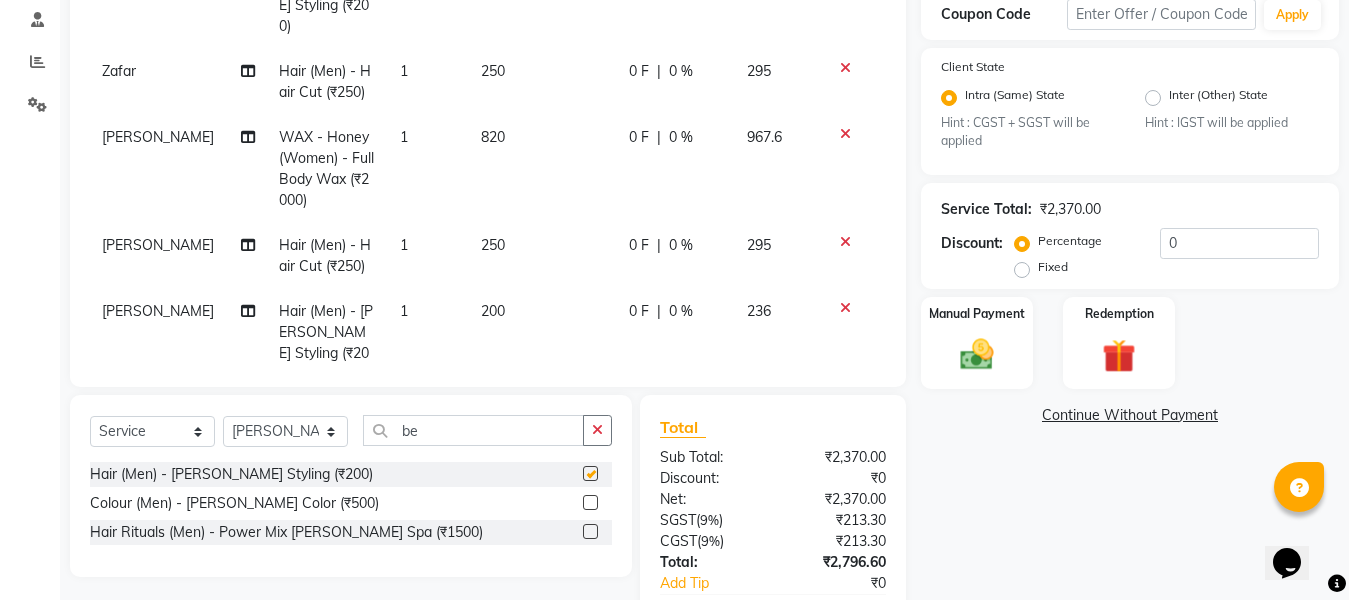 checkbox on "false" 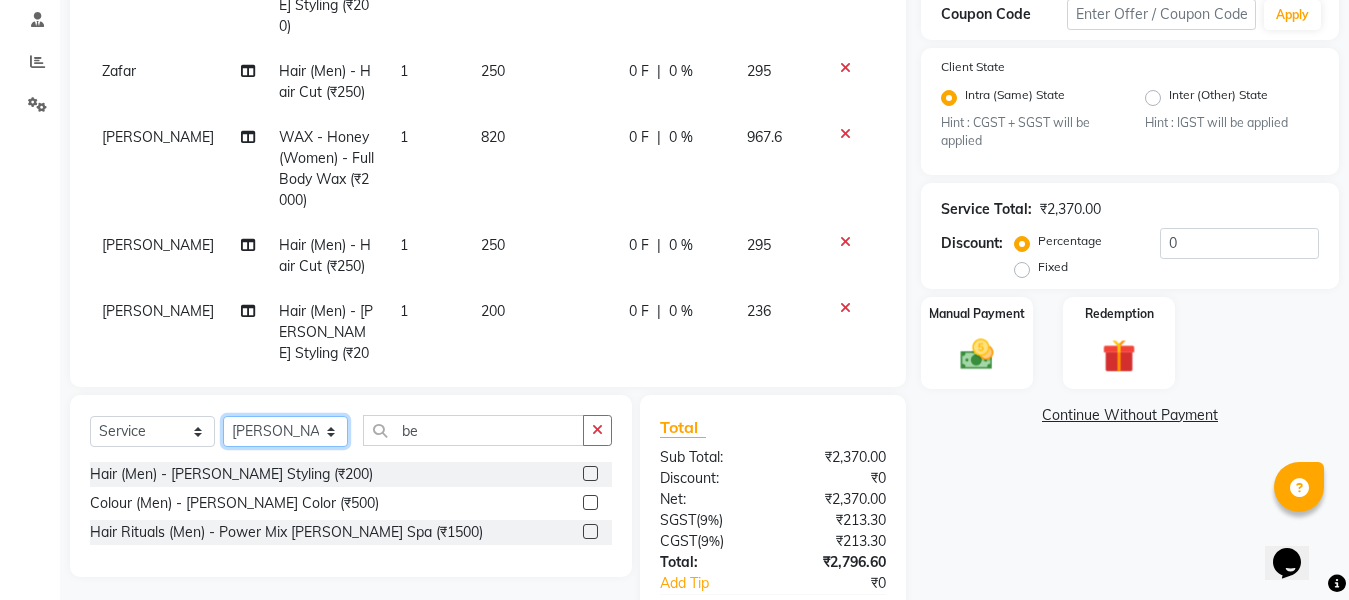 click on "Select Stylist [PERSON_NAME] Aalam Sheikh [PERSON_NAME] [PERSON_NAME] Gaurav [PERSON_NAME] [PERSON_NAME] [PERSON_NAME] maam Lucky Manager [PERSON_NAME] [PERSON_NAME] Ram [PERSON_NAME] Shilpa ( sunita) [PERSON_NAME] [PERSON_NAME] [PERSON_NAME] [PERSON_NAME]" 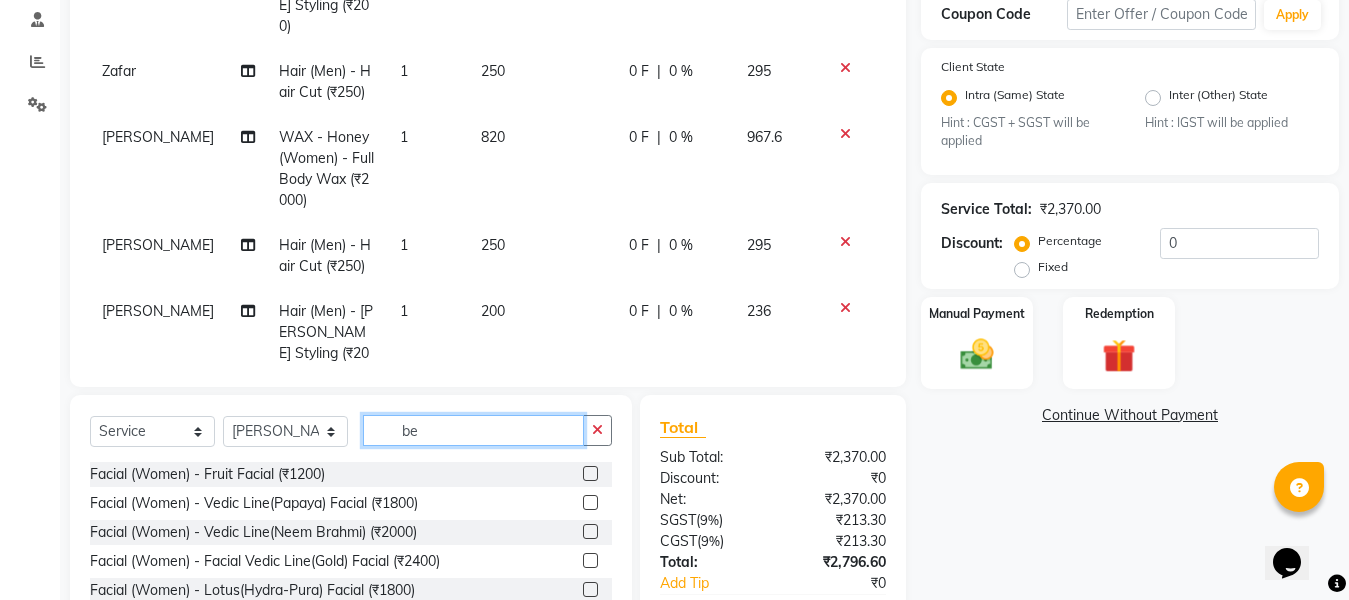 click on "be" 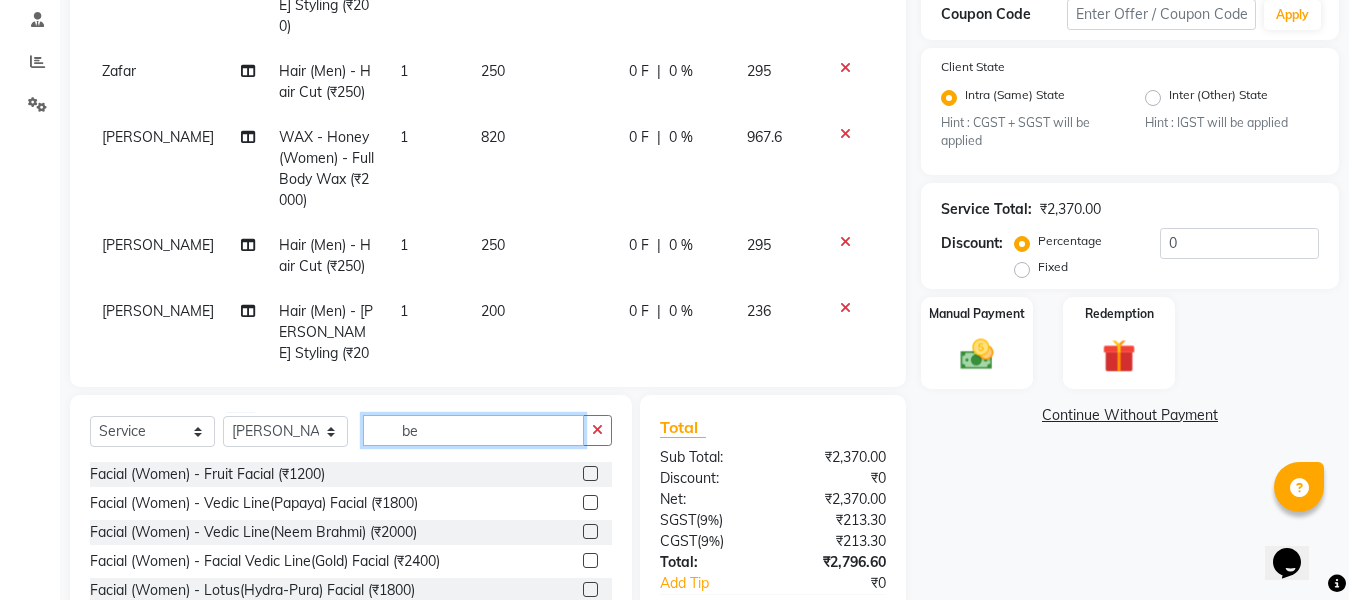 type on "b" 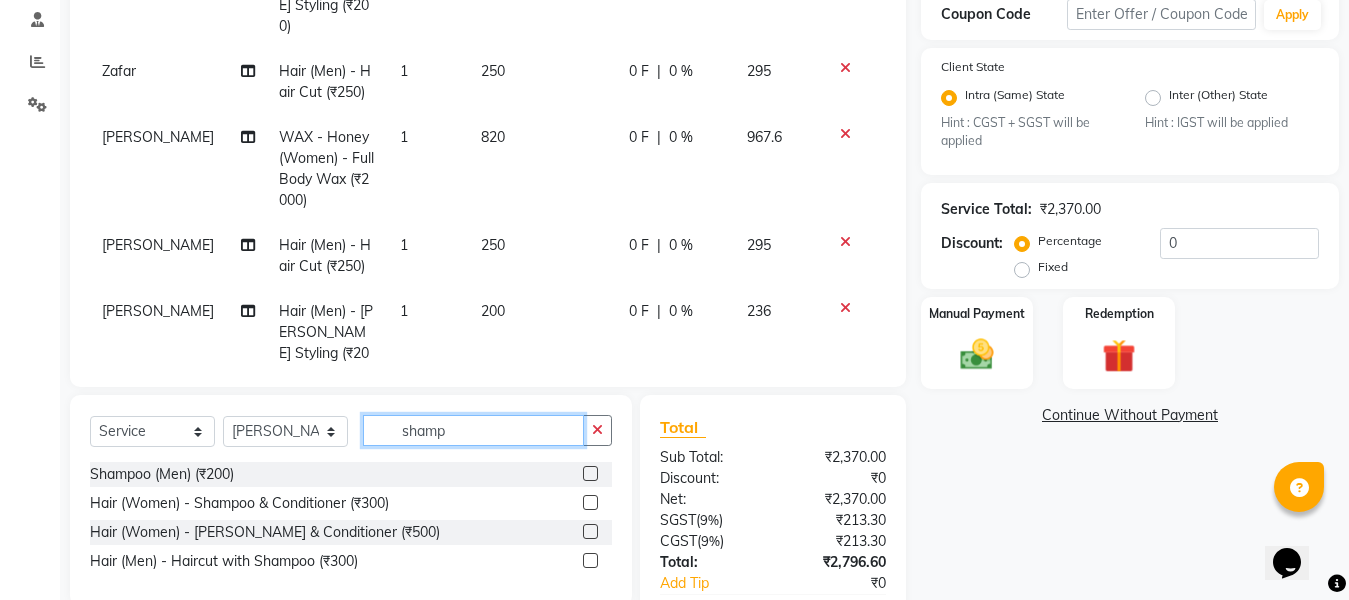 type on "shamp" 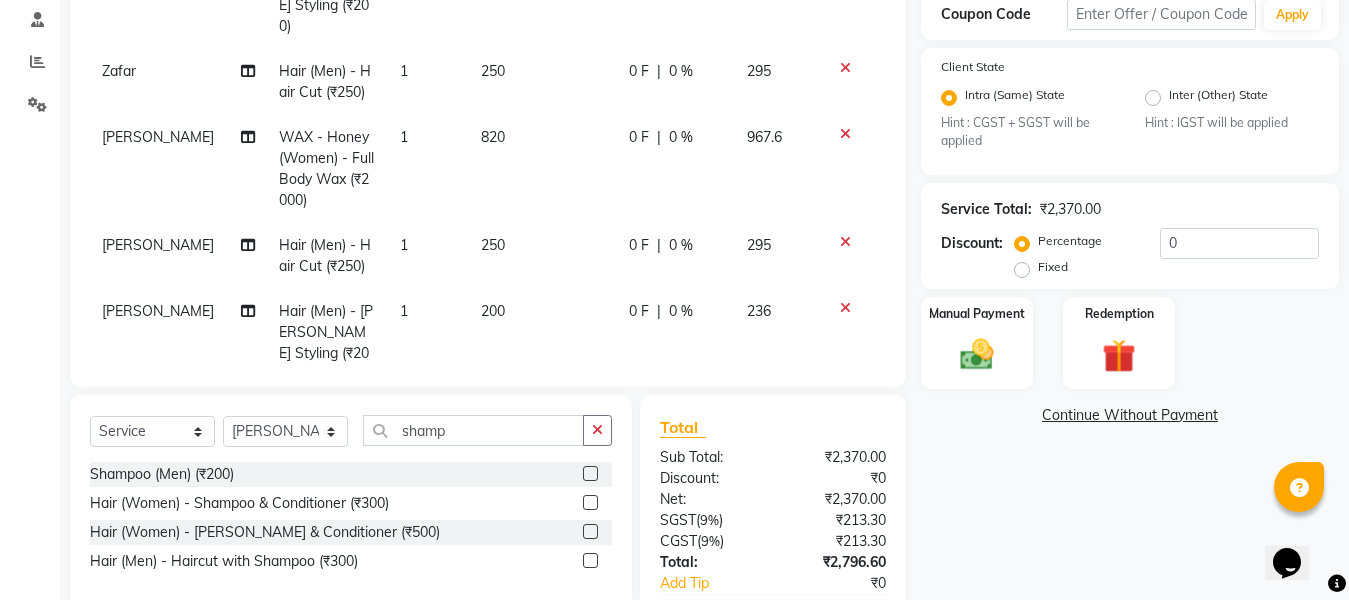 click 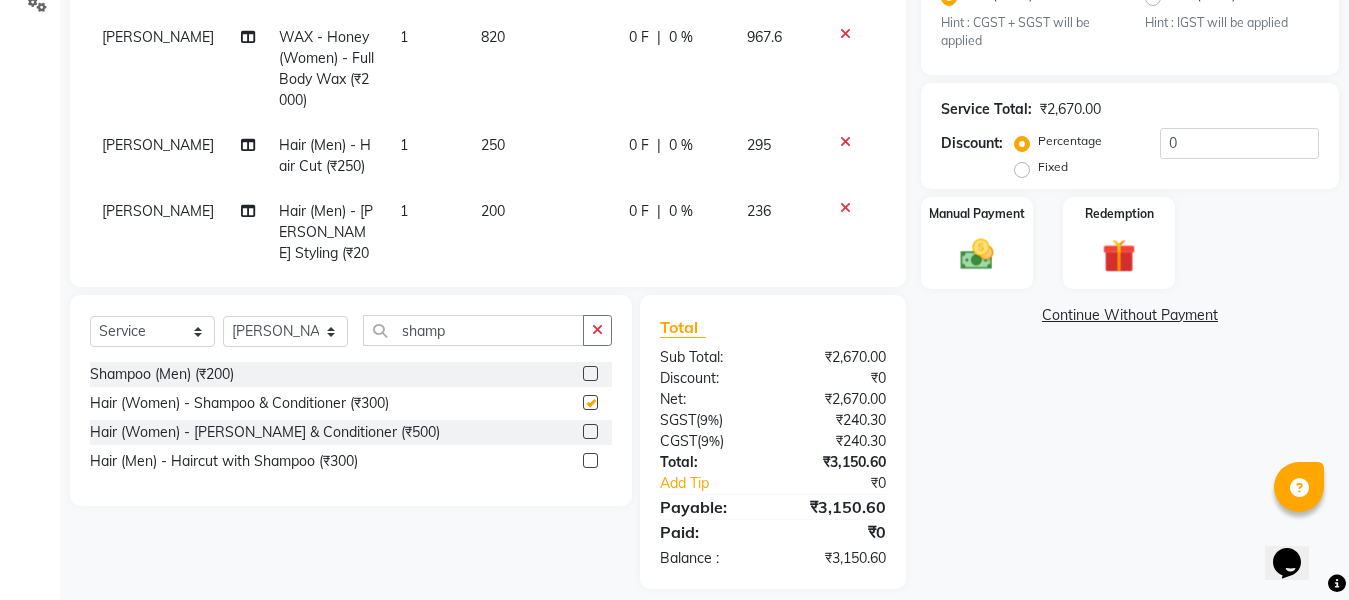 checkbox on "false" 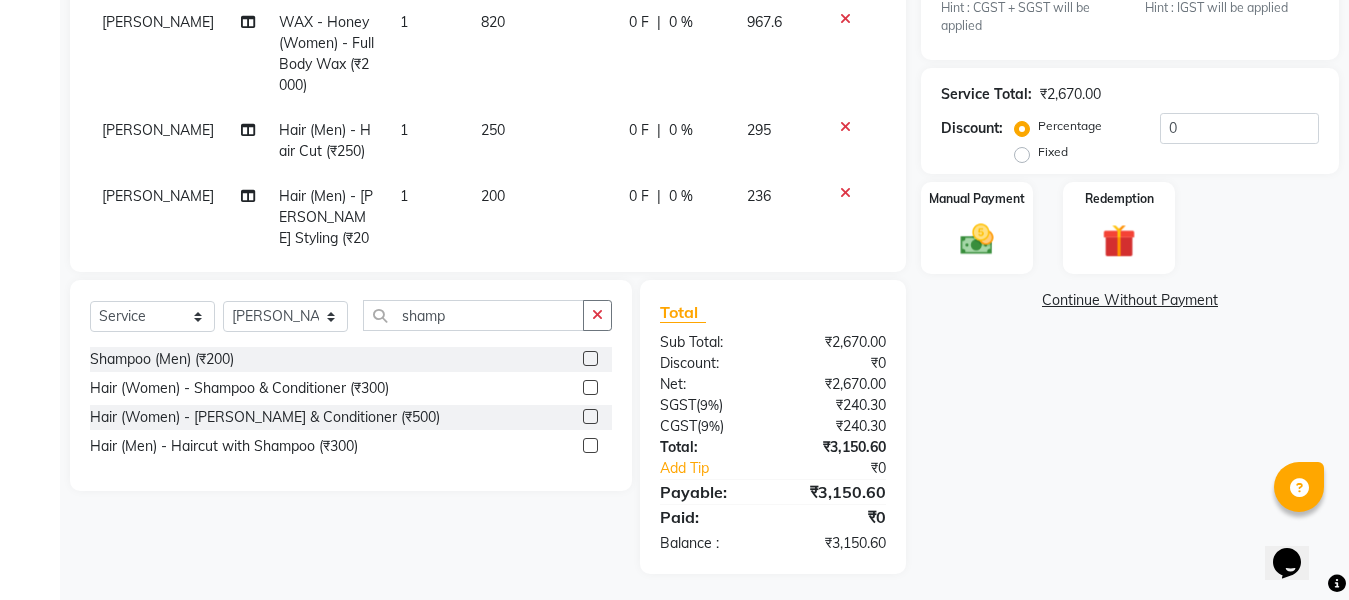 scroll, scrollTop: 500, scrollLeft: 0, axis: vertical 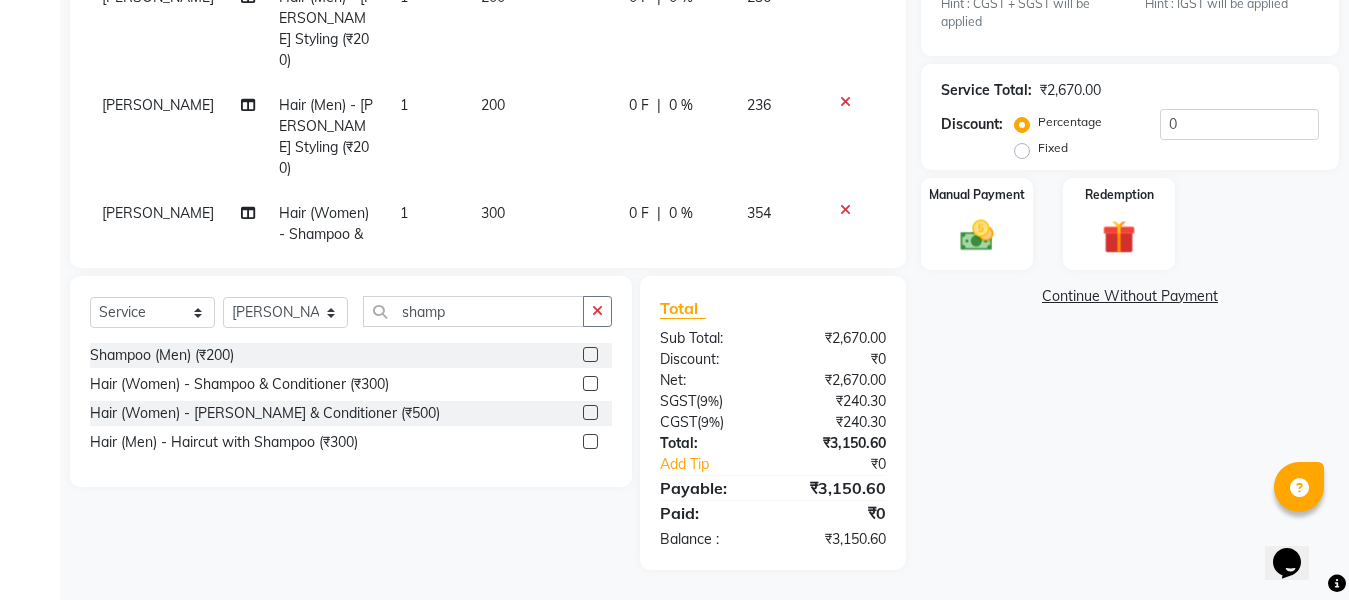 click on "300" 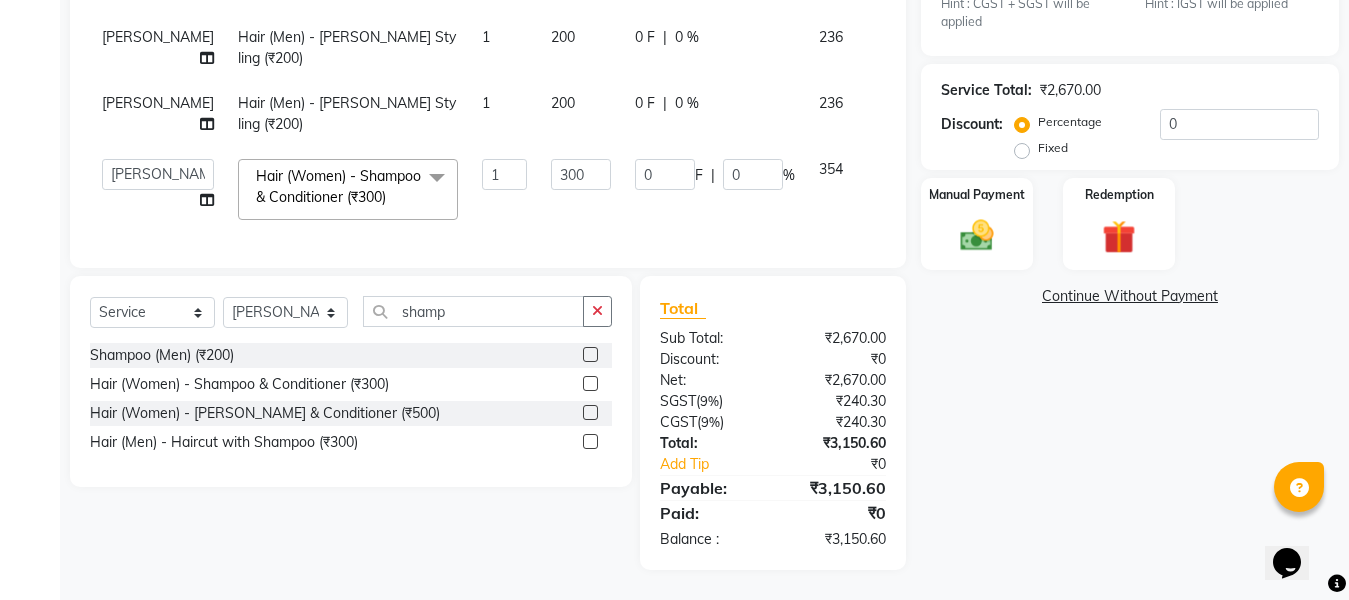 scroll, scrollTop: 186, scrollLeft: 0, axis: vertical 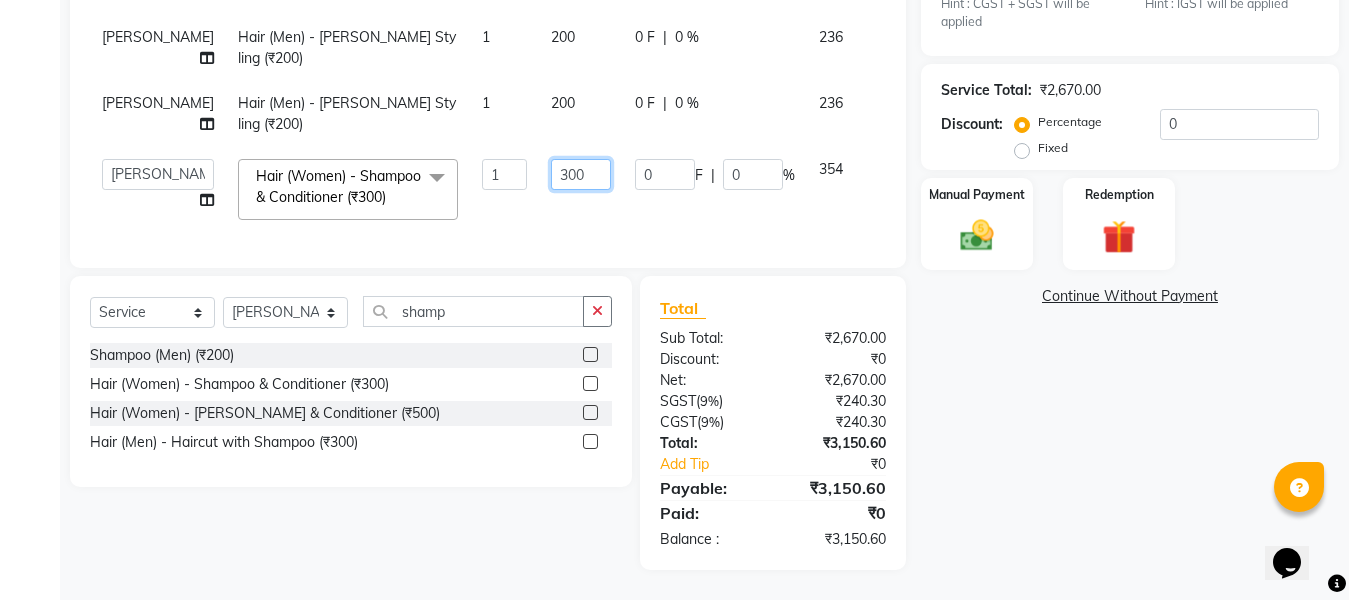 click on "300" 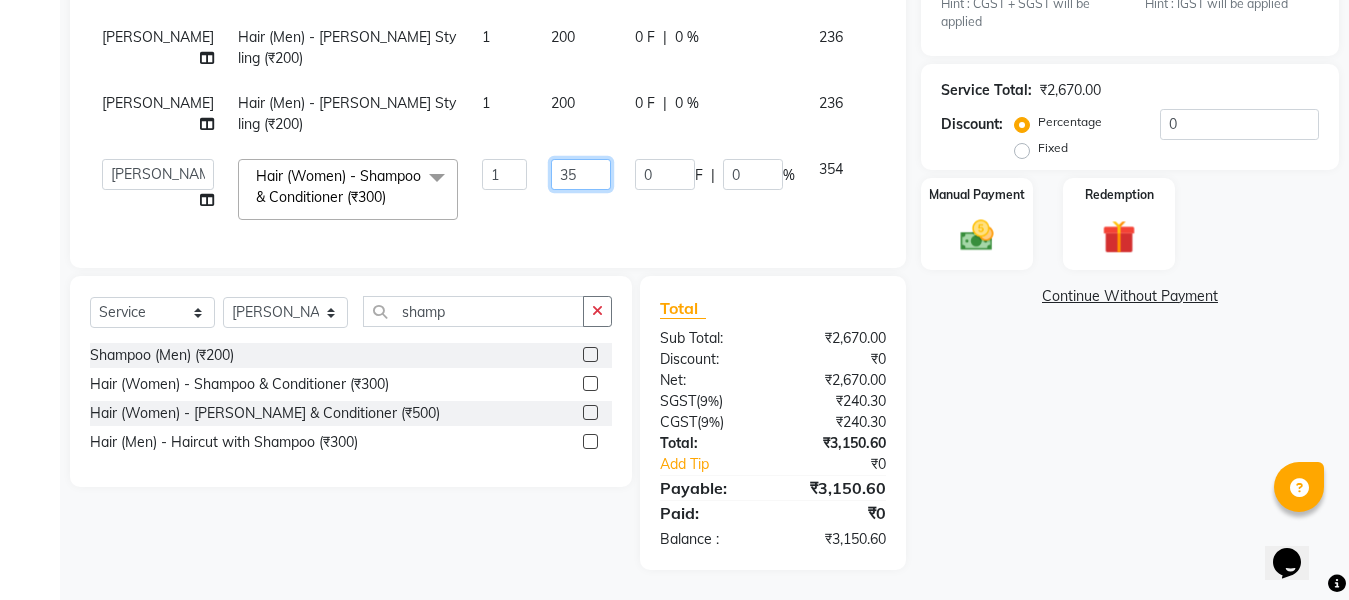 type on "350" 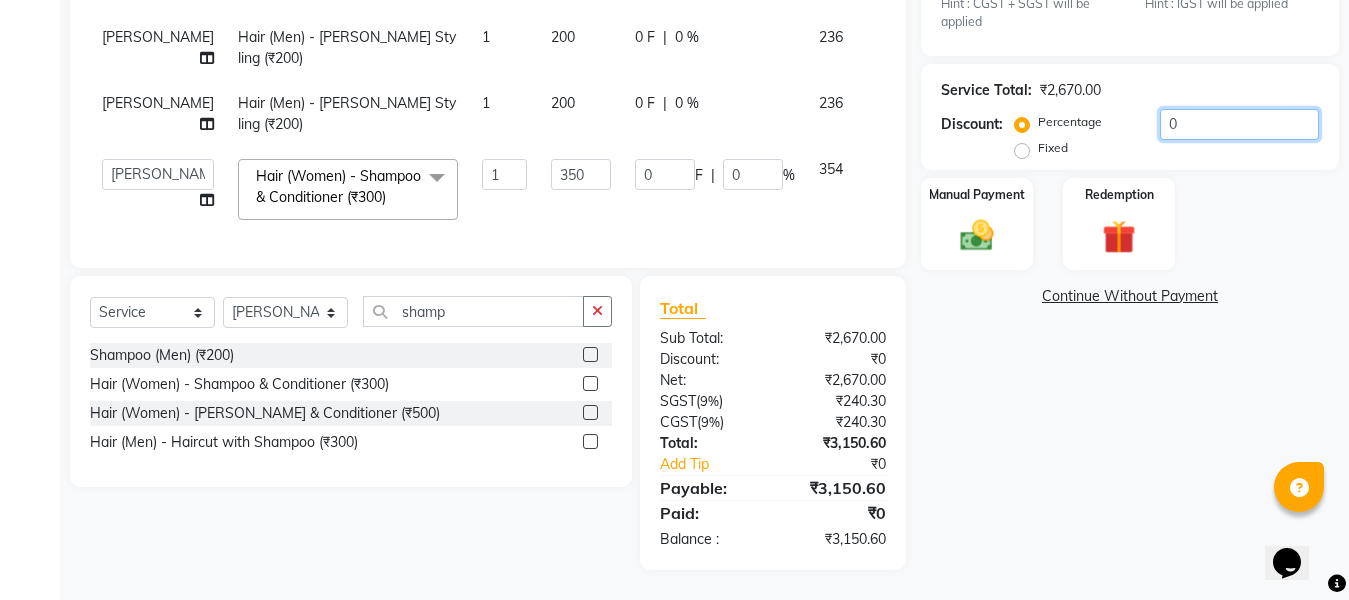 click on "0" 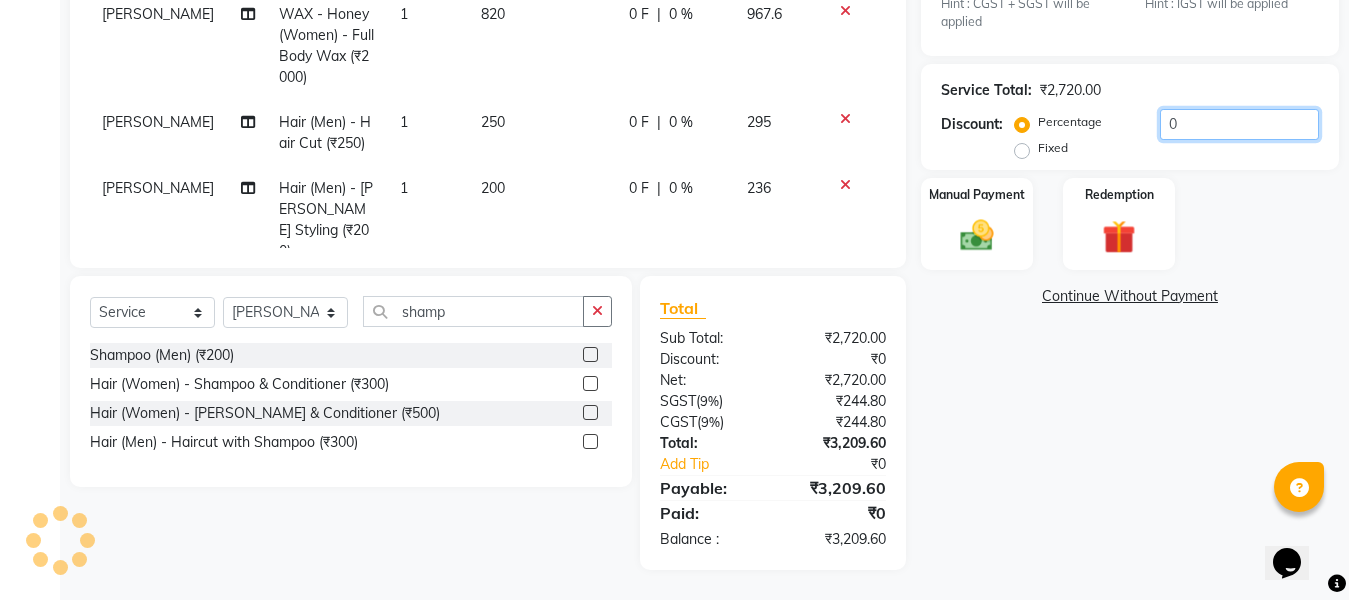 scroll, scrollTop: 249, scrollLeft: 0, axis: vertical 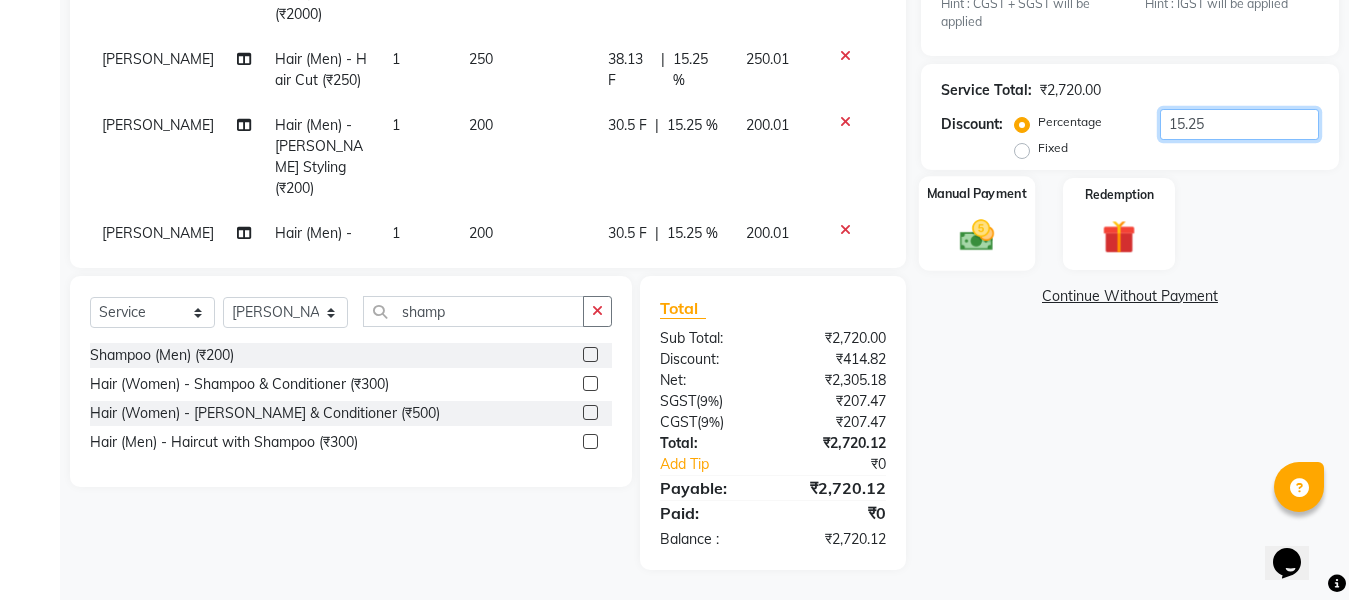 type on "15.25" 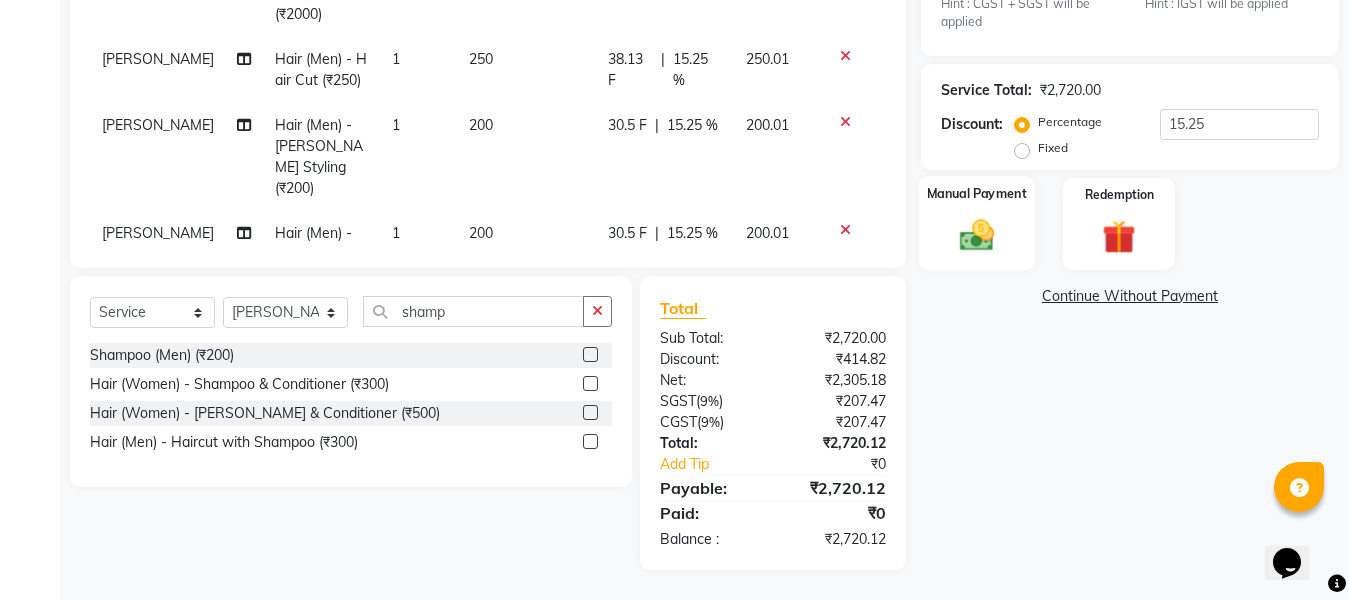 click 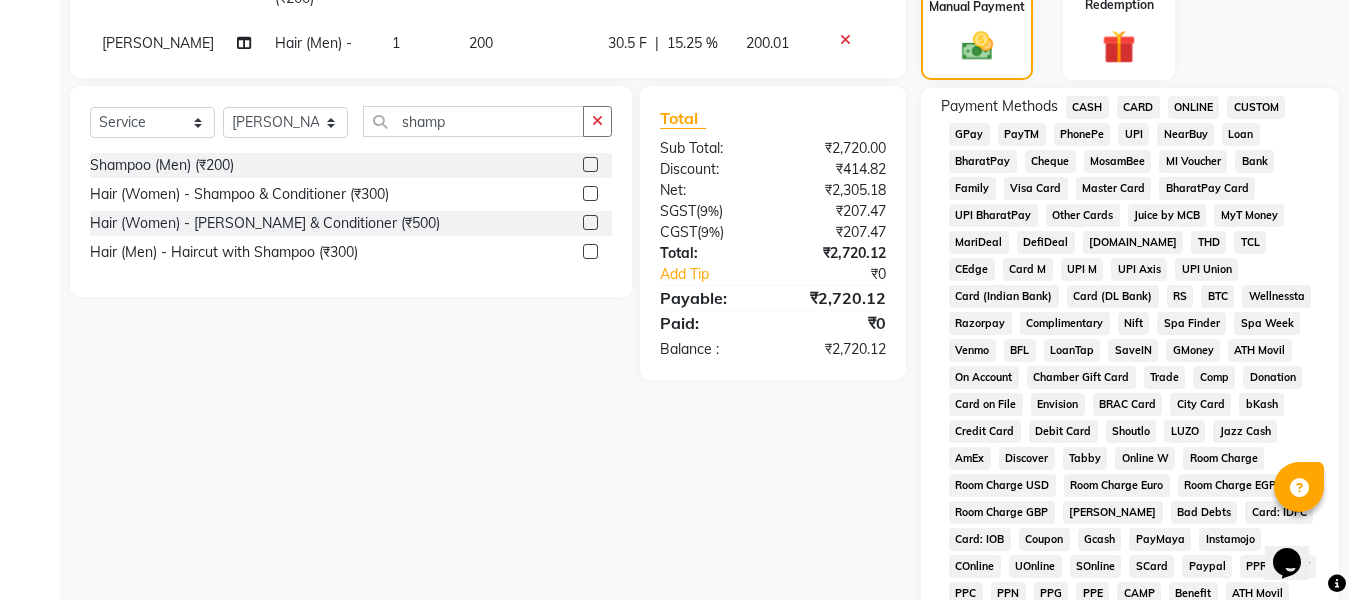 scroll, scrollTop: 700, scrollLeft: 0, axis: vertical 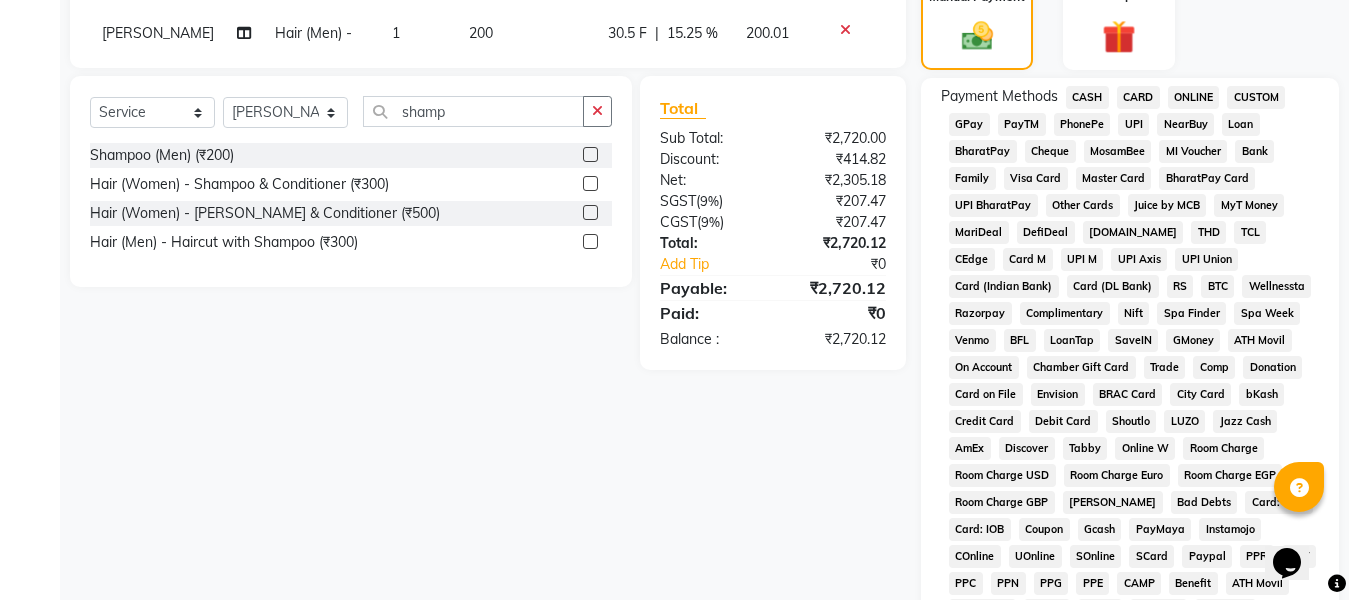 click on "ONLINE" 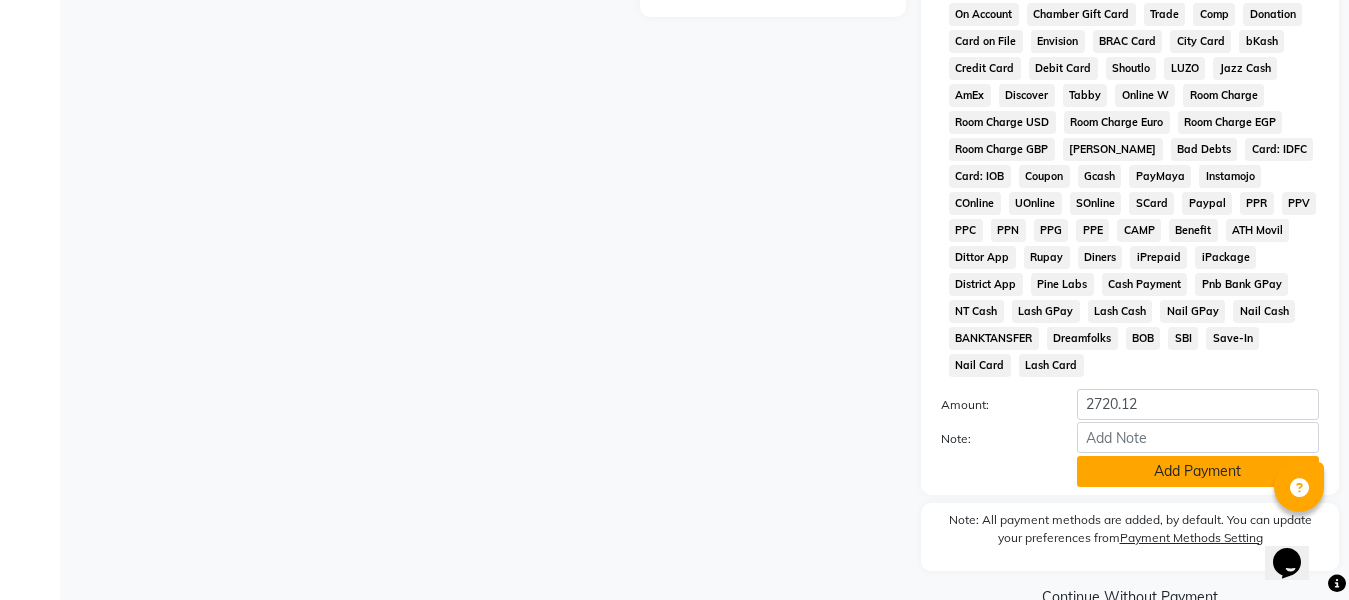 scroll, scrollTop: 1068, scrollLeft: 0, axis: vertical 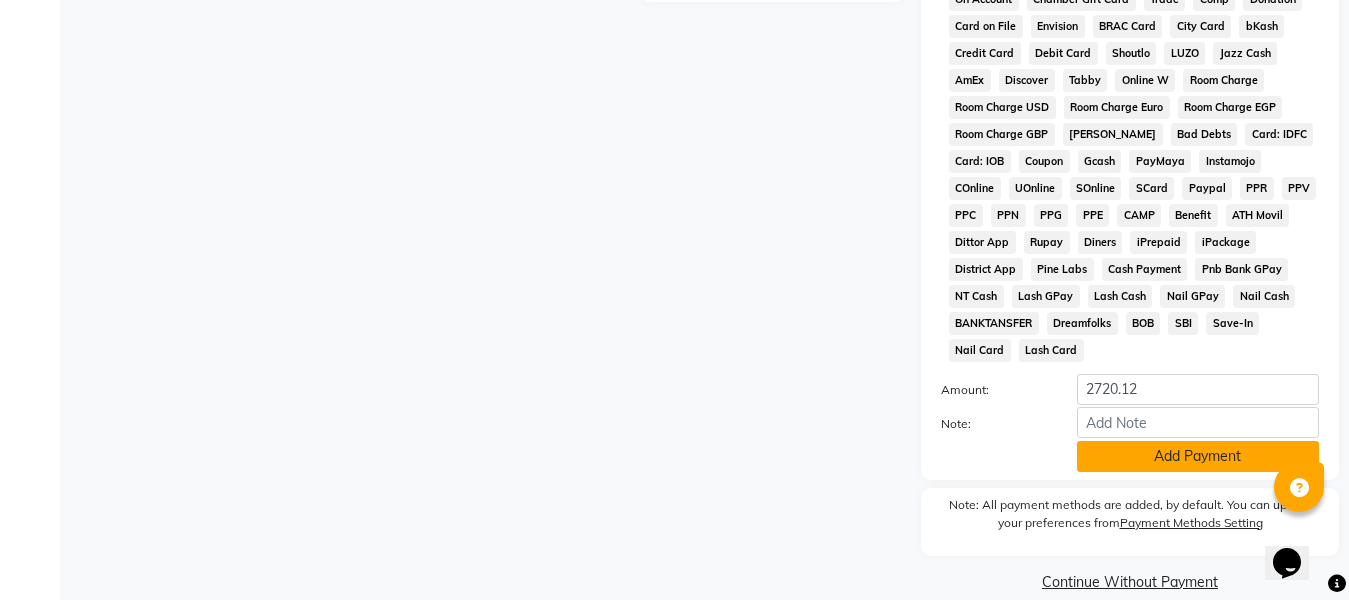 click on "Add Payment" 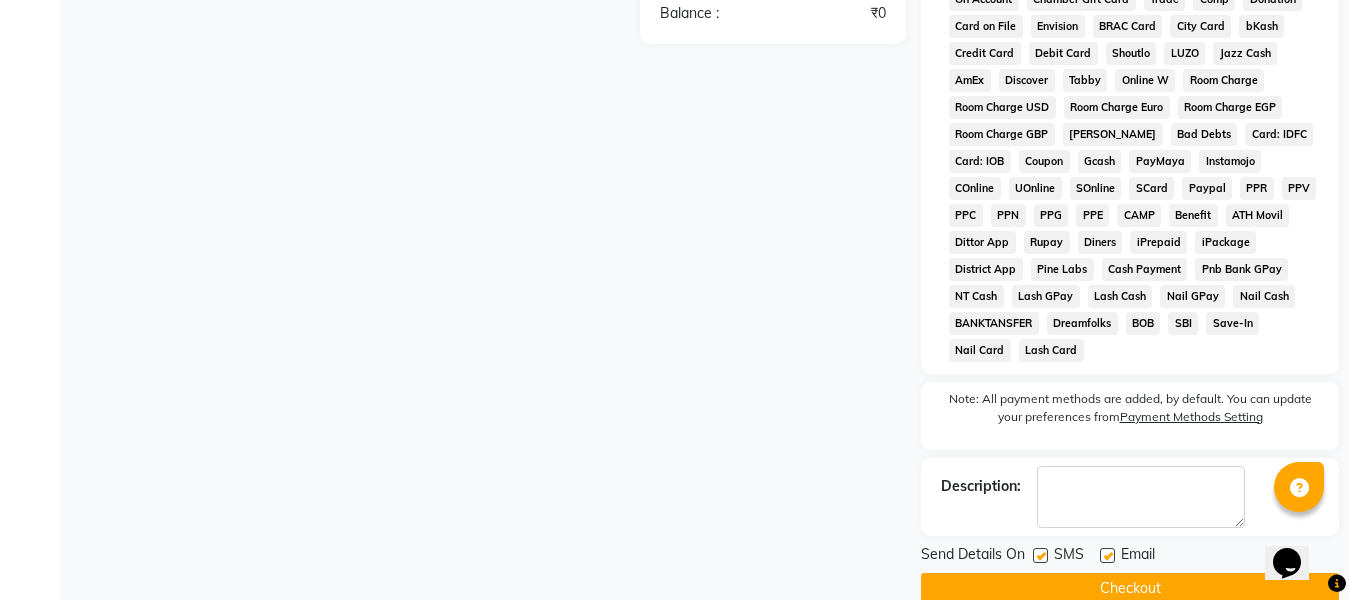 click on "Checkout" 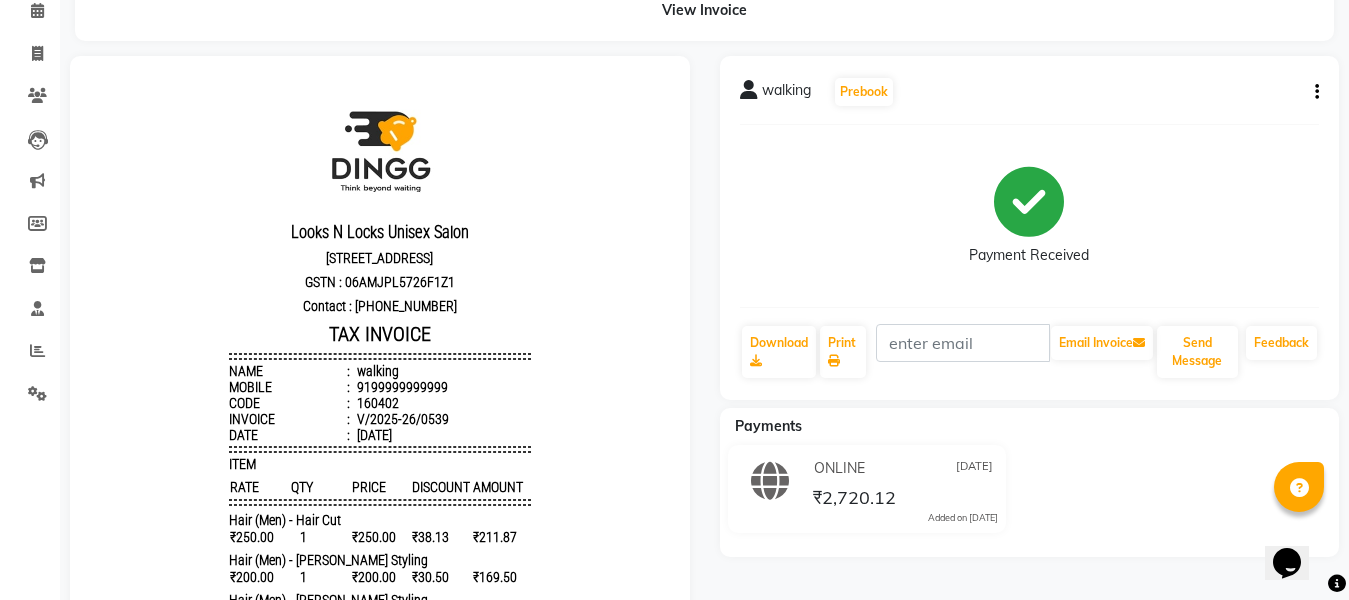 scroll, scrollTop: 0, scrollLeft: 0, axis: both 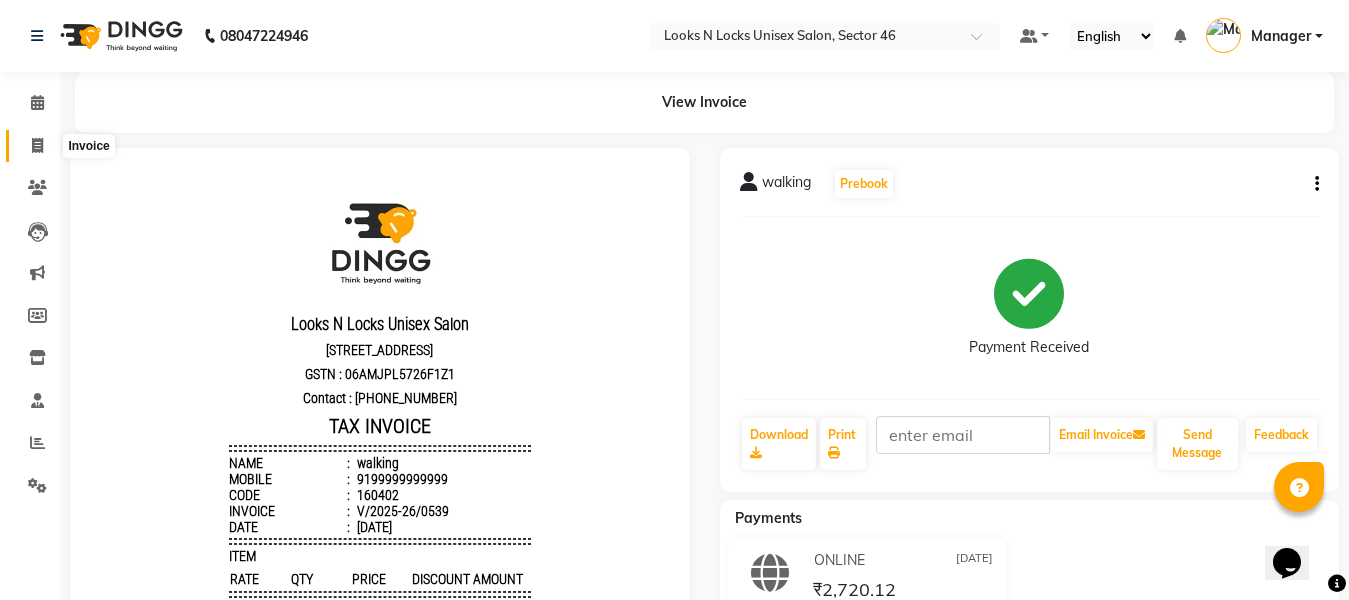 click 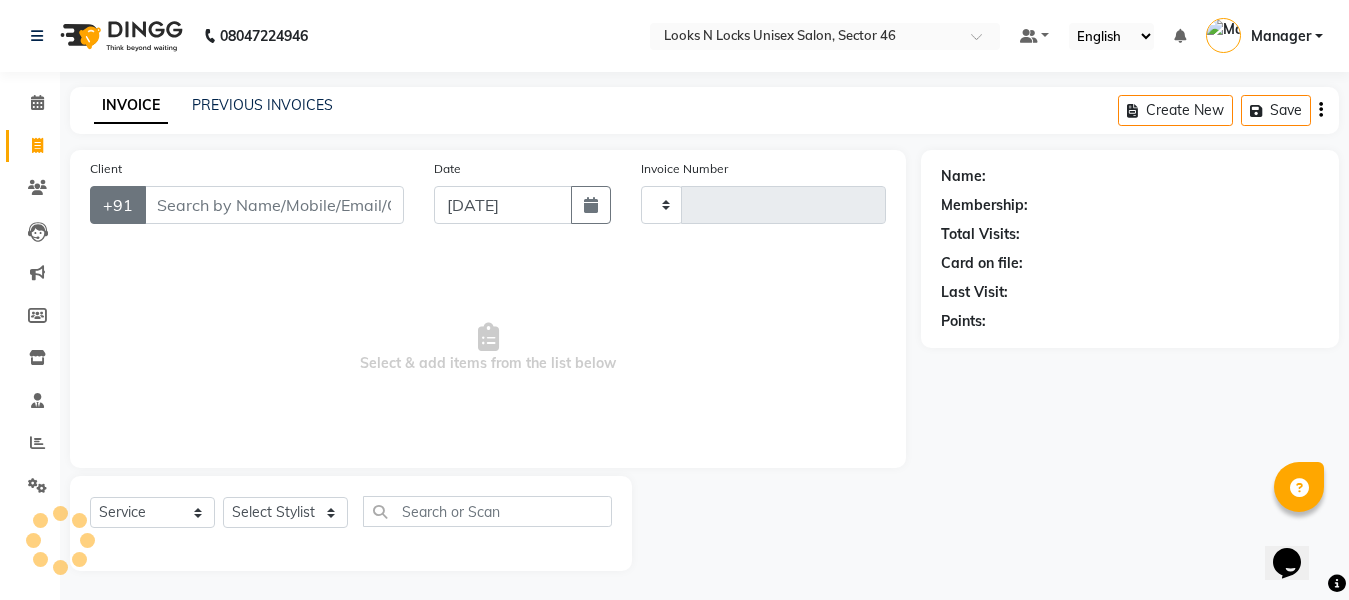 scroll, scrollTop: 1, scrollLeft: 0, axis: vertical 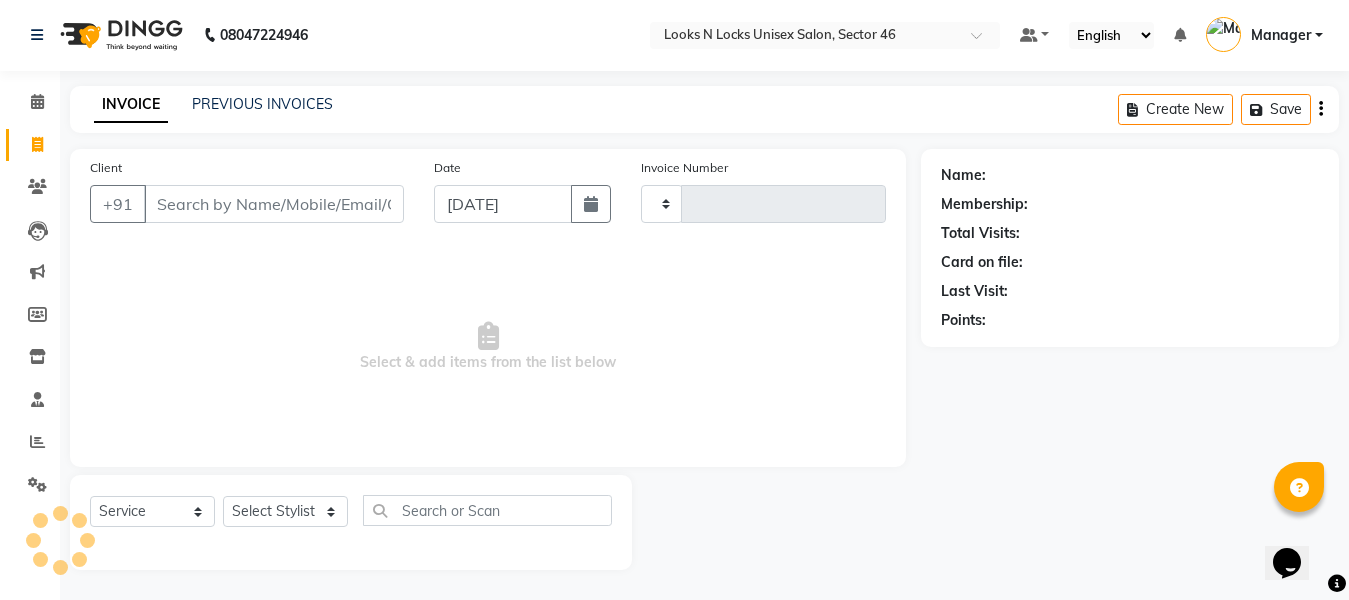 type on "0540" 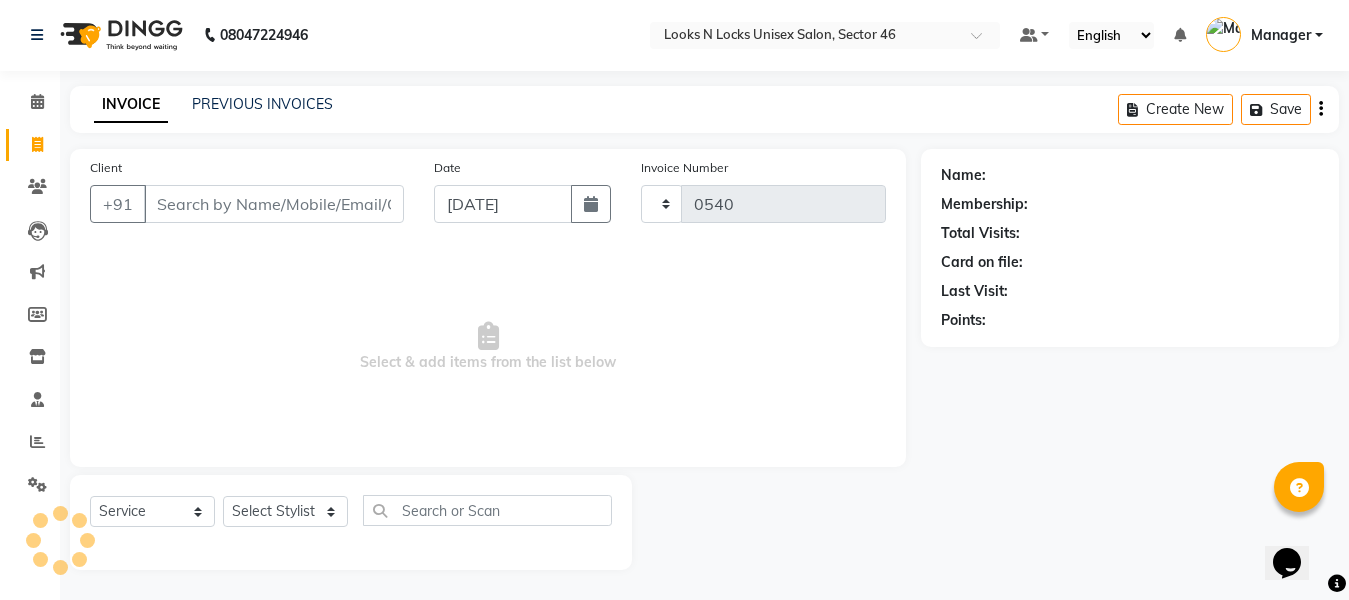 select on "3904" 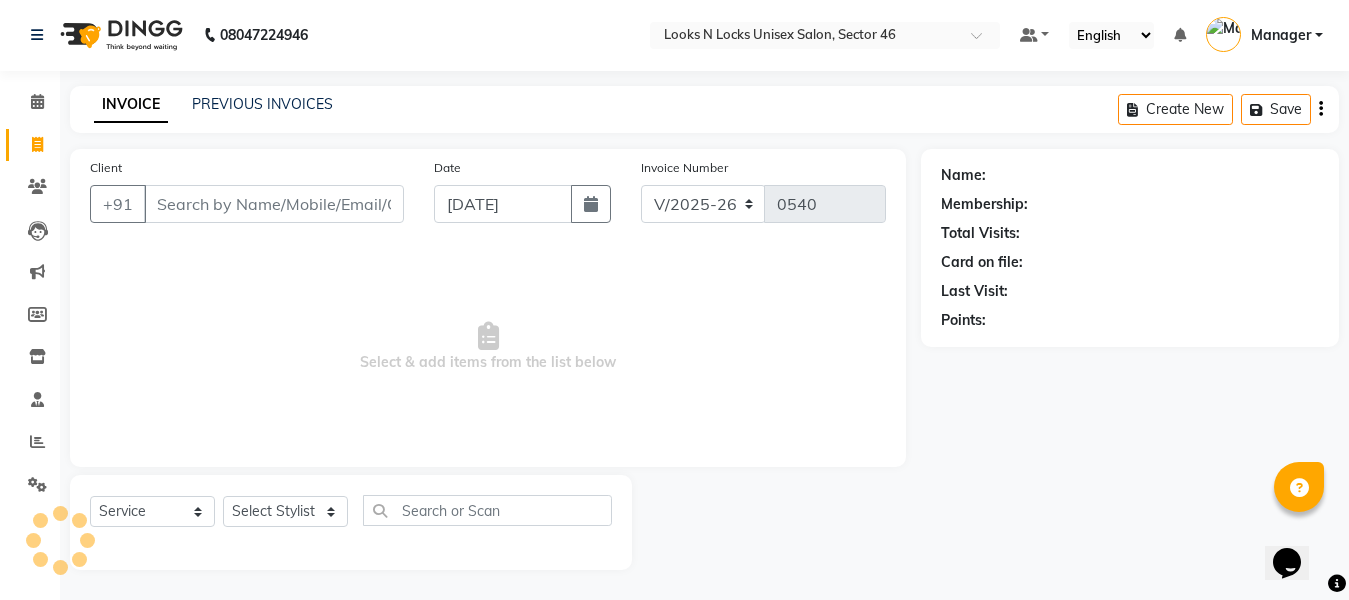 click on "Client" at bounding box center [274, 204] 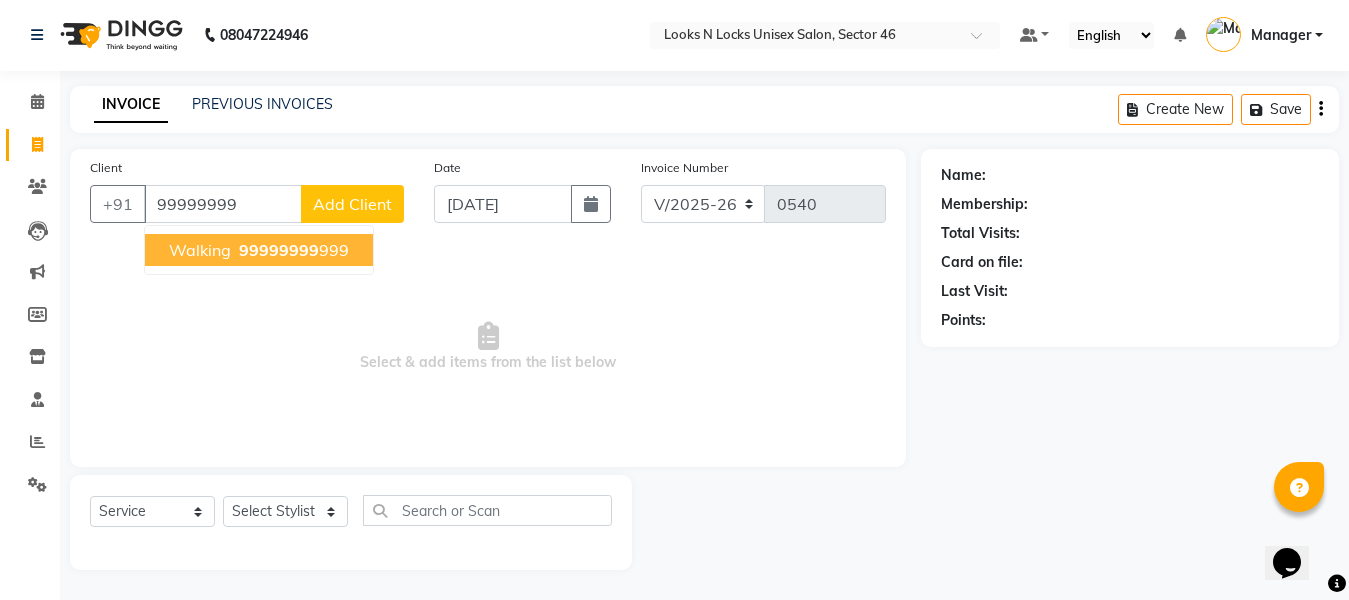 click on "99999999" at bounding box center (279, 250) 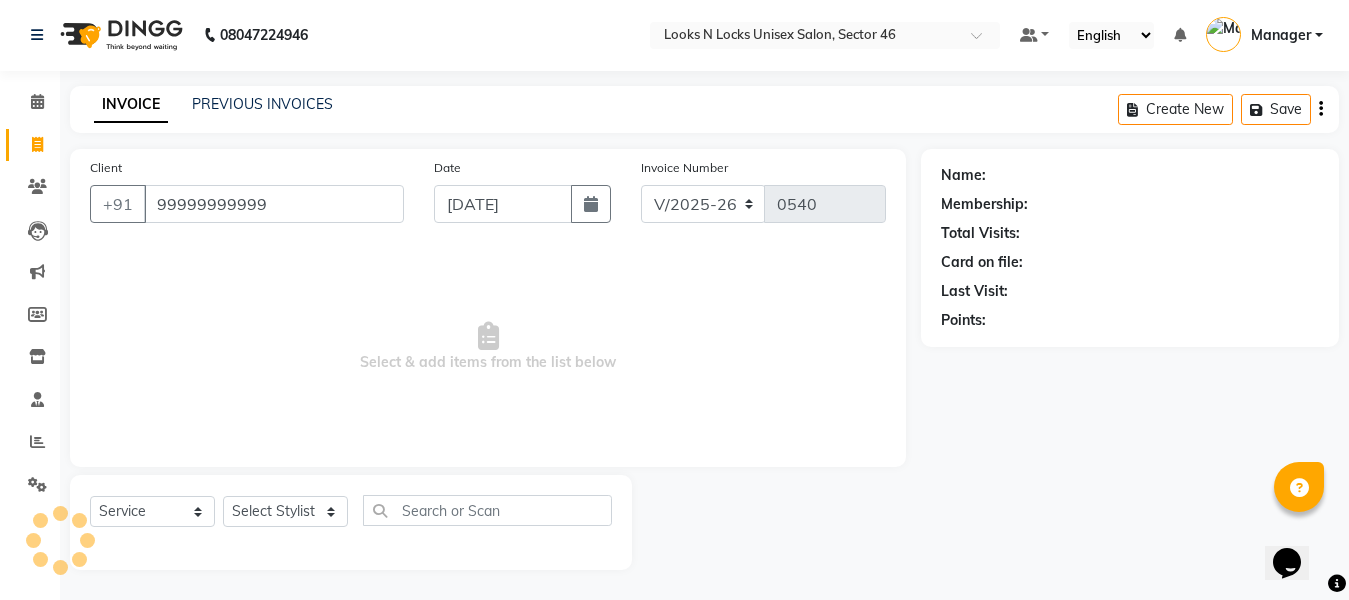 type on "99999999999" 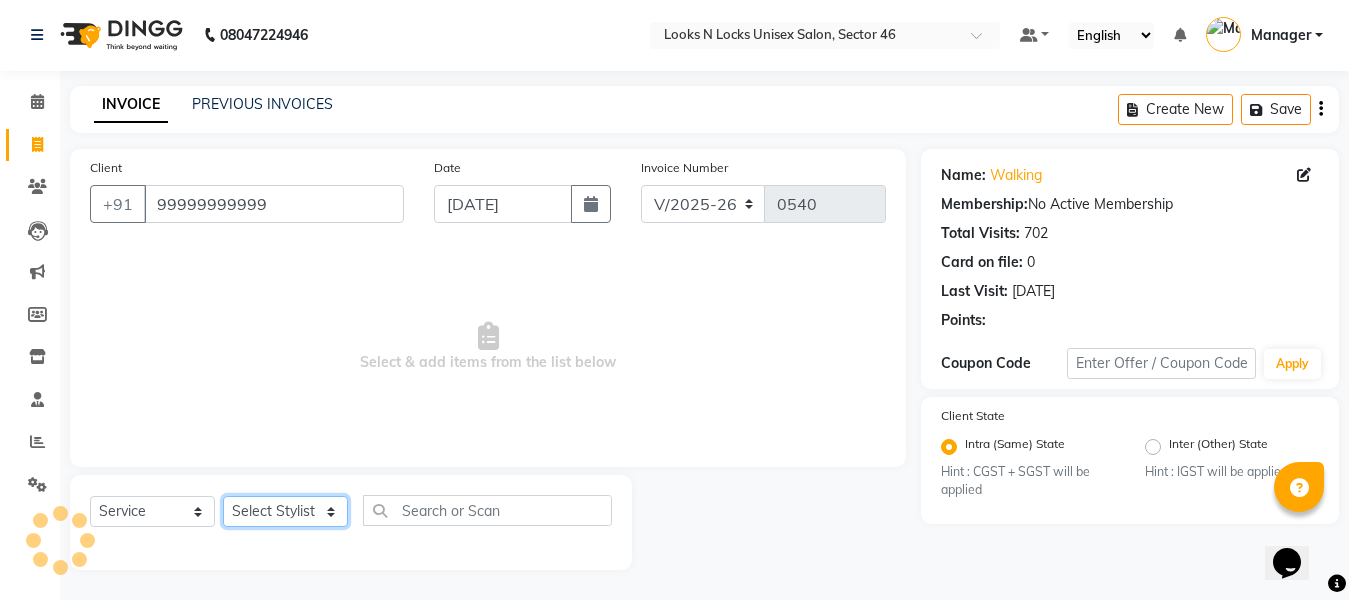 click on "Select Stylist [PERSON_NAME] Aalam Sheikh [PERSON_NAME] [PERSON_NAME] Gaurav [PERSON_NAME] [PERSON_NAME] [PERSON_NAME] maam Lucky Manager [PERSON_NAME] [PERSON_NAME] Ram [PERSON_NAME] Shilpa ( sunita) [PERSON_NAME] [PERSON_NAME] [PERSON_NAME] [PERSON_NAME]" 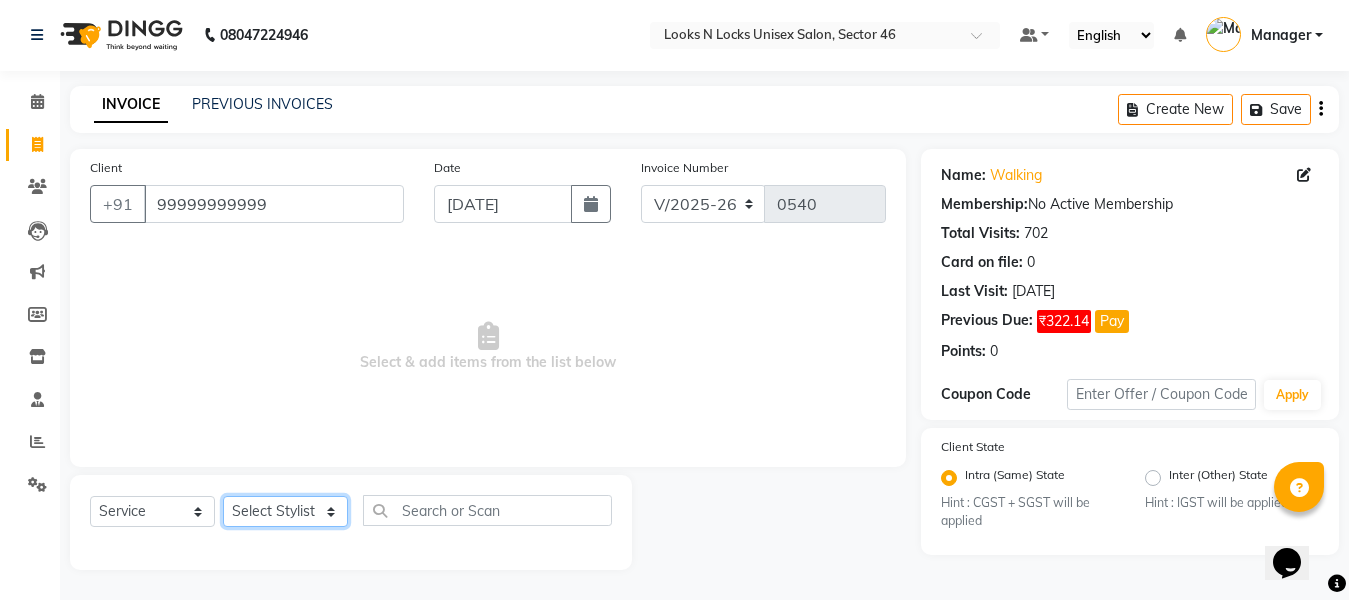 select on "69067" 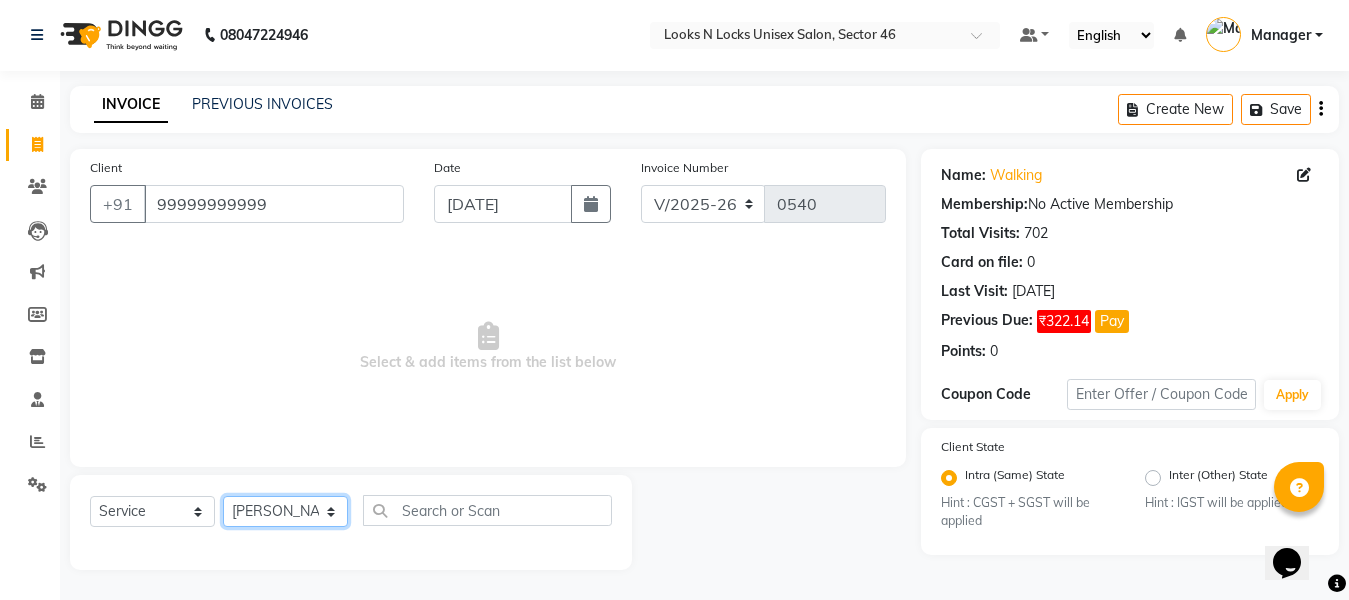 click on "Select Stylist [PERSON_NAME] Aalam Sheikh [PERSON_NAME] [PERSON_NAME] Gaurav [PERSON_NAME] [PERSON_NAME] [PERSON_NAME] maam Lucky Manager [PERSON_NAME] [PERSON_NAME] Ram [PERSON_NAME] Shilpa ( sunita) [PERSON_NAME] [PERSON_NAME] [PERSON_NAME] [PERSON_NAME]" 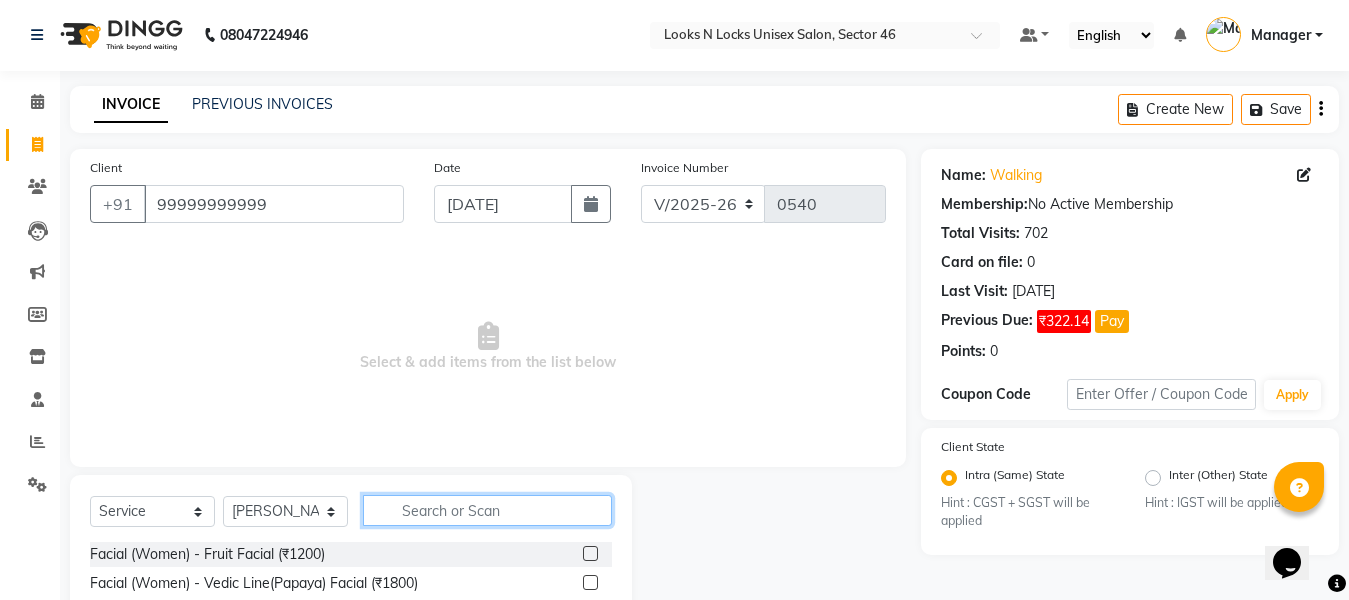 click 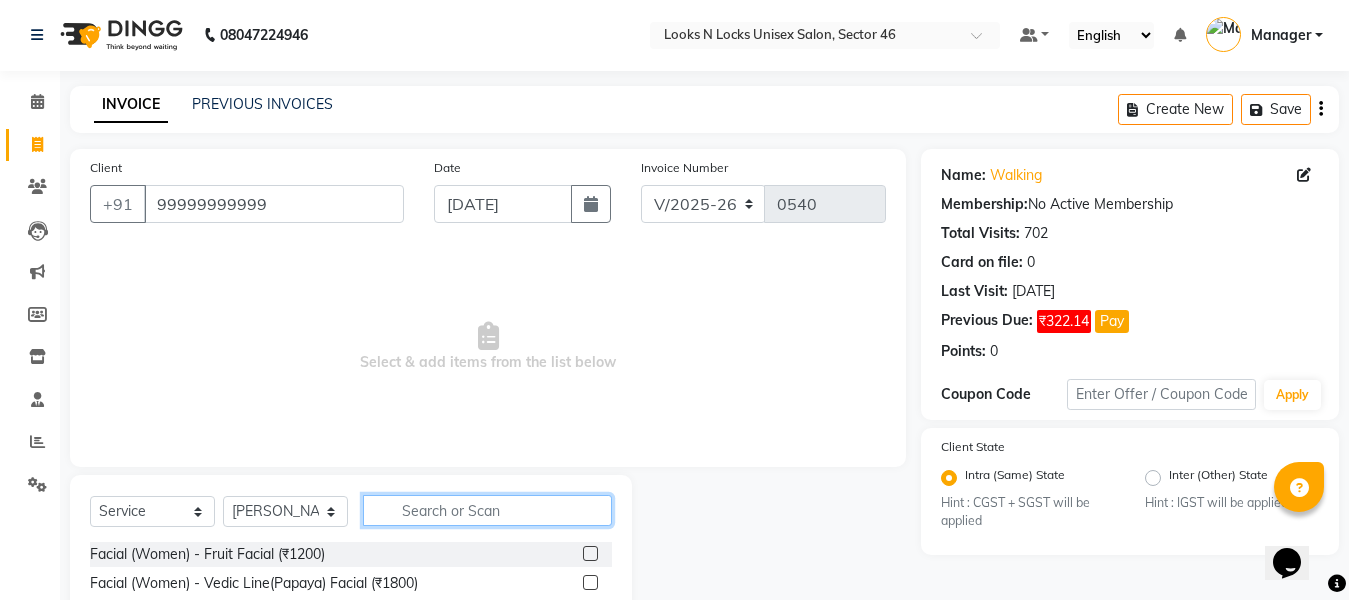 type on "w" 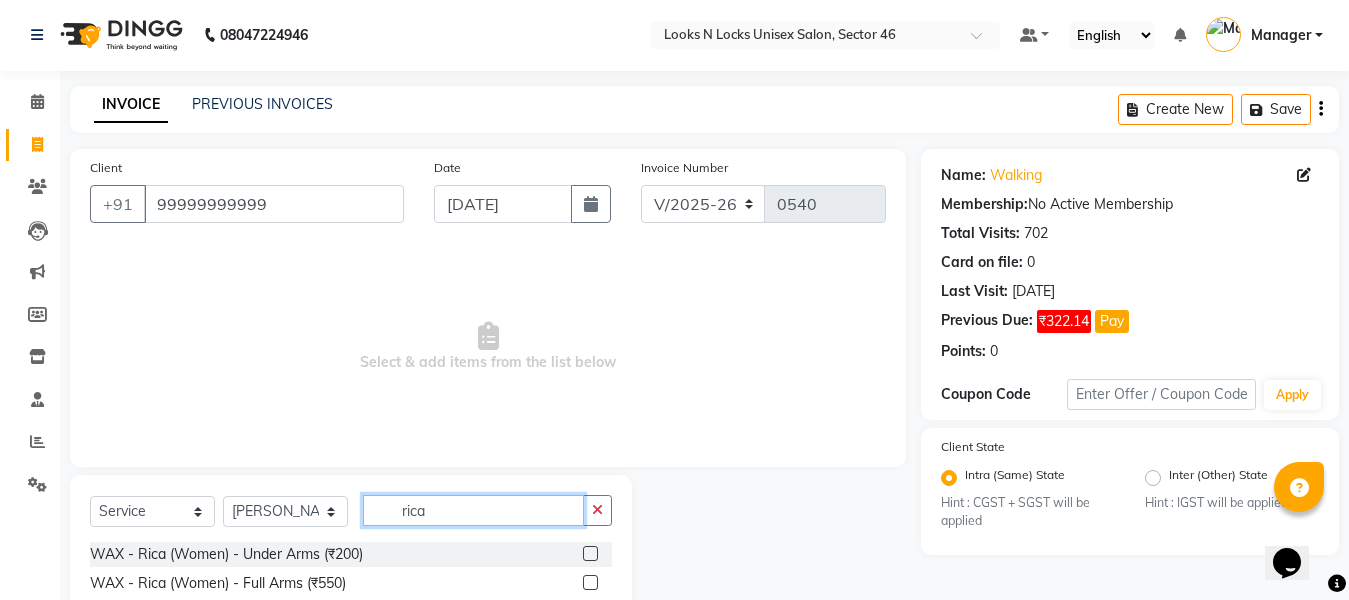 type on "rica" 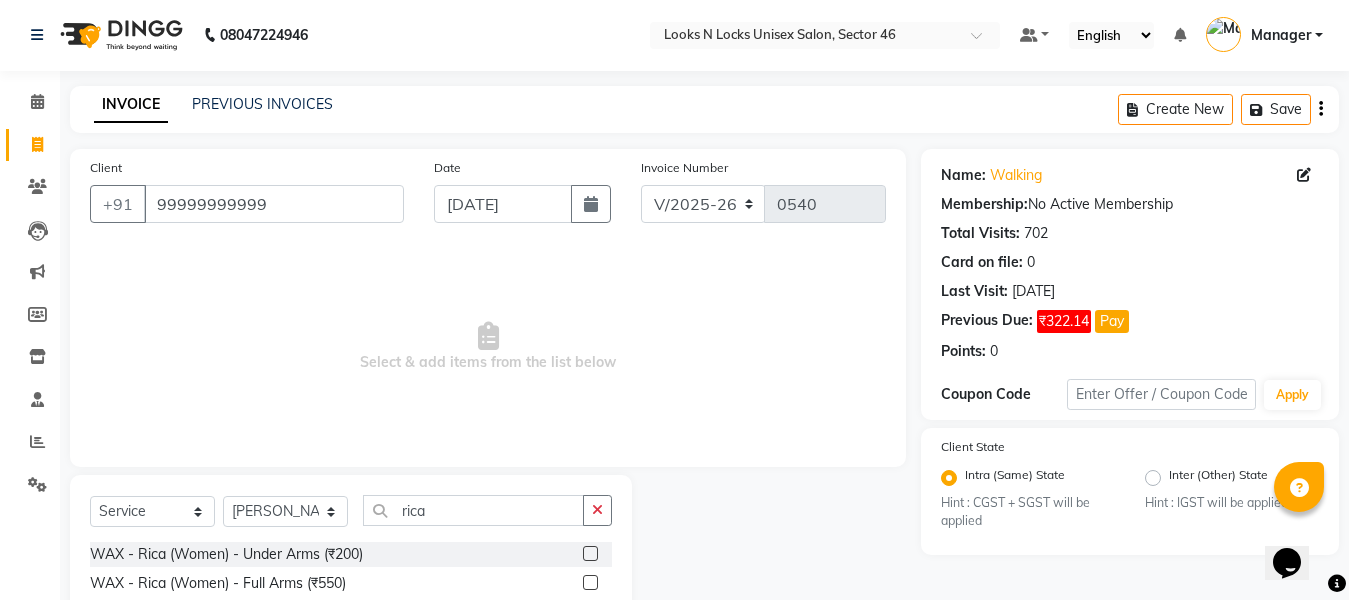 click 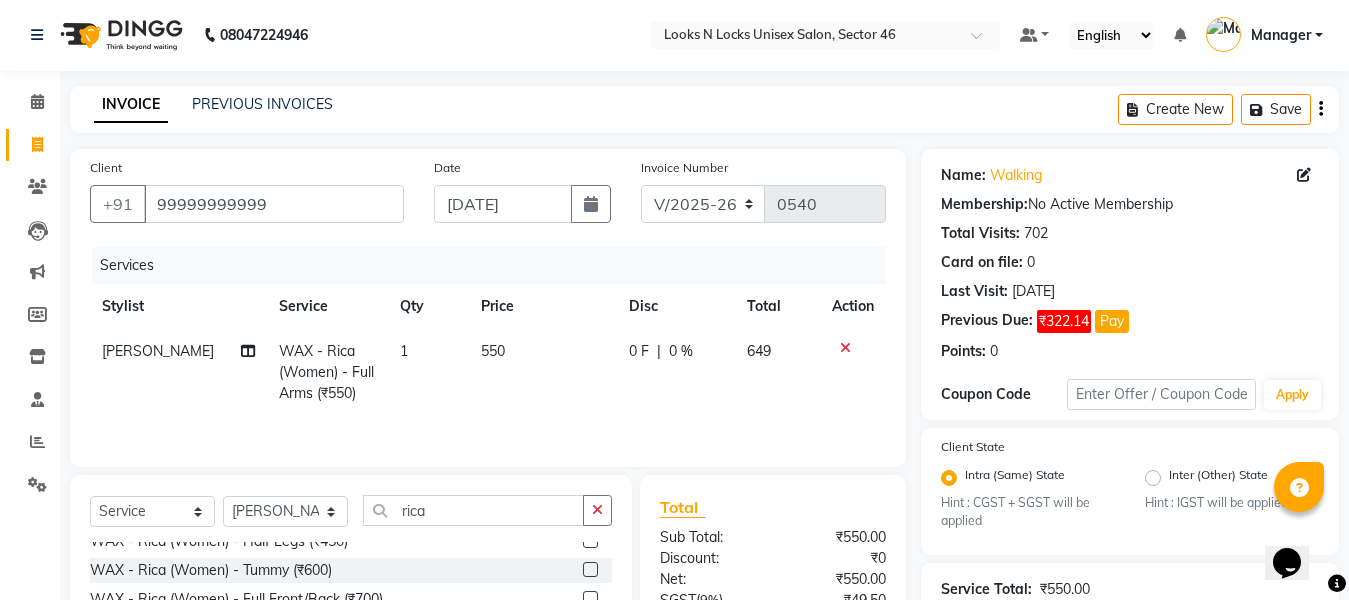 scroll, scrollTop: 119, scrollLeft: 0, axis: vertical 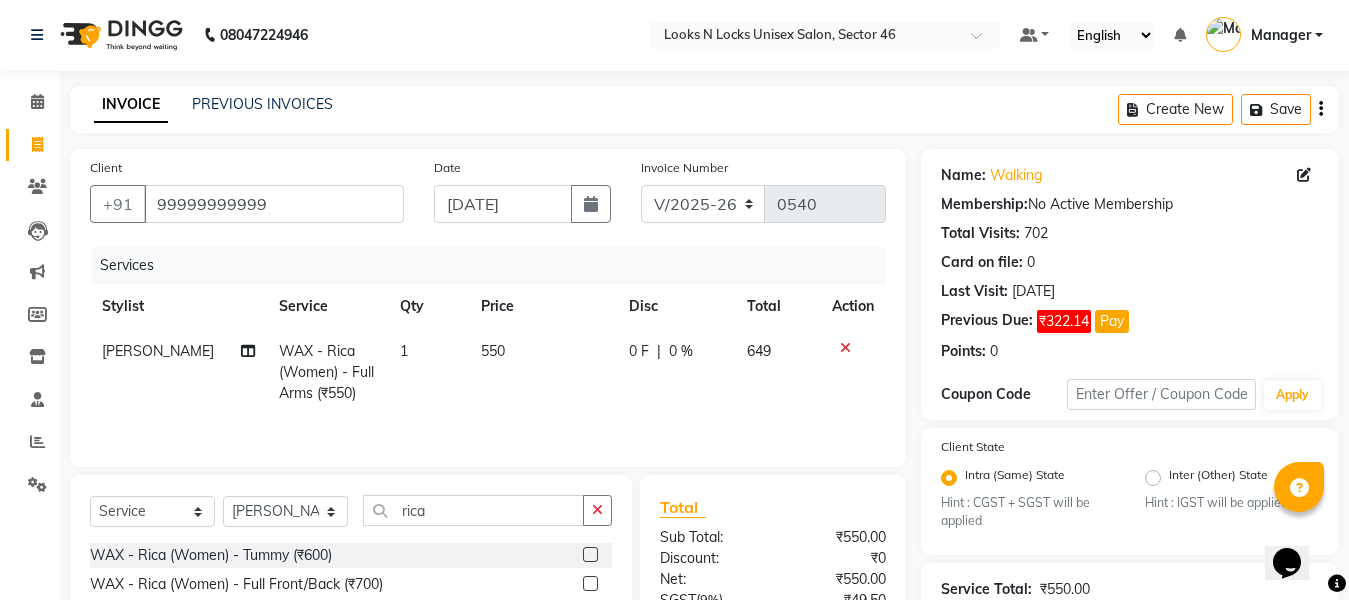 checkbox on "false" 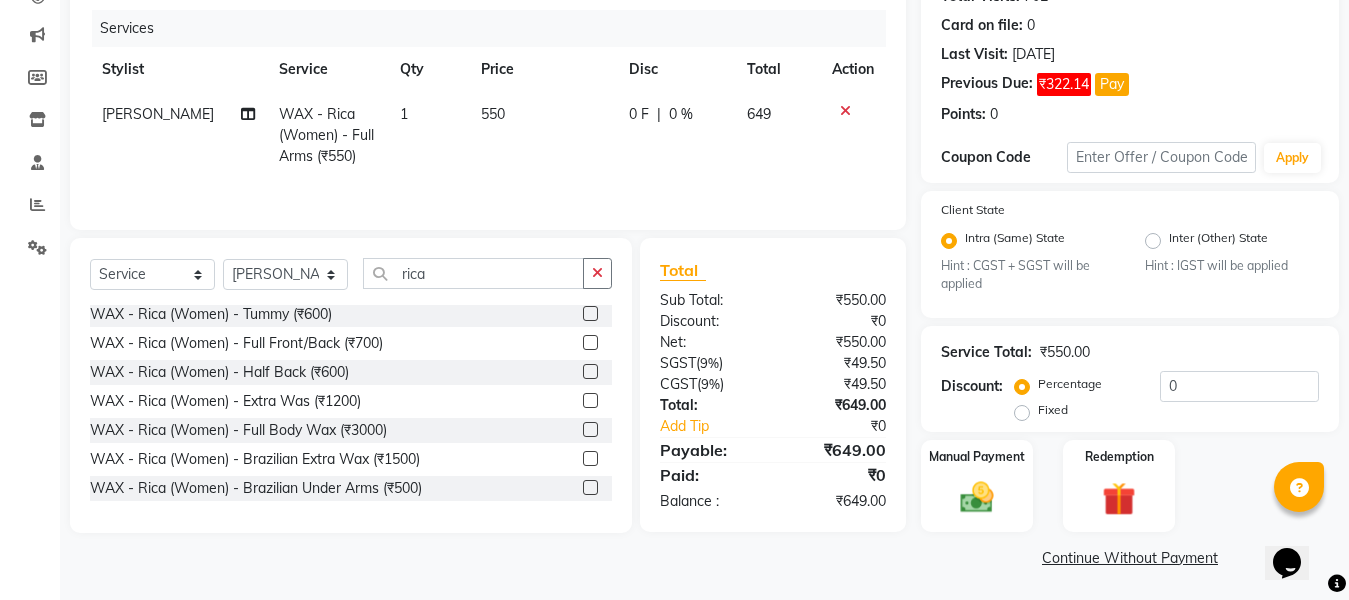 scroll, scrollTop: 241, scrollLeft: 0, axis: vertical 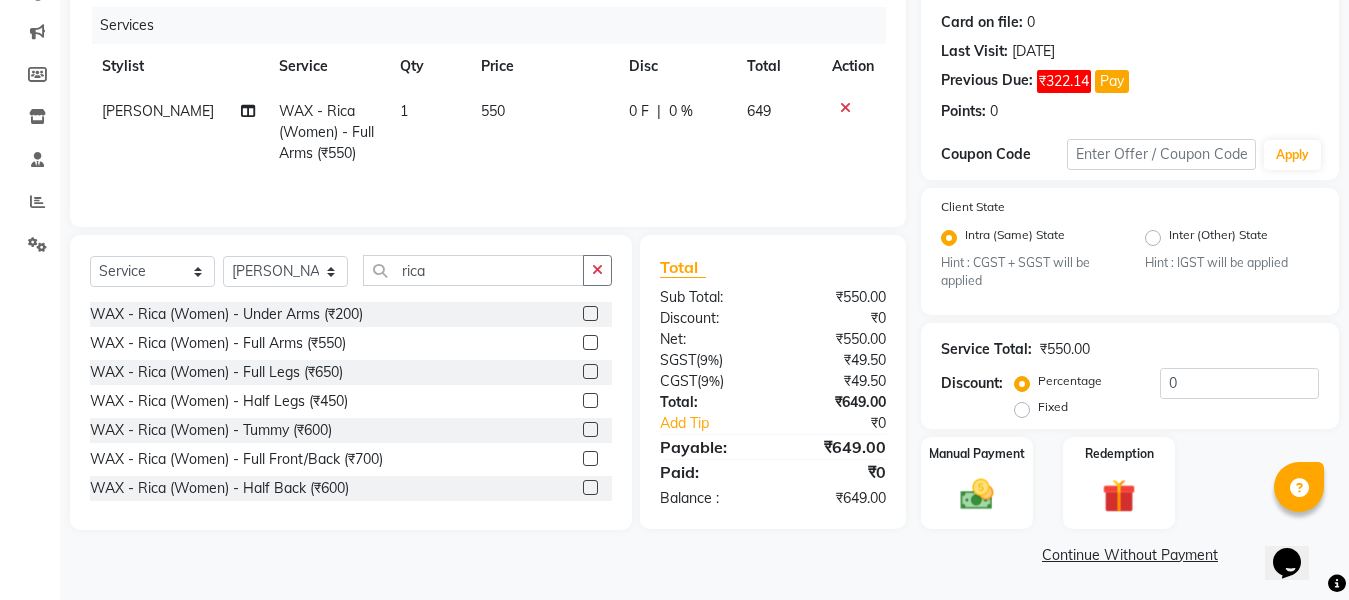 click 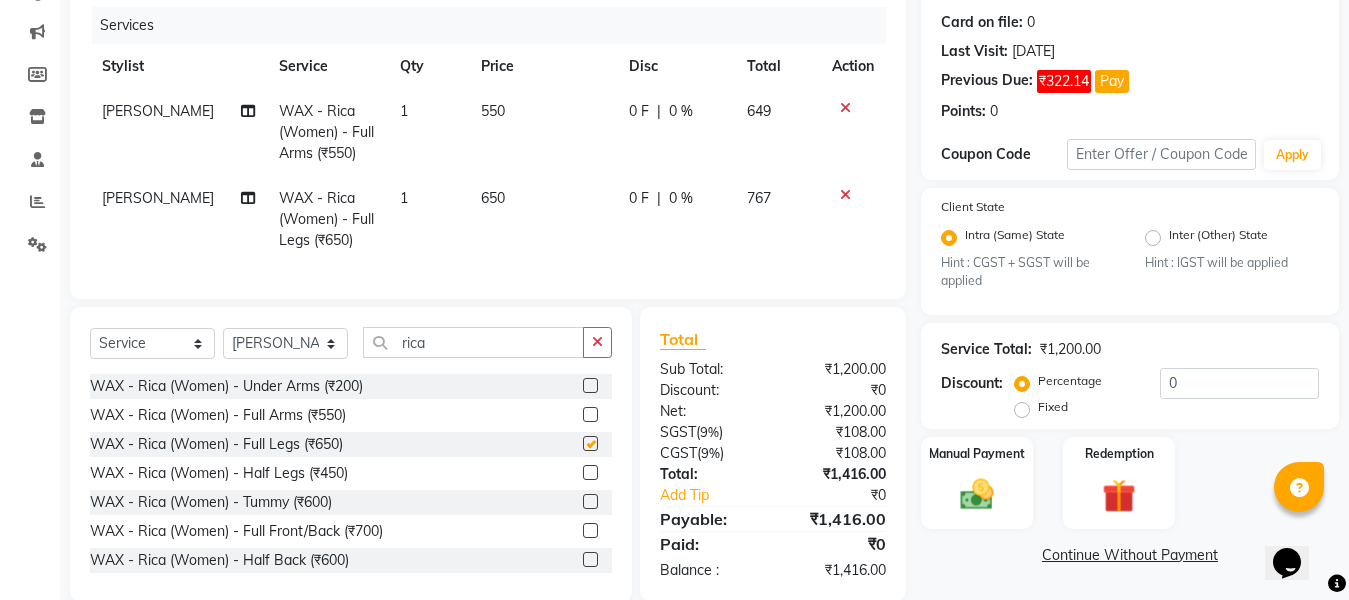checkbox on "false" 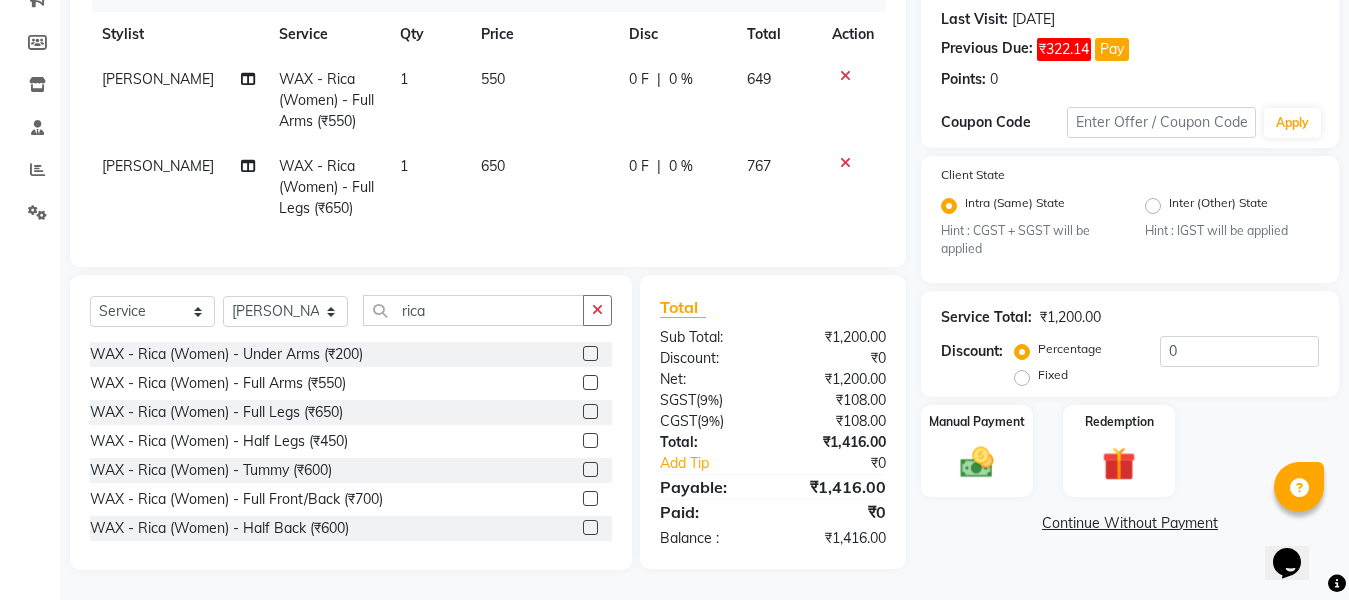 scroll, scrollTop: 290, scrollLeft: 0, axis: vertical 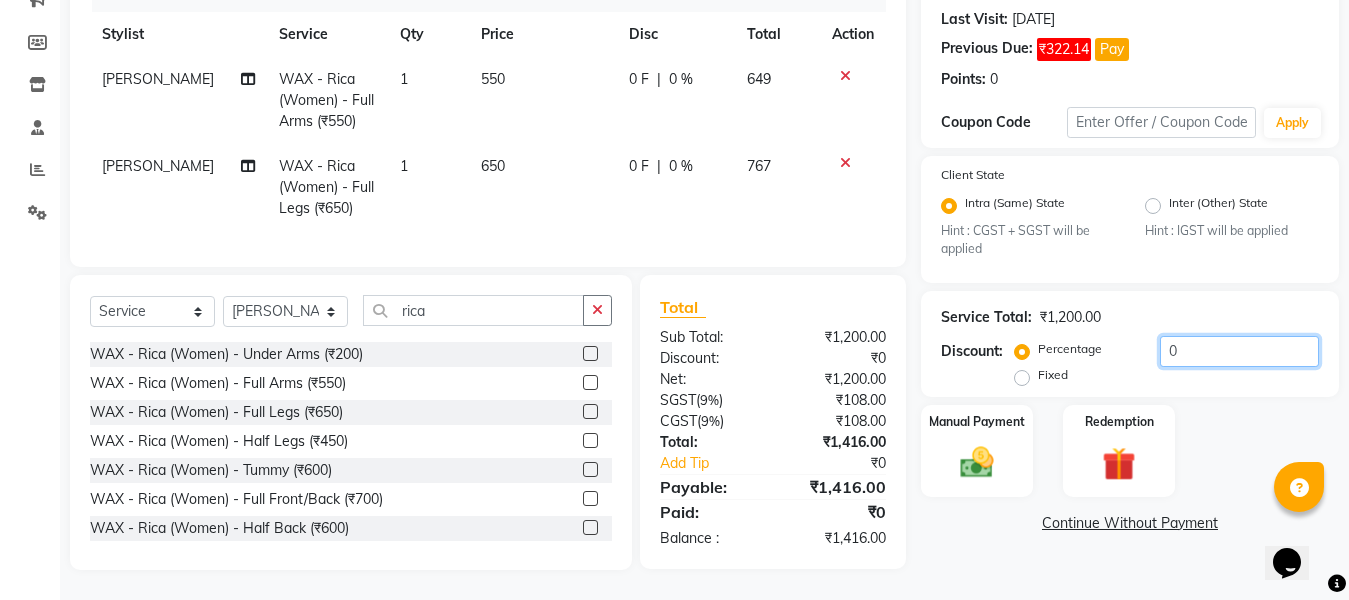 click on "0" 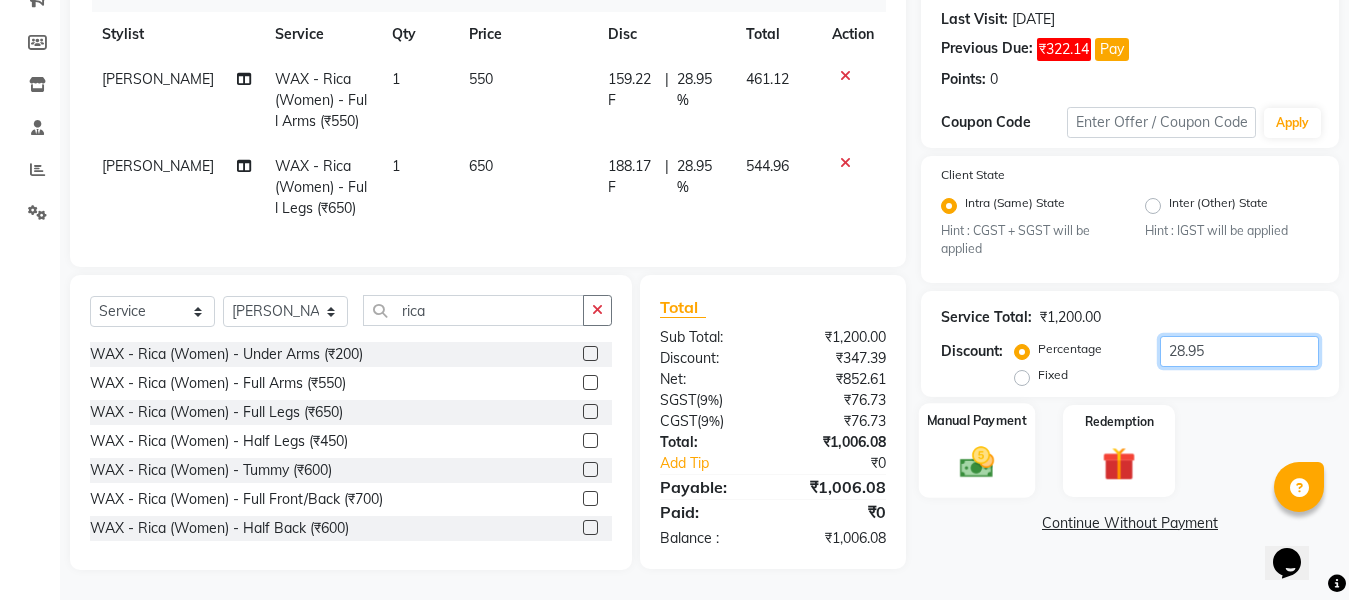 type on "28.95" 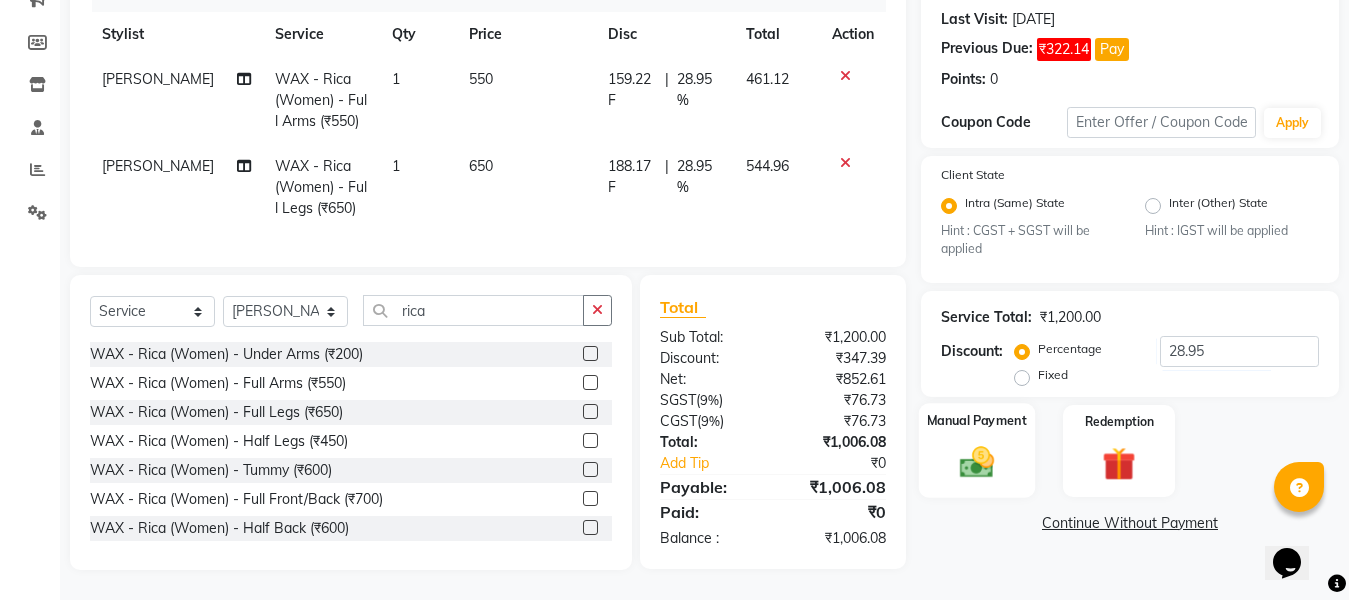 click 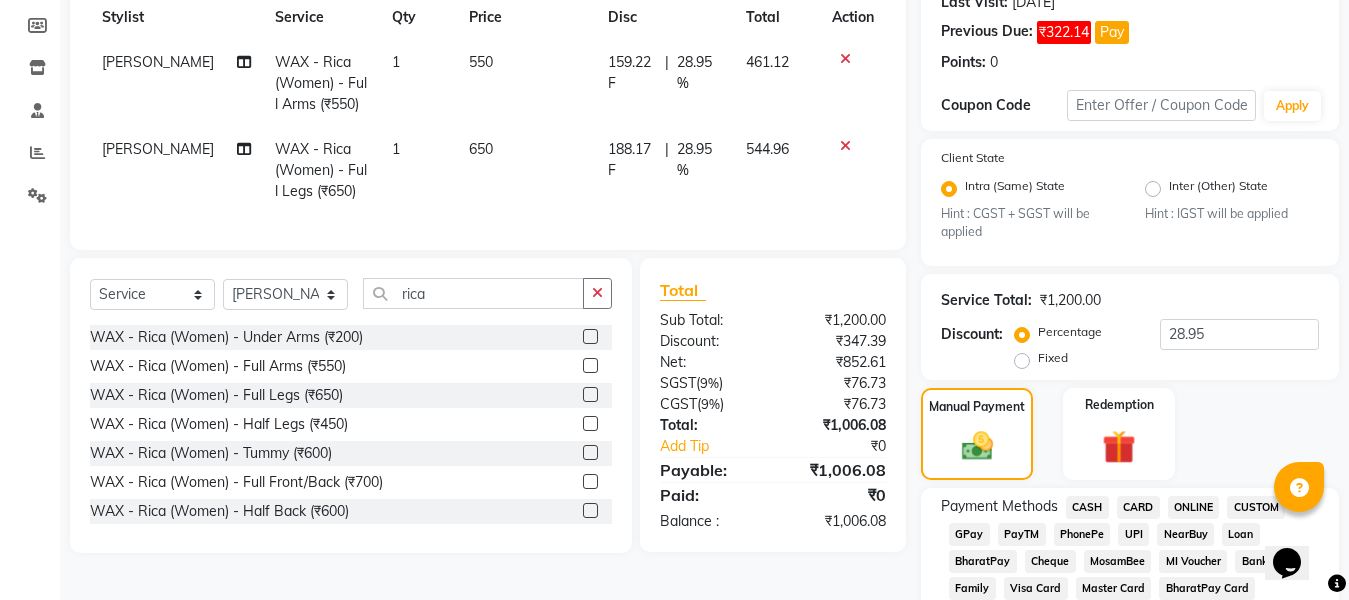 click on "ONLINE" 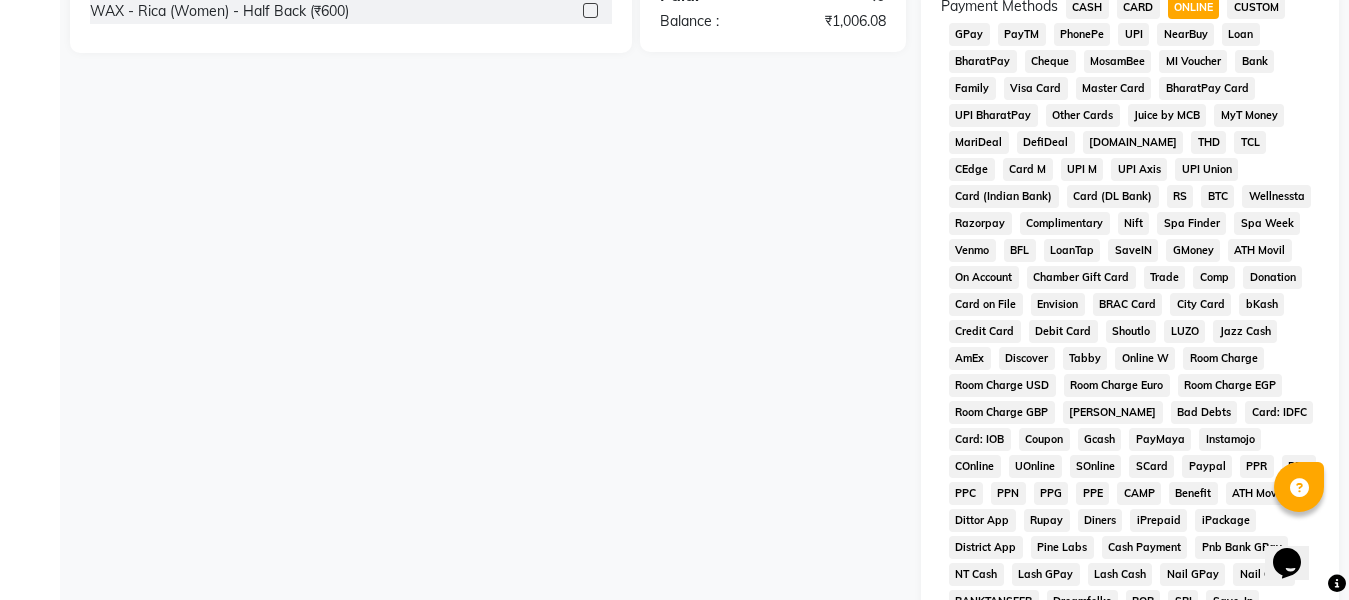 scroll, scrollTop: 1068, scrollLeft: 0, axis: vertical 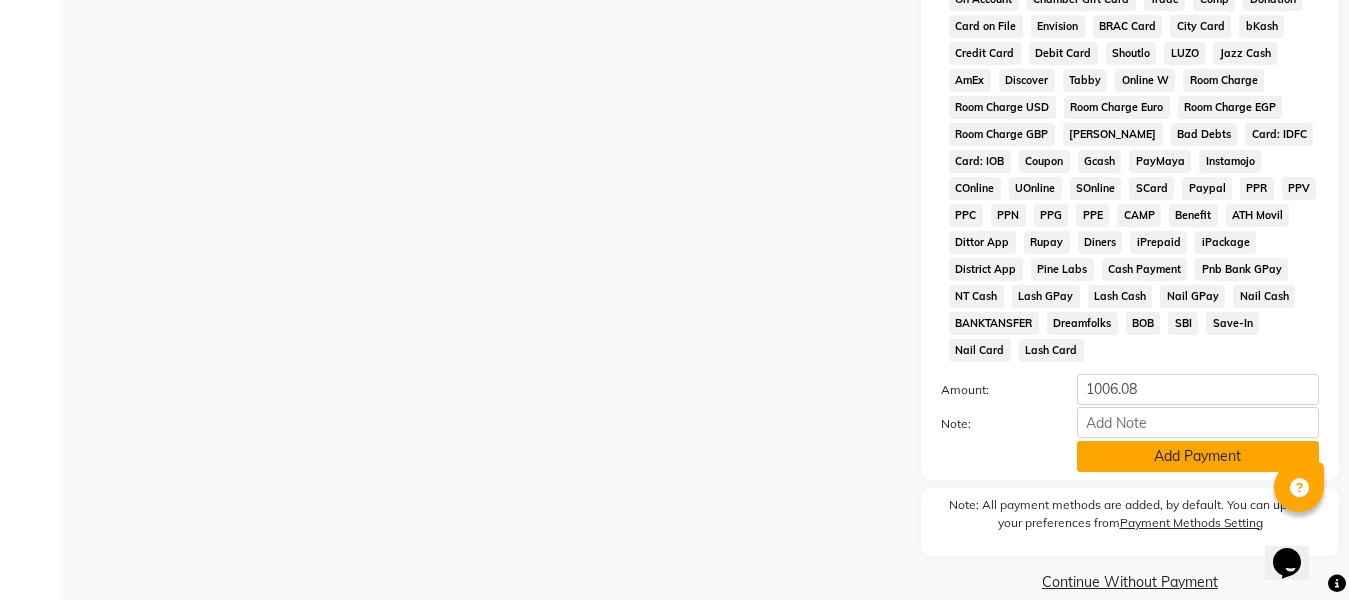 click on "Add Payment" 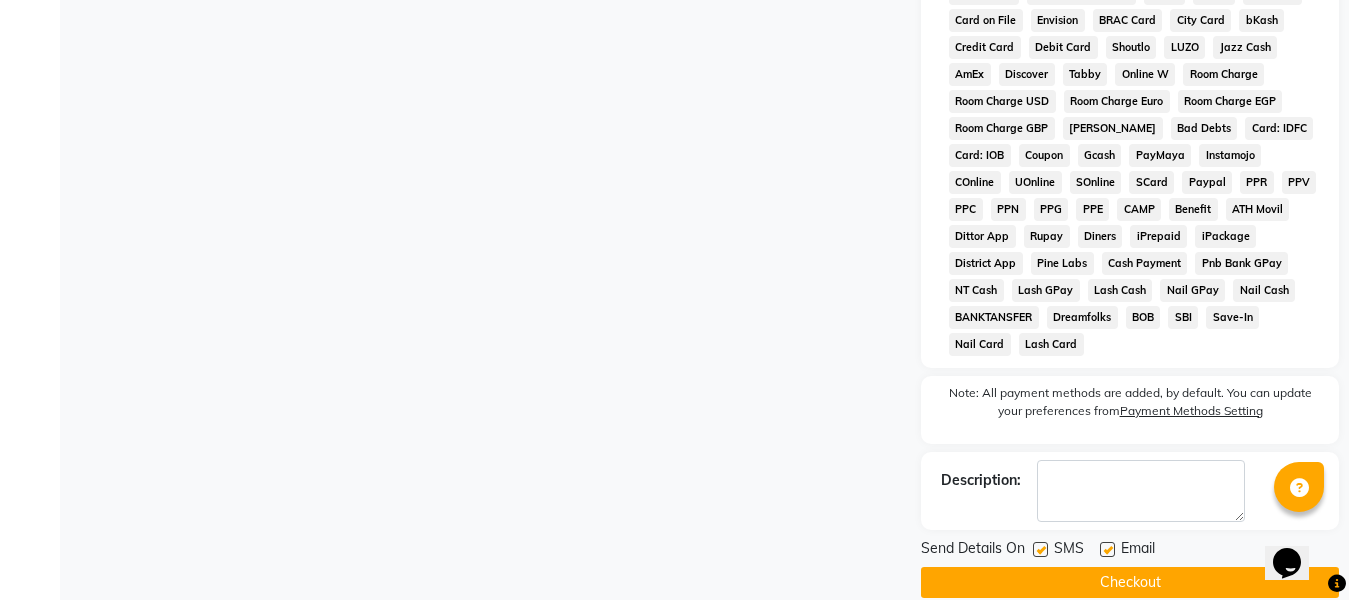 scroll, scrollTop: 1075, scrollLeft: 0, axis: vertical 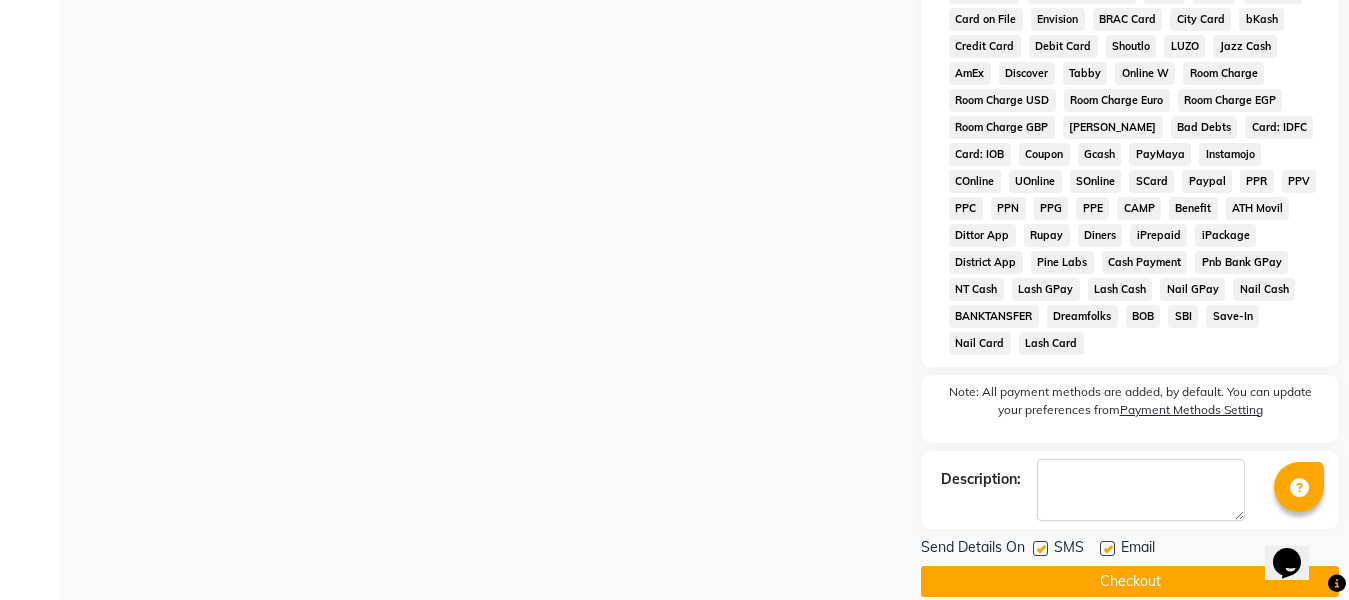 click on "Checkout" 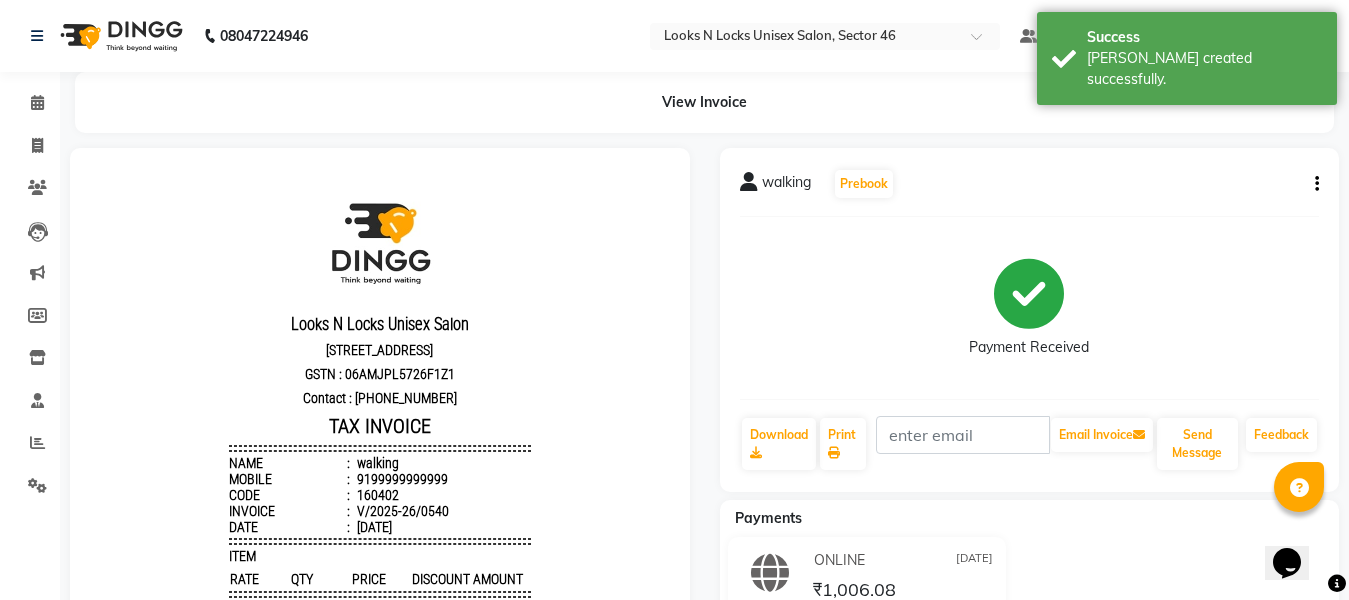scroll, scrollTop: 0, scrollLeft: 0, axis: both 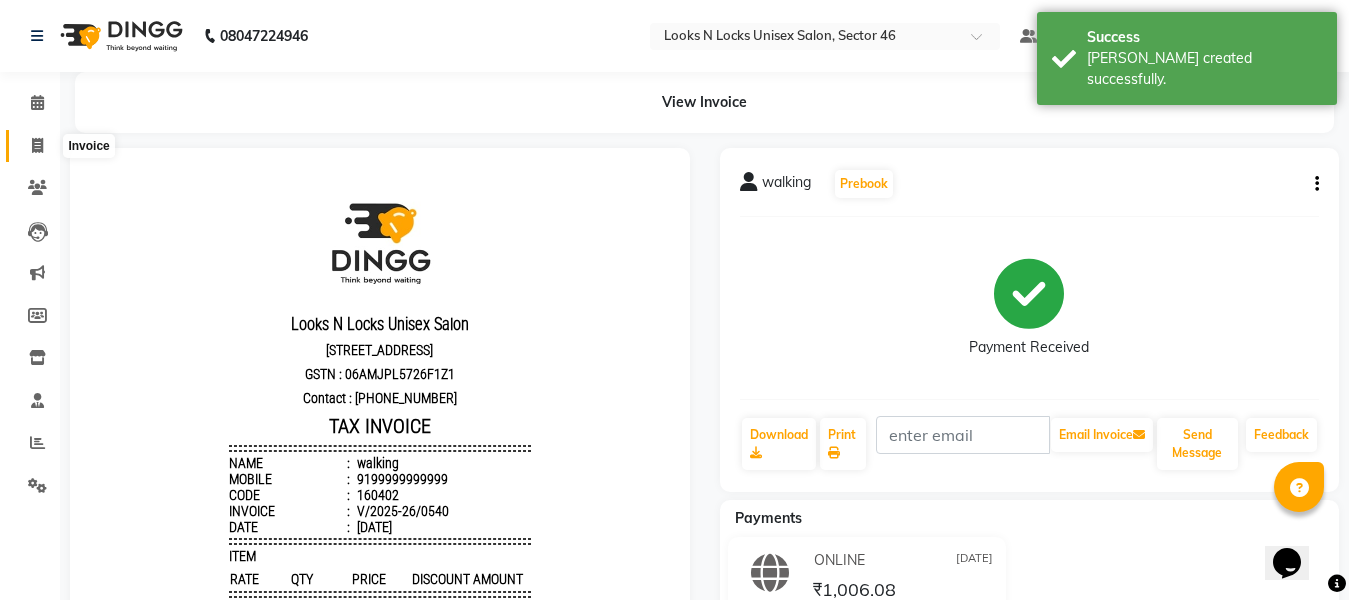 click 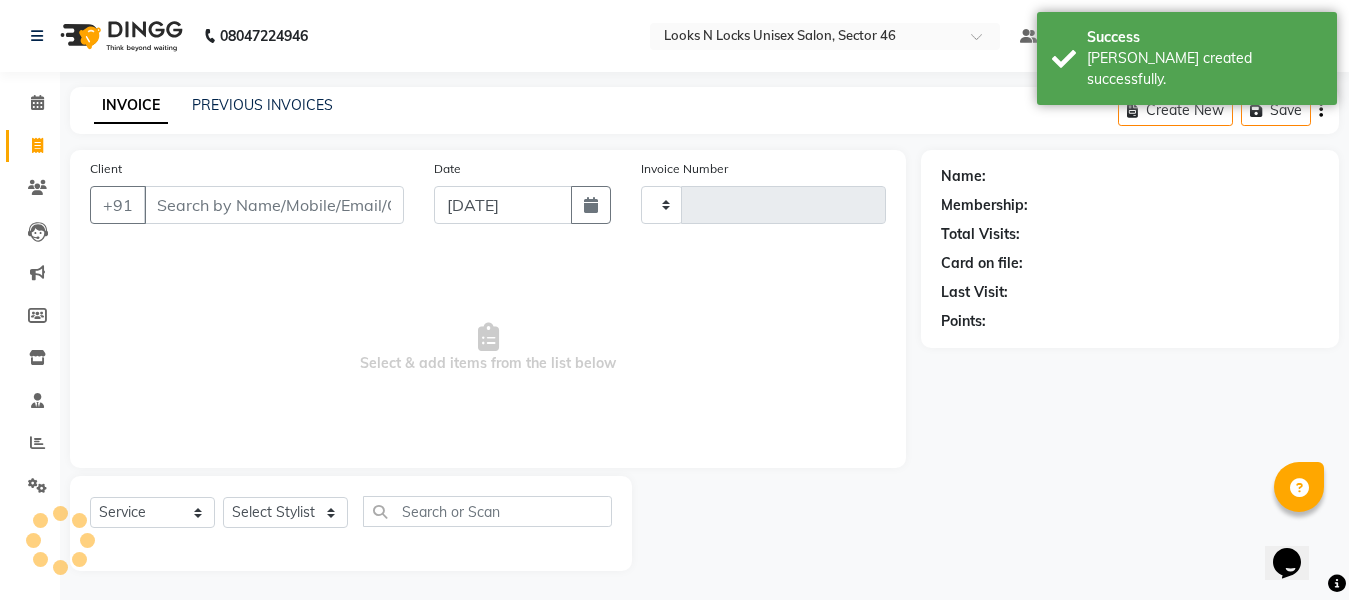 scroll, scrollTop: 1, scrollLeft: 0, axis: vertical 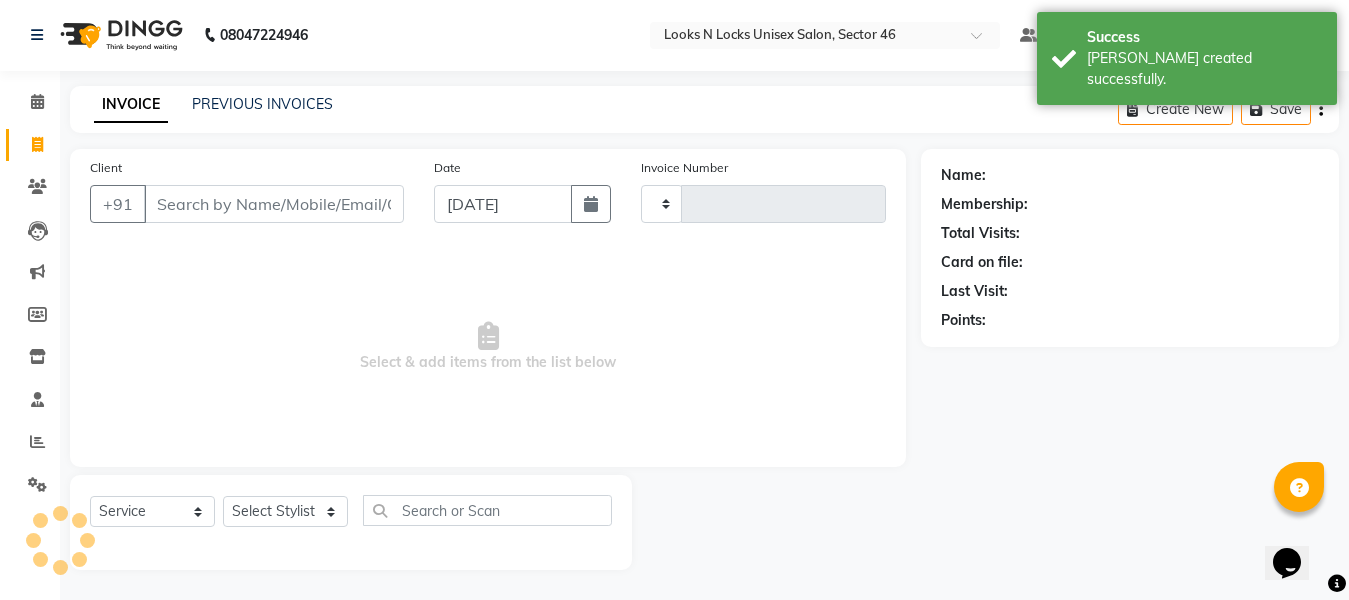 type on "0541" 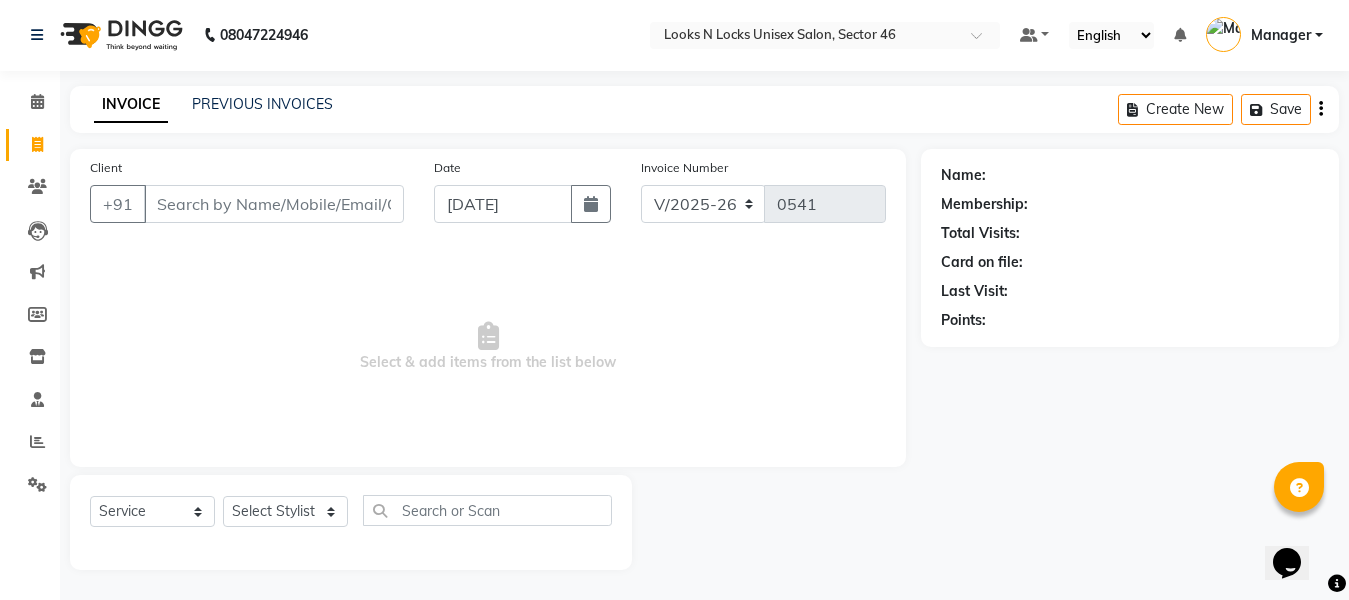 click on "Client" at bounding box center [274, 204] 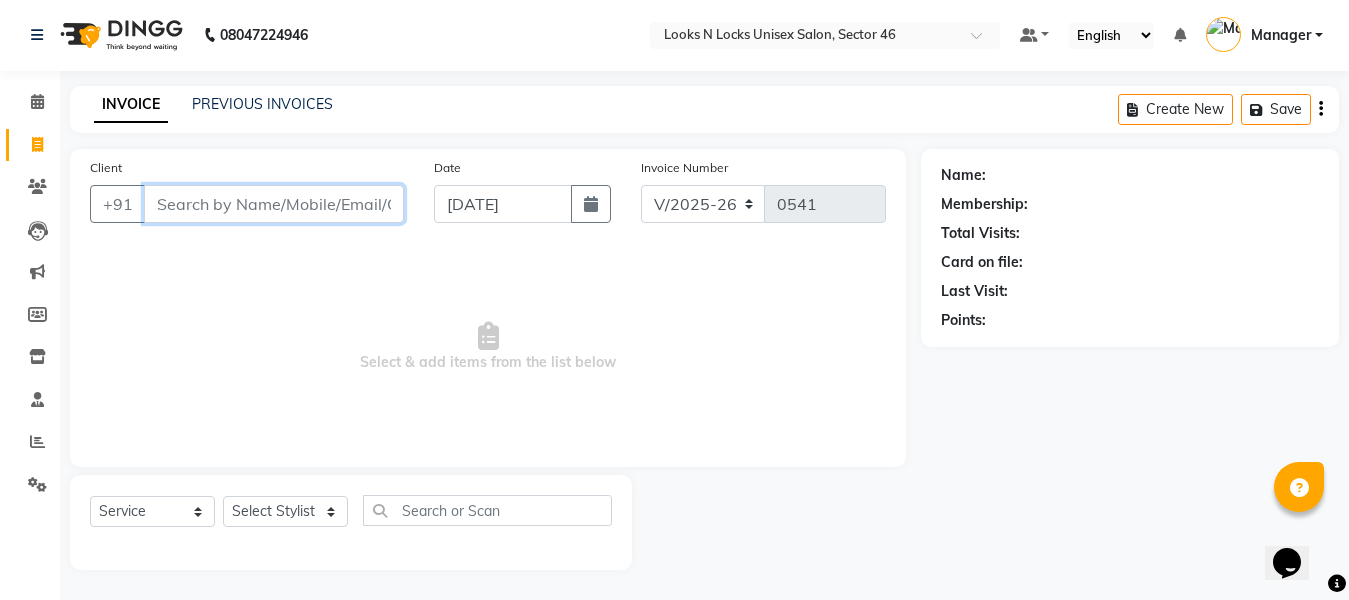 click on "Client" at bounding box center (274, 204) 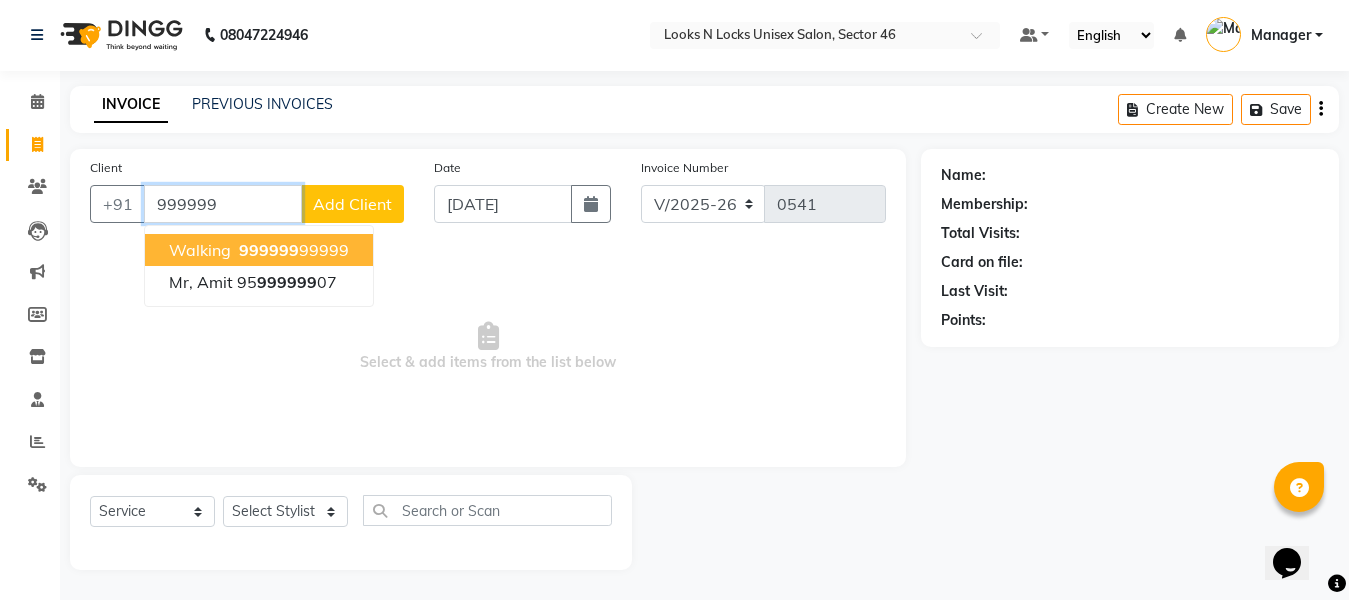 click on "walking" at bounding box center [200, 250] 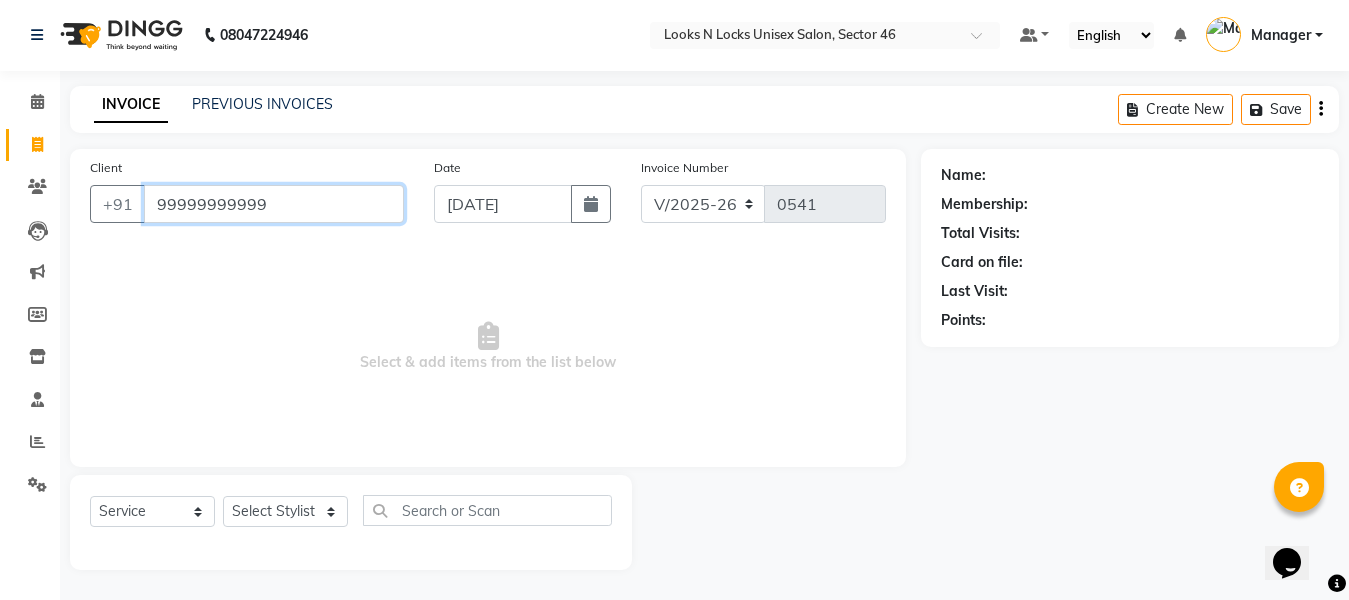 type on "99999999999" 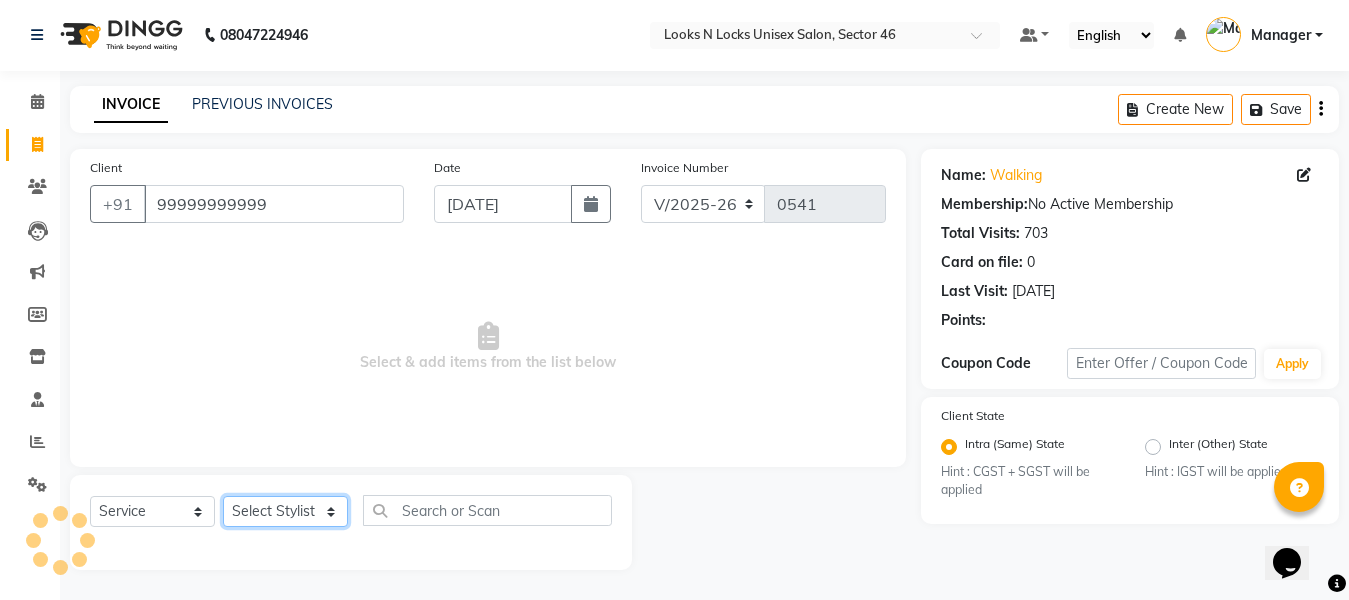 click on "Select Stylist [PERSON_NAME] Aalam Sheikh [PERSON_NAME] [PERSON_NAME] Gaurav [PERSON_NAME] [PERSON_NAME] [PERSON_NAME] maam Lucky Manager [PERSON_NAME] [PERSON_NAME] Ram [PERSON_NAME] Shilpa ( sunita) [PERSON_NAME] [PERSON_NAME] [PERSON_NAME] [PERSON_NAME]" 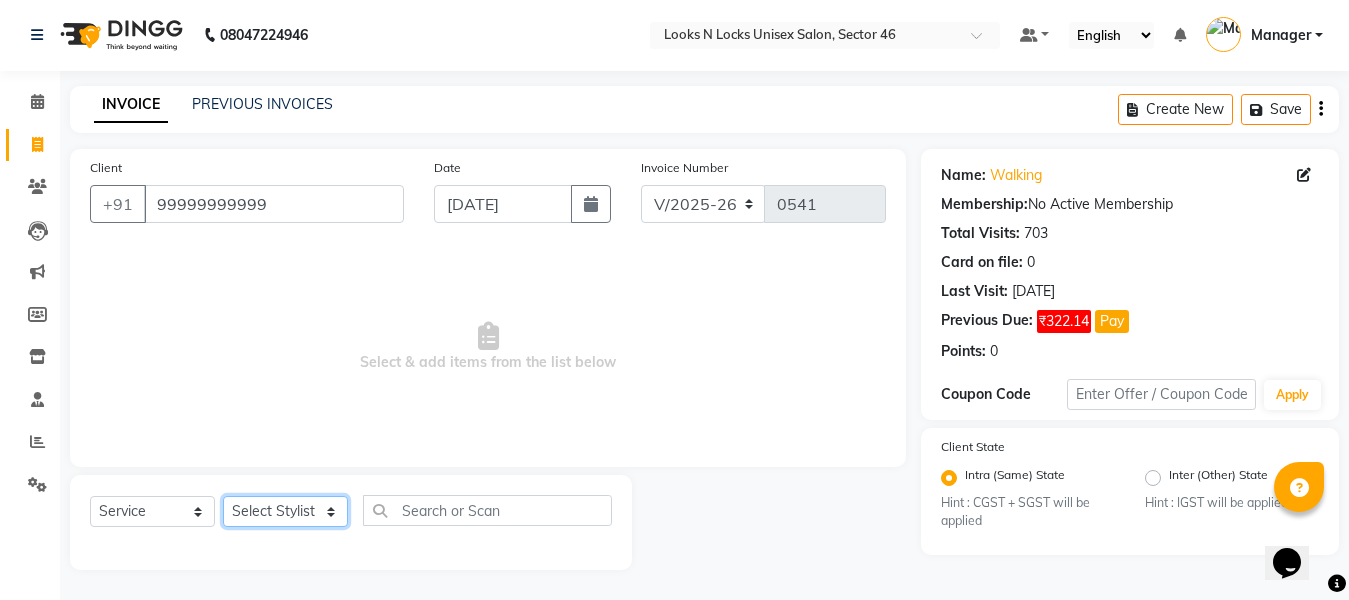 select on "58125" 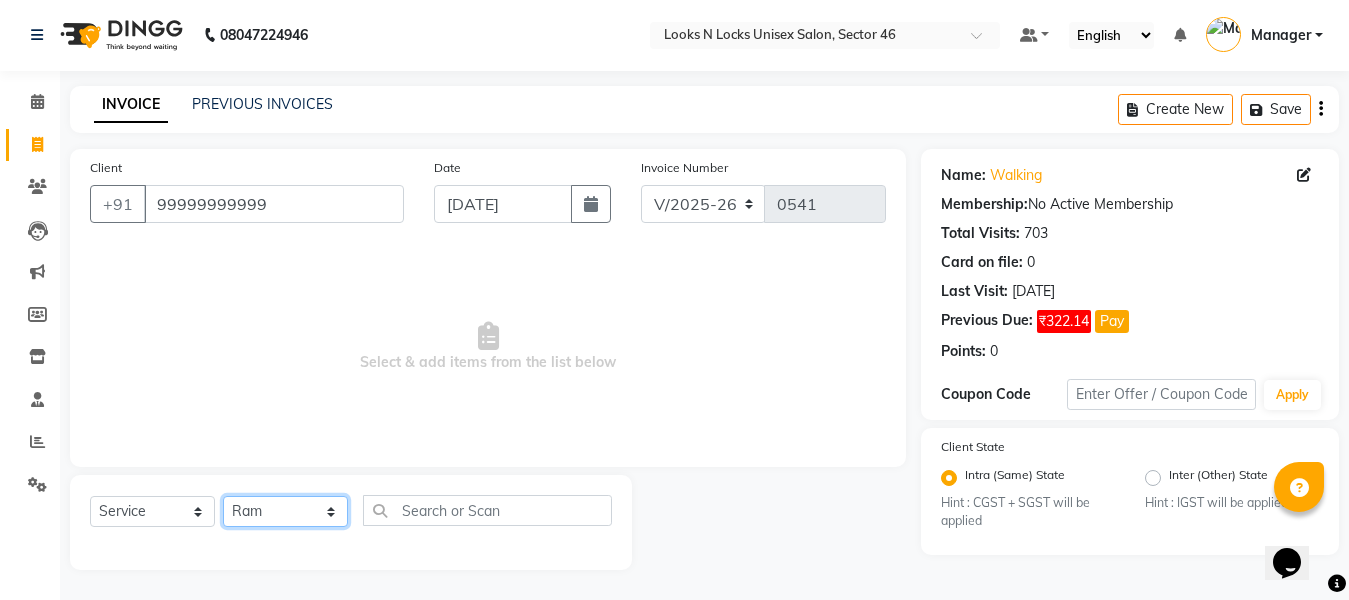click on "Select Stylist [PERSON_NAME] Aalam Sheikh [PERSON_NAME] [PERSON_NAME] Gaurav [PERSON_NAME] [PERSON_NAME] [PERSON_NAME] maam Lucky Manager [PERSON_NAME] [PERSON_NAME] Ram [PERSON_NAME] Shilpa ( sunita) [PERSON_NAME] [PERSON_NAME] [PERSON_NAME] [PERSON_NAME]" 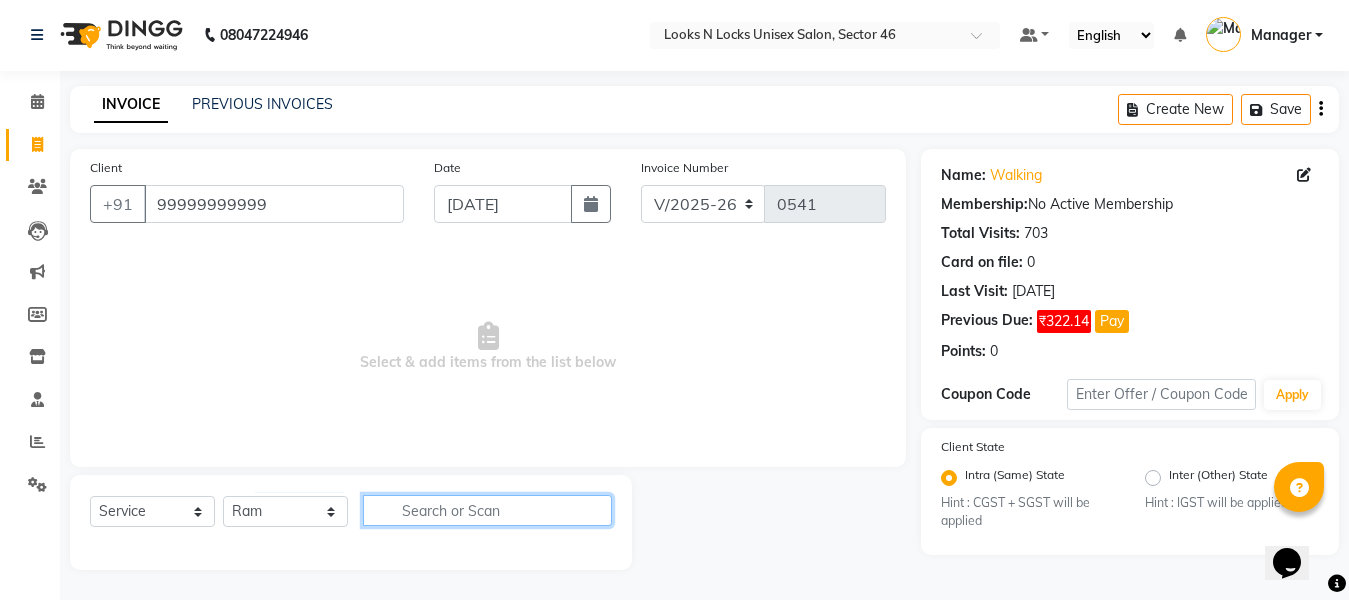 click 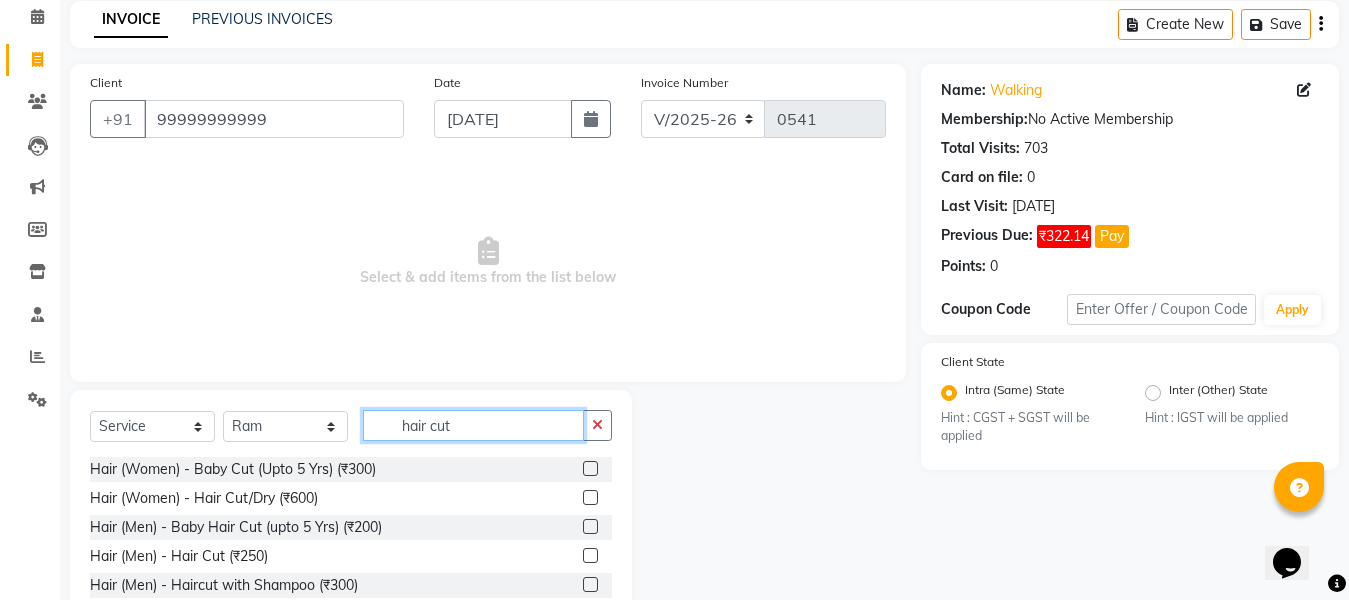 scroll, scrollTop: 175, scrollLeft: 0, axis: vertical 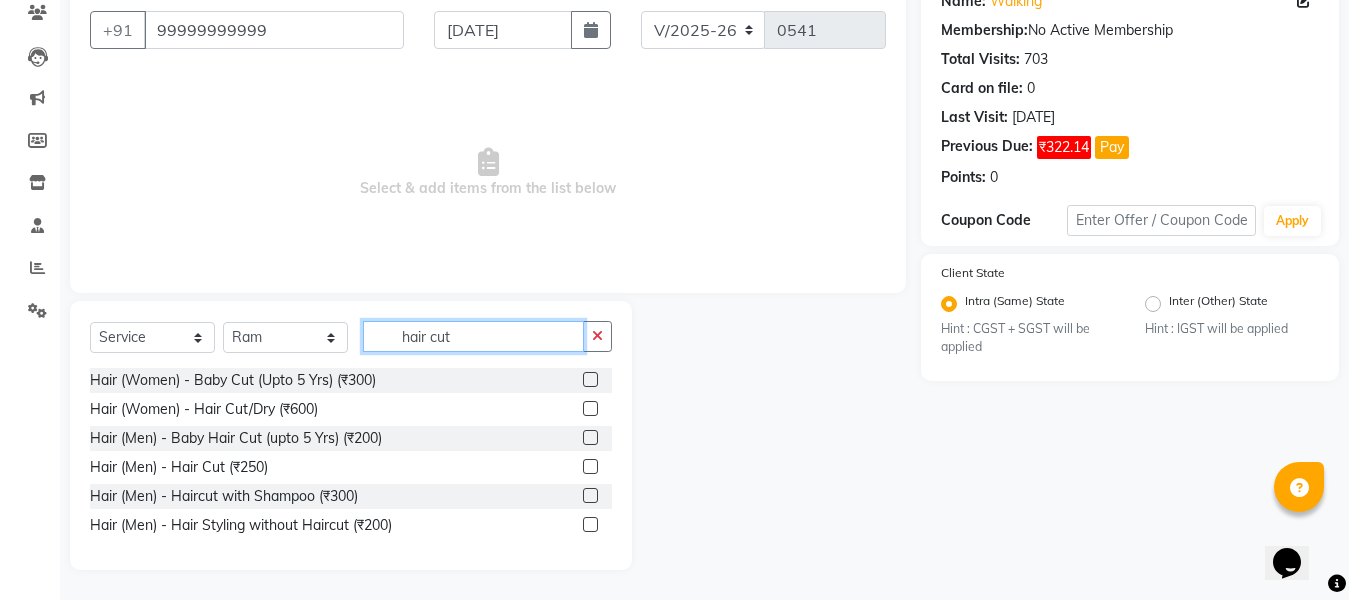 type on "hair cut" 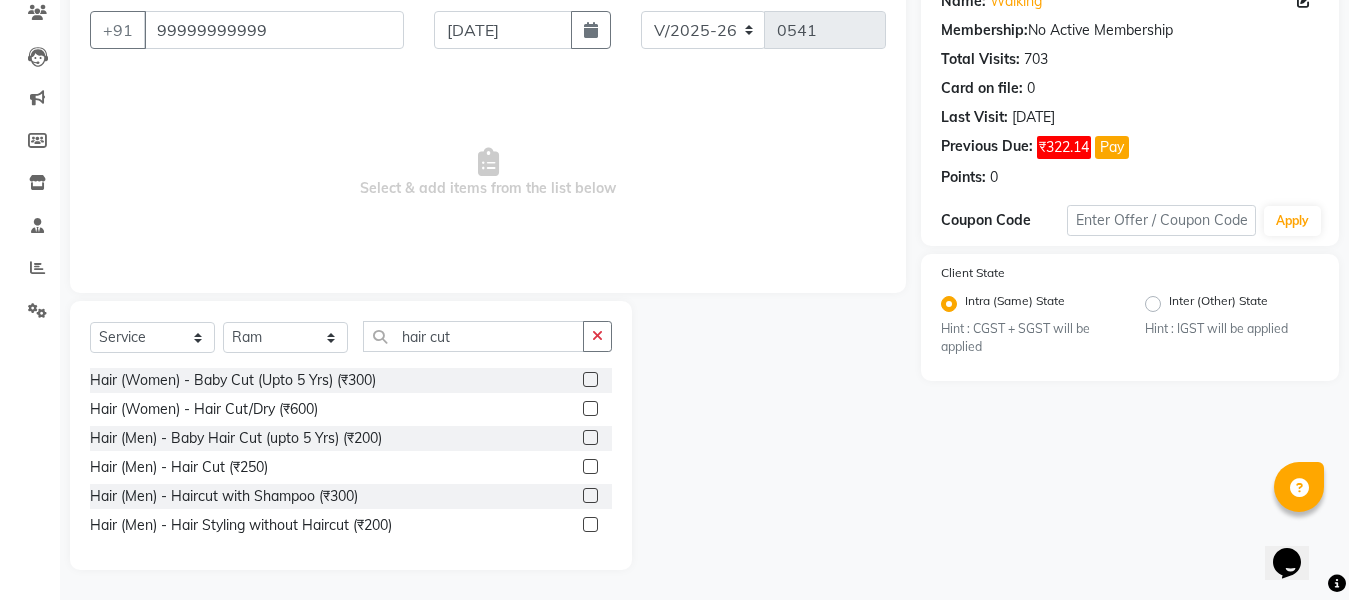 click 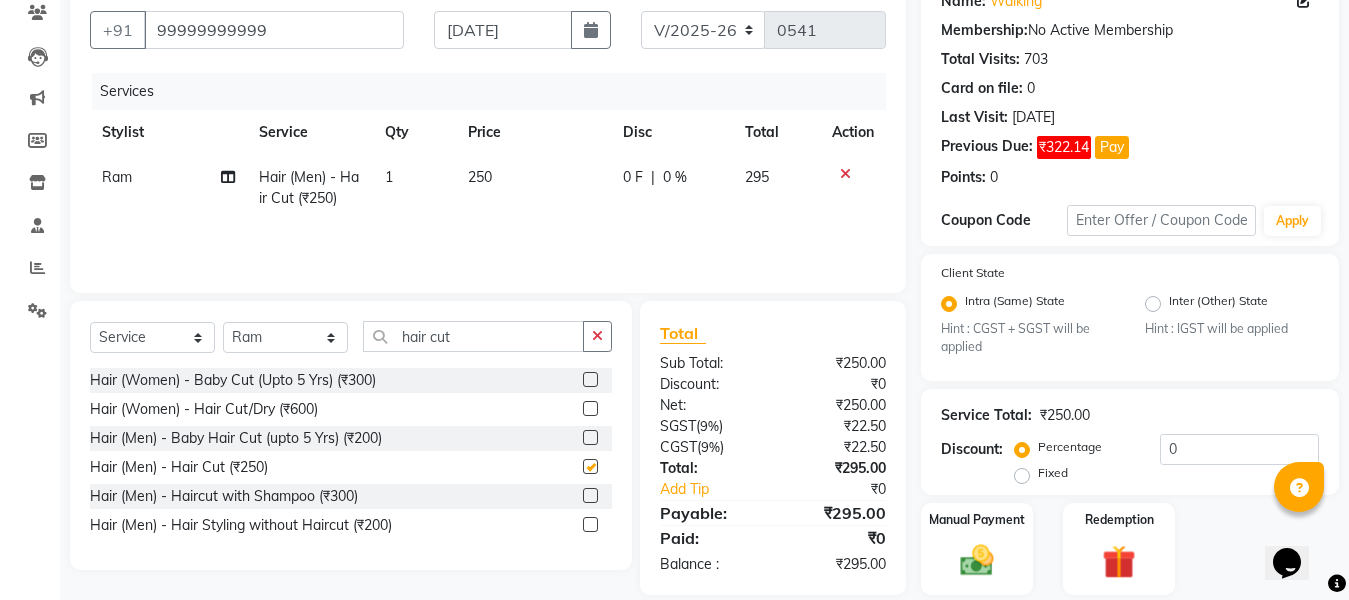 checkbox on "false" 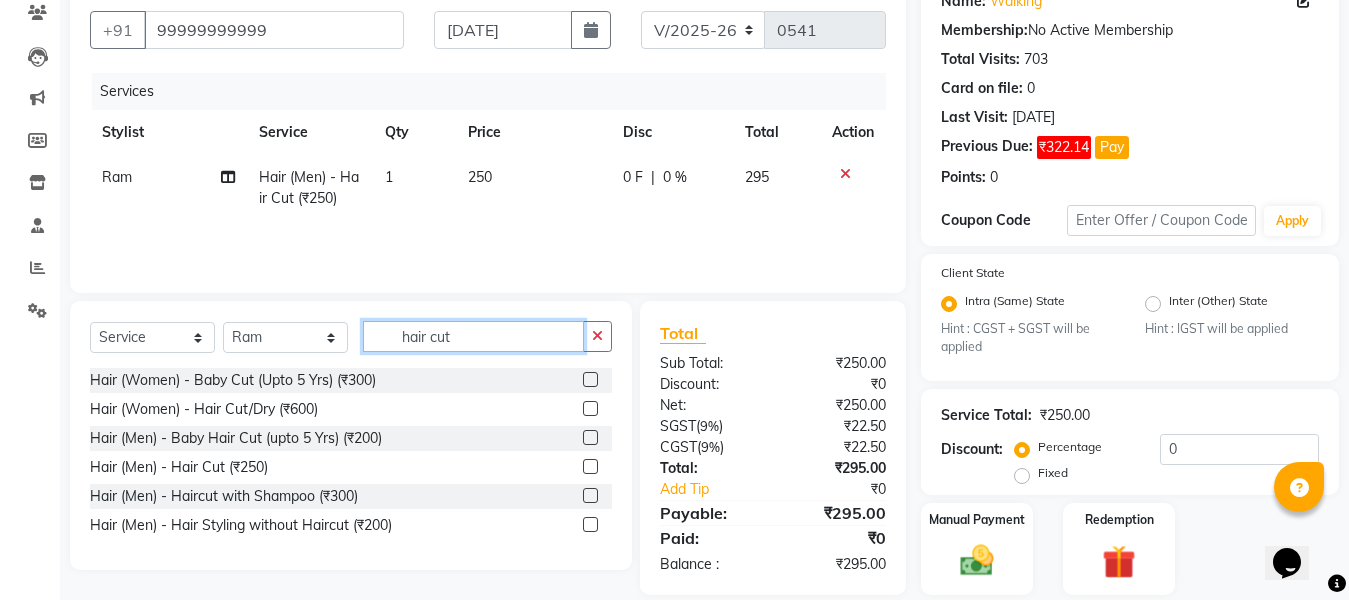 click on "hair cut" 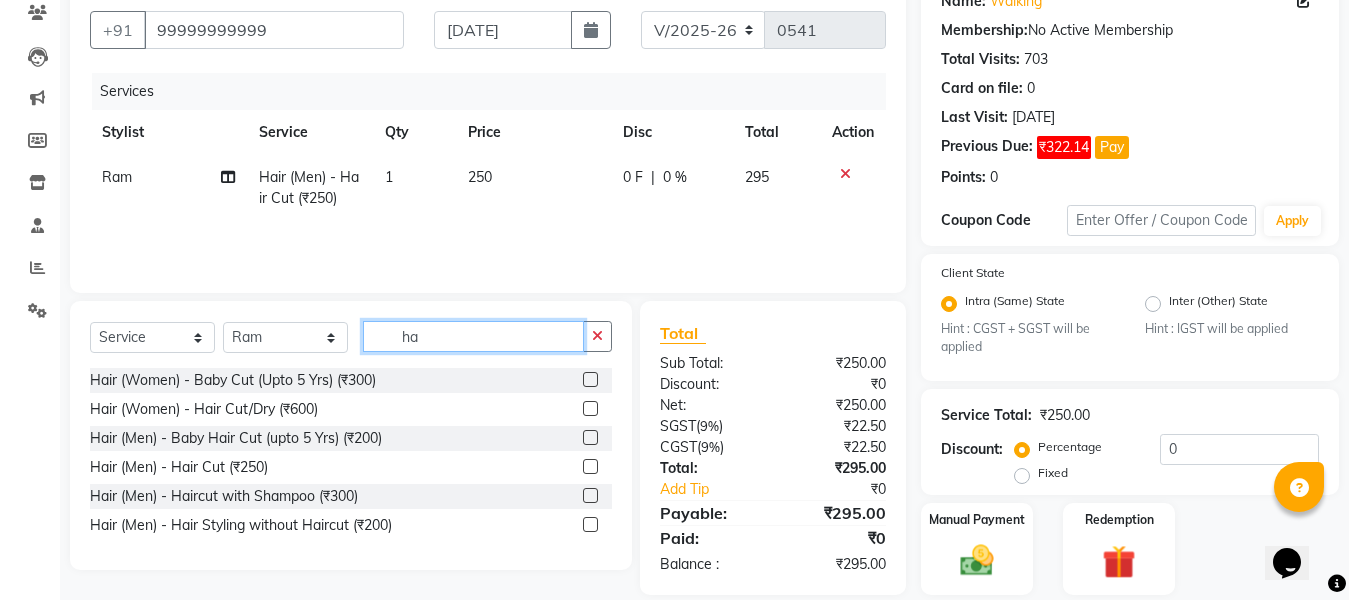 type on "h" 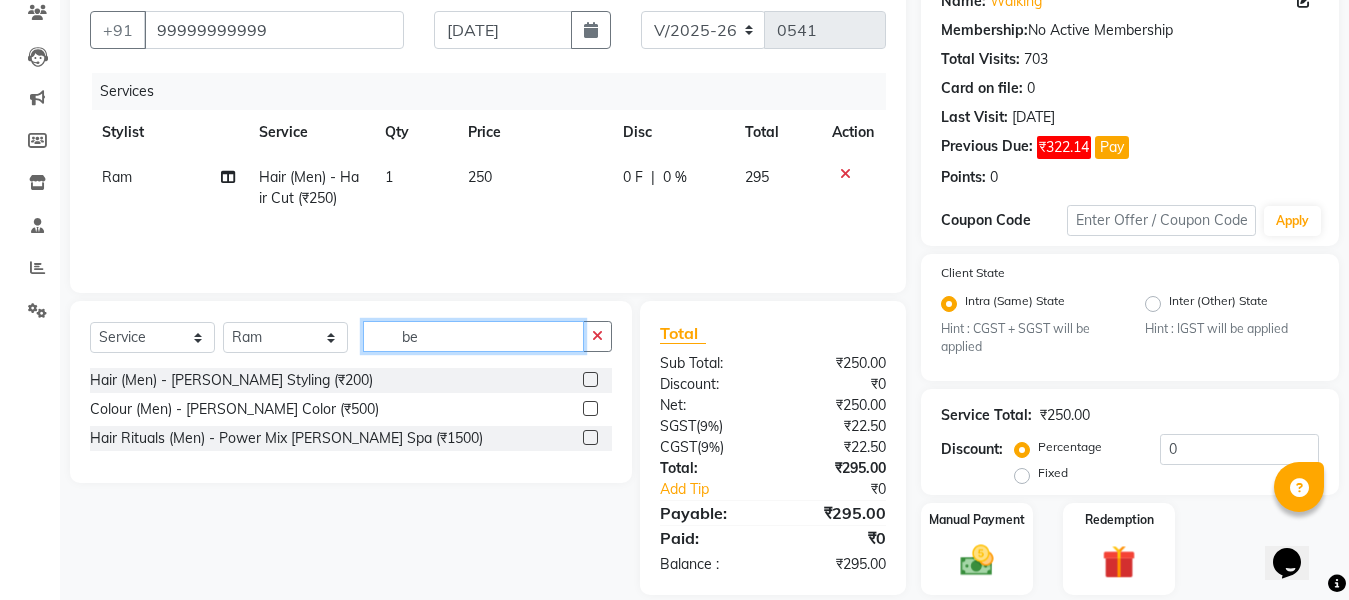 type on "be" 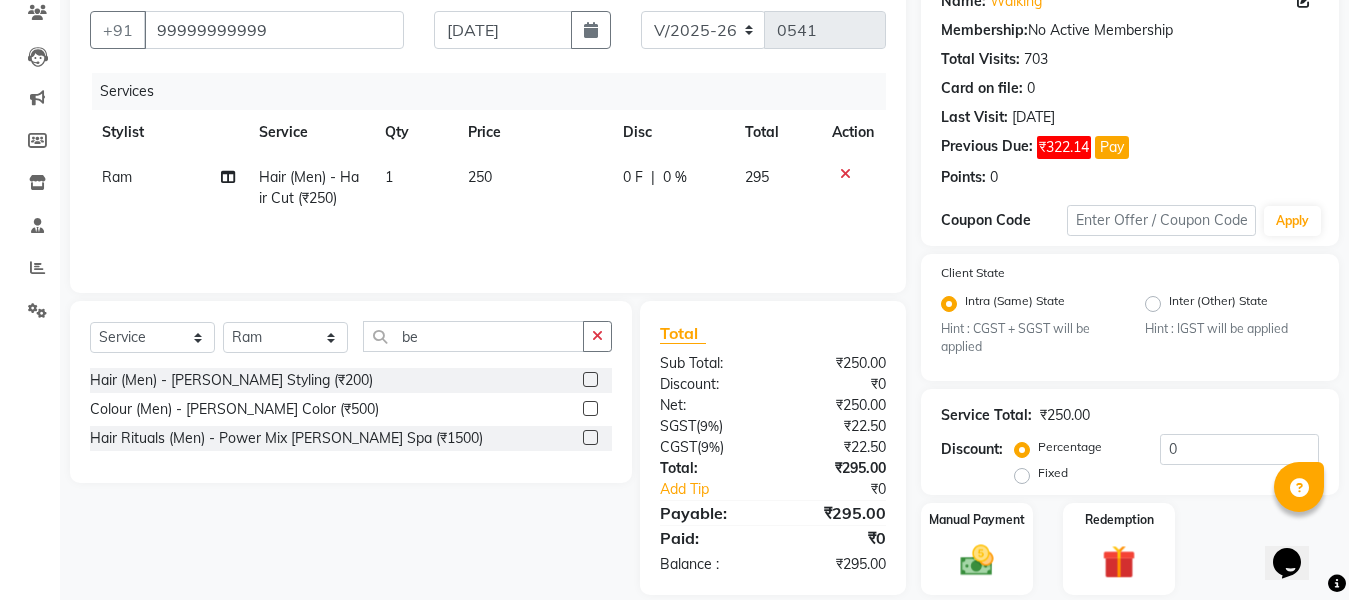 click 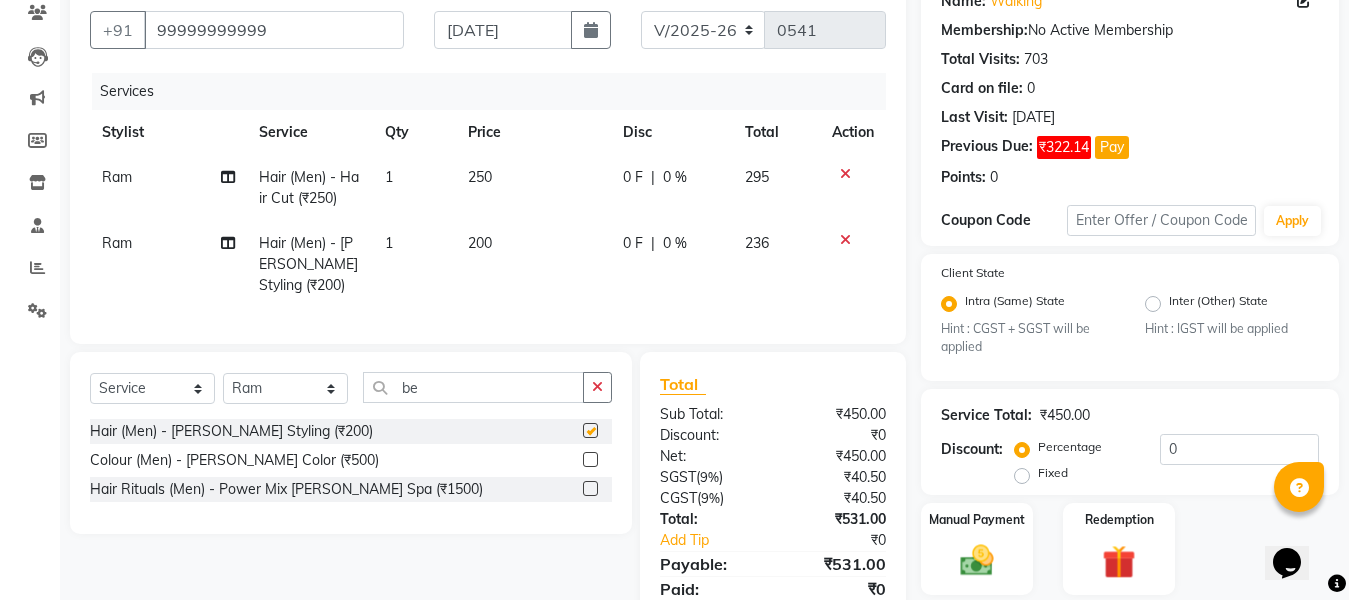 checkbox on "false" 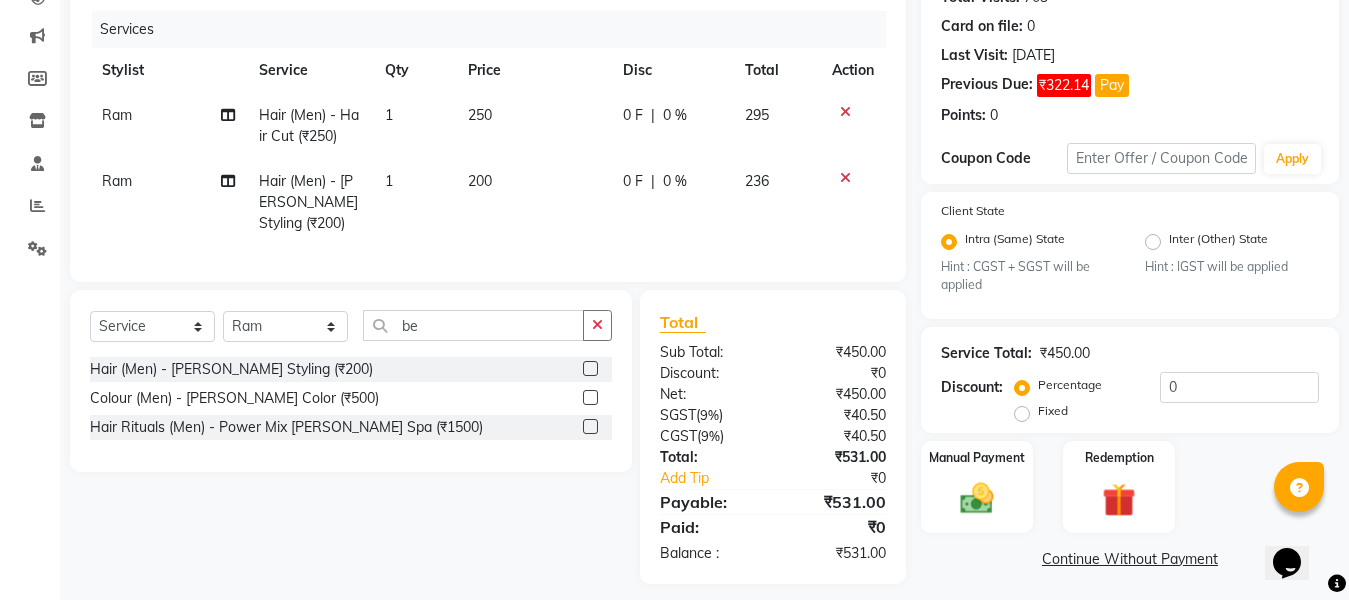 scroll, scrollTop: 268, scrollLeft: 0, axis: vertical 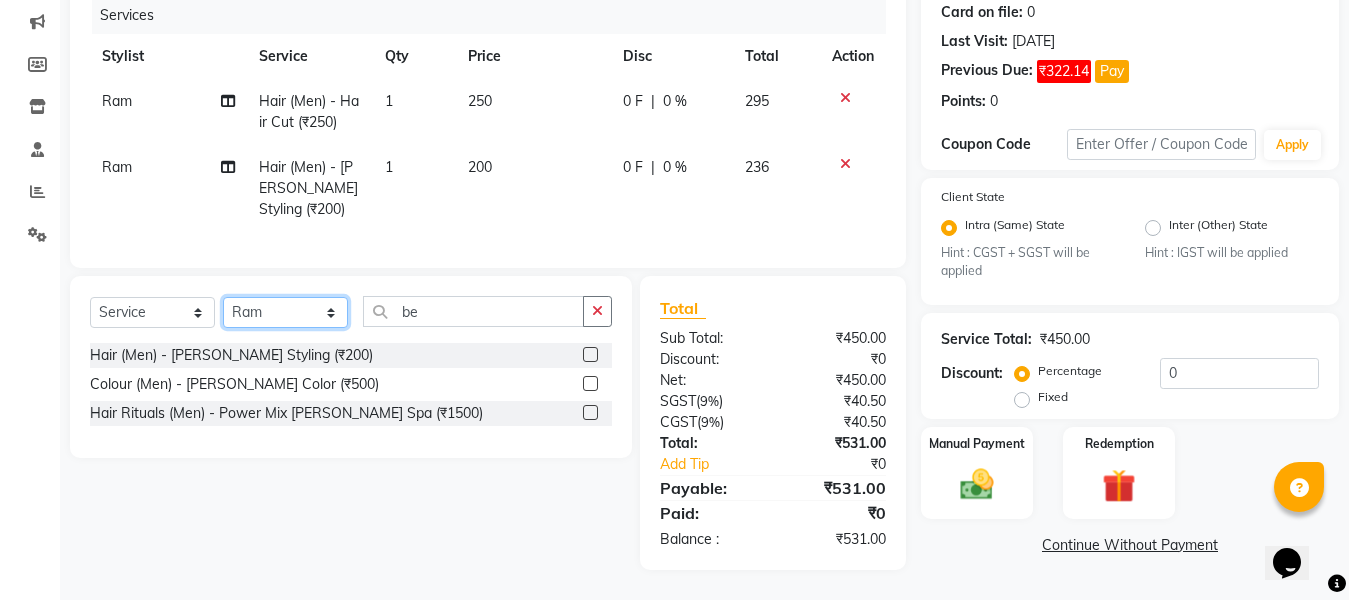click on "Select Stylist [PERSON_NAME] Aalam Sheikh [PERSON_NAME] [PERSON_NAME] Gaurav [PERSON_NAME] [PERSON_NAME] [PERSON_NAME] maam Lucky Manager [PERSON_NAME] [PERSON_NAME] Ram [PERSON_NAME] Shilpa ( sunita) [PERSON_NAME] [PERSON_NAME] [PERSON_NAME] [PERSON_NAME]" 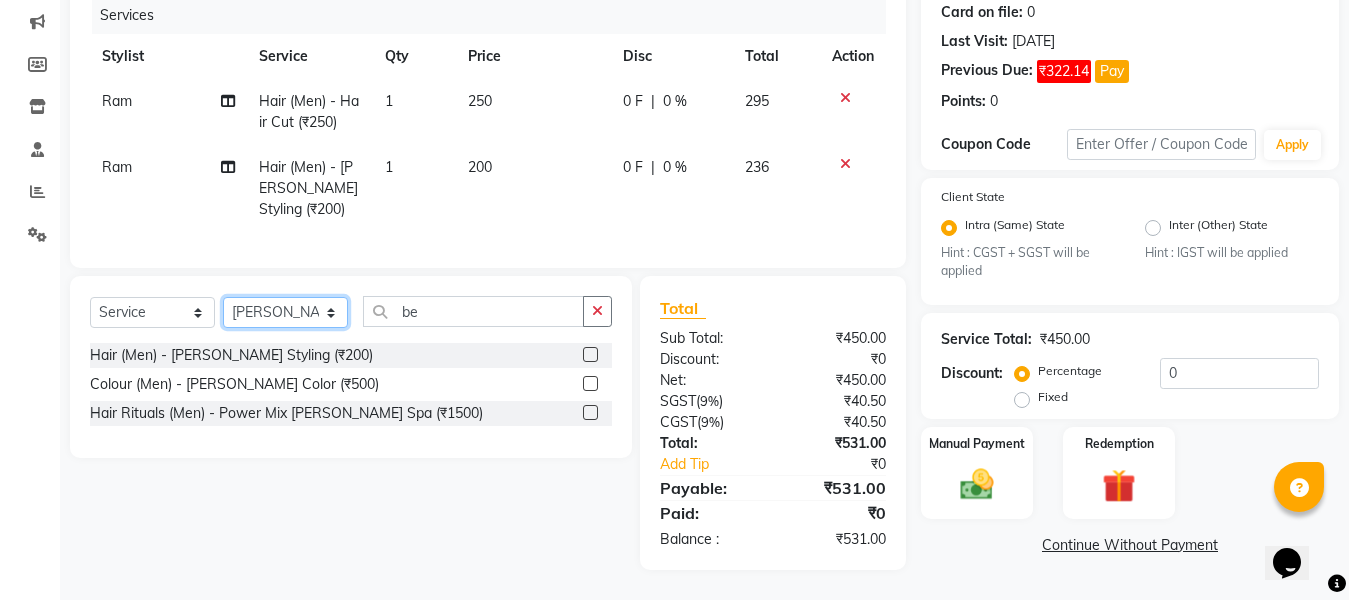 click on "Select Stylist [PERSON_NAME] Aalam Sheikh [PERSON_NAME] [PERSON_NAME] Gaurav [PERSON_NAME] [PERSON_NAME] [PERSON_NAME] maam Lucky Manager [PERSON_NAME] [PERSON_NAME] Ram [PERSON_NAME] Shilpa ( sunita) [PERSON_NAME] [PERSON_NAME] [PERSON_NAME] [PERSON_NAME]" 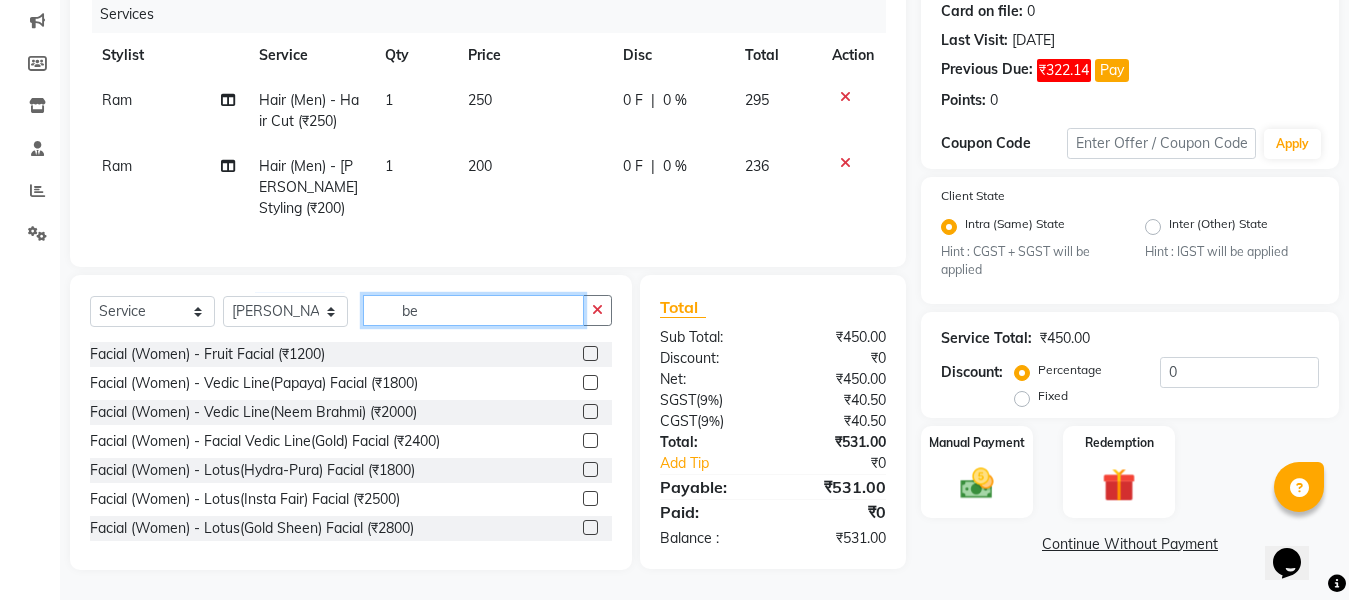 click on "be" 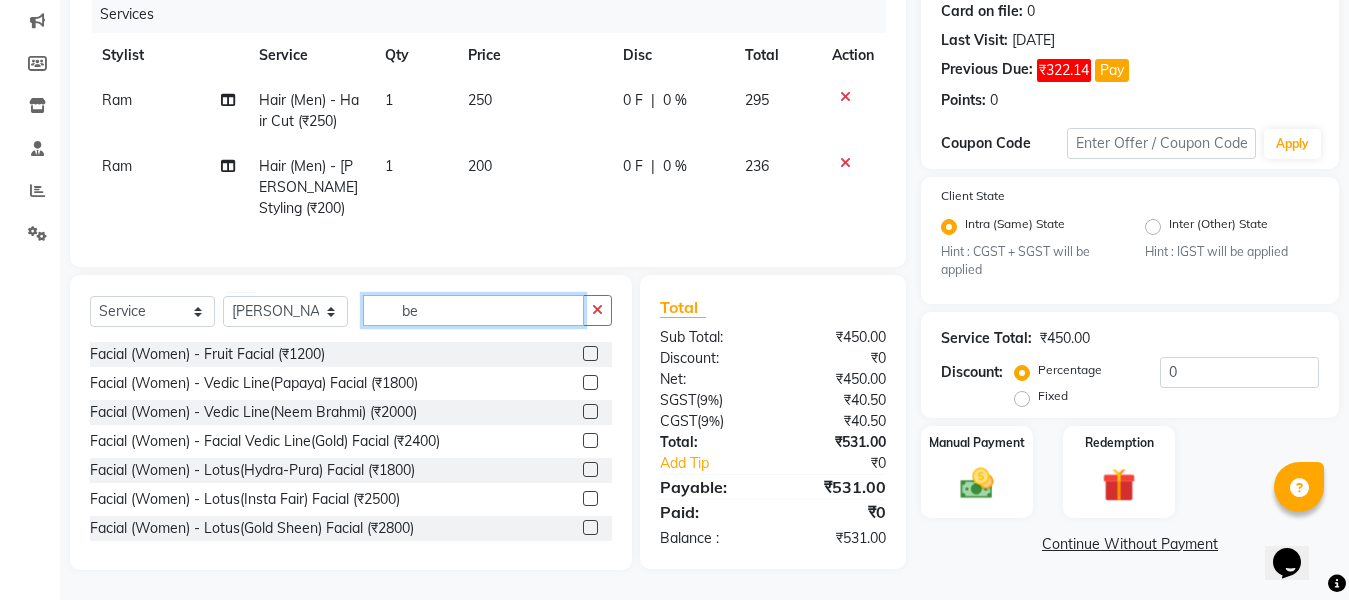 type on "b" 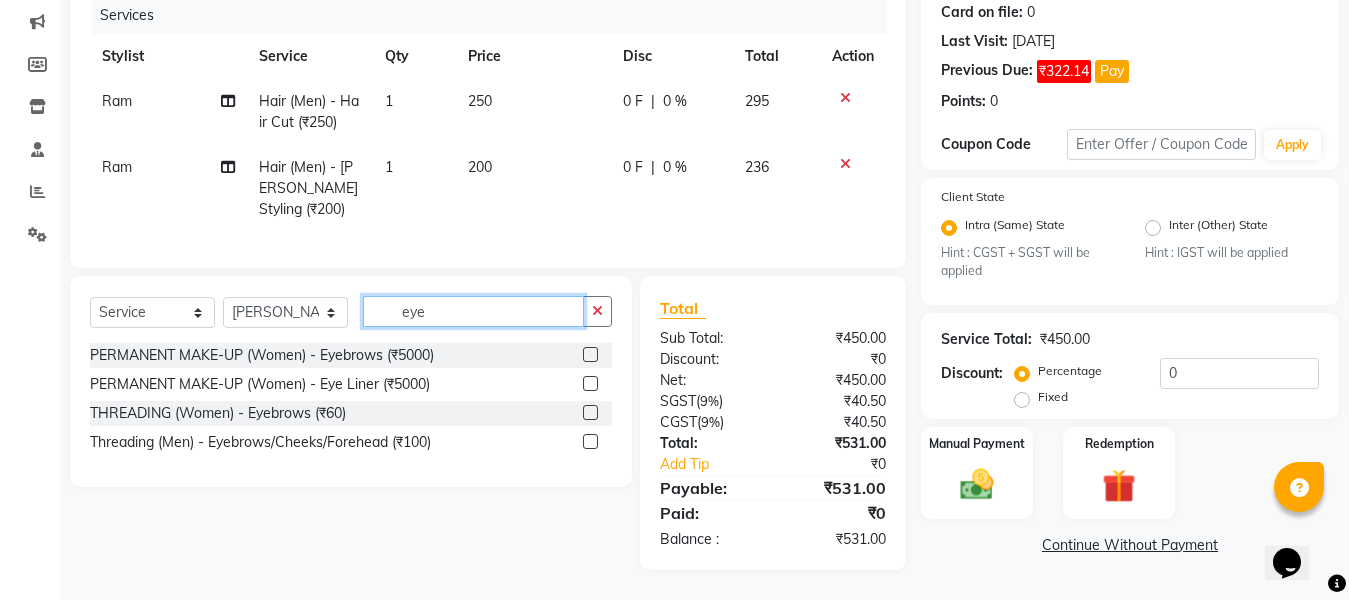 type on "eye" 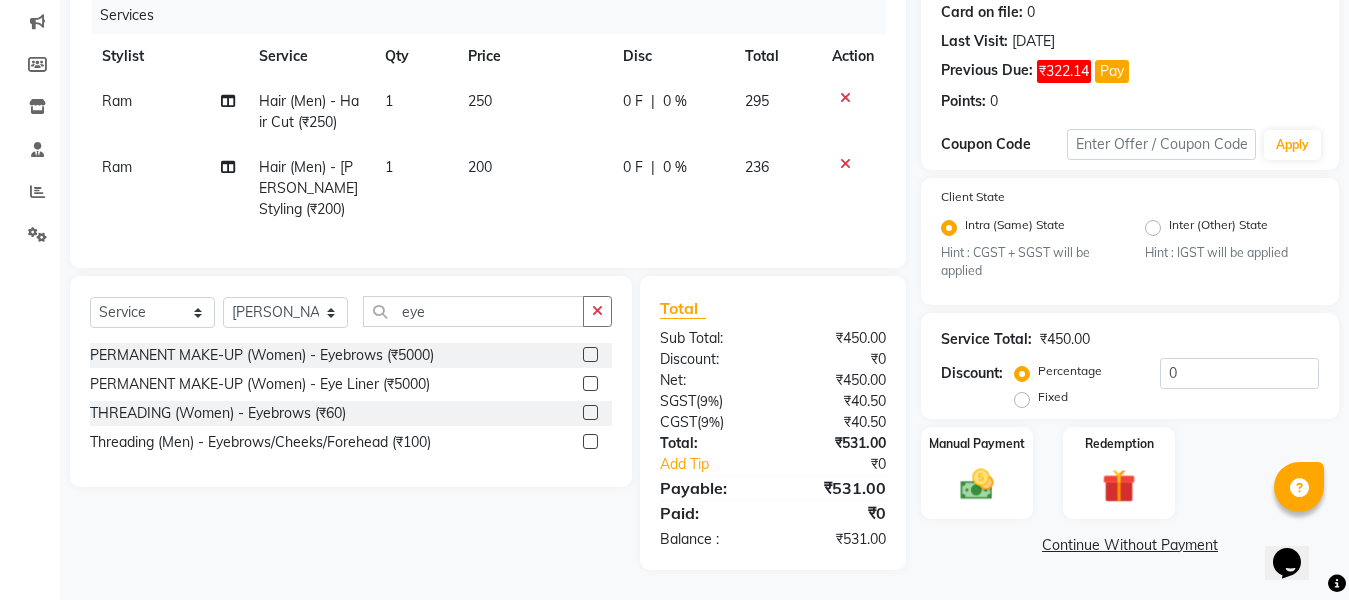 click 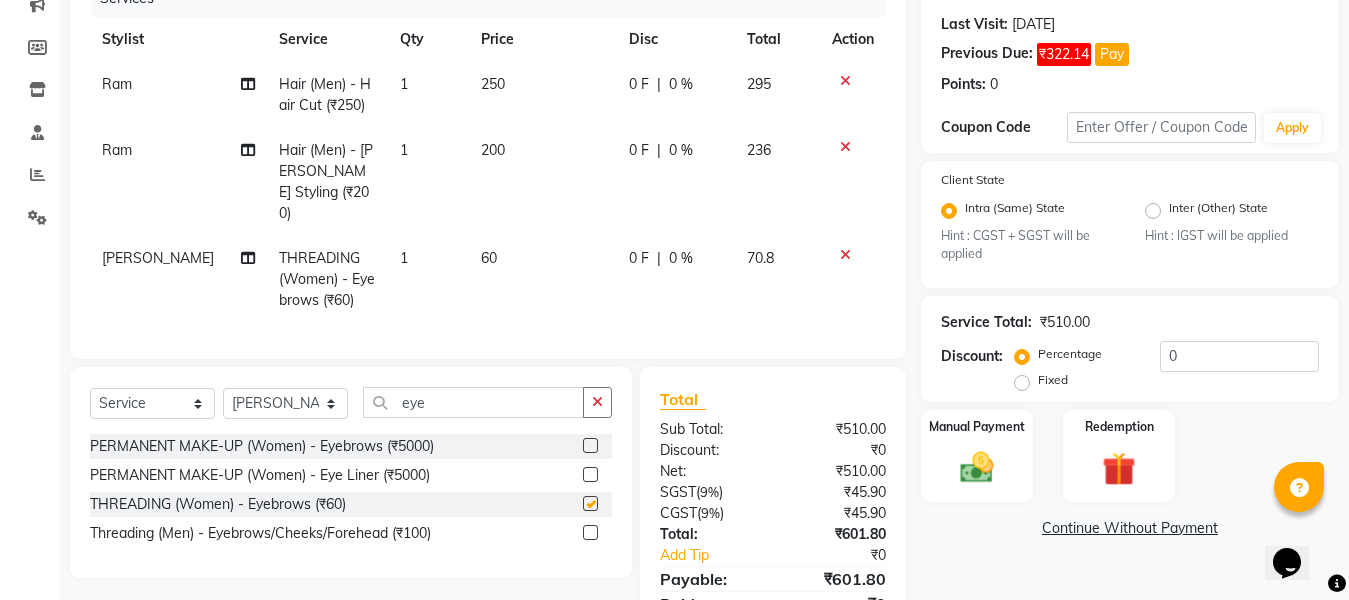 checkbox on "false" 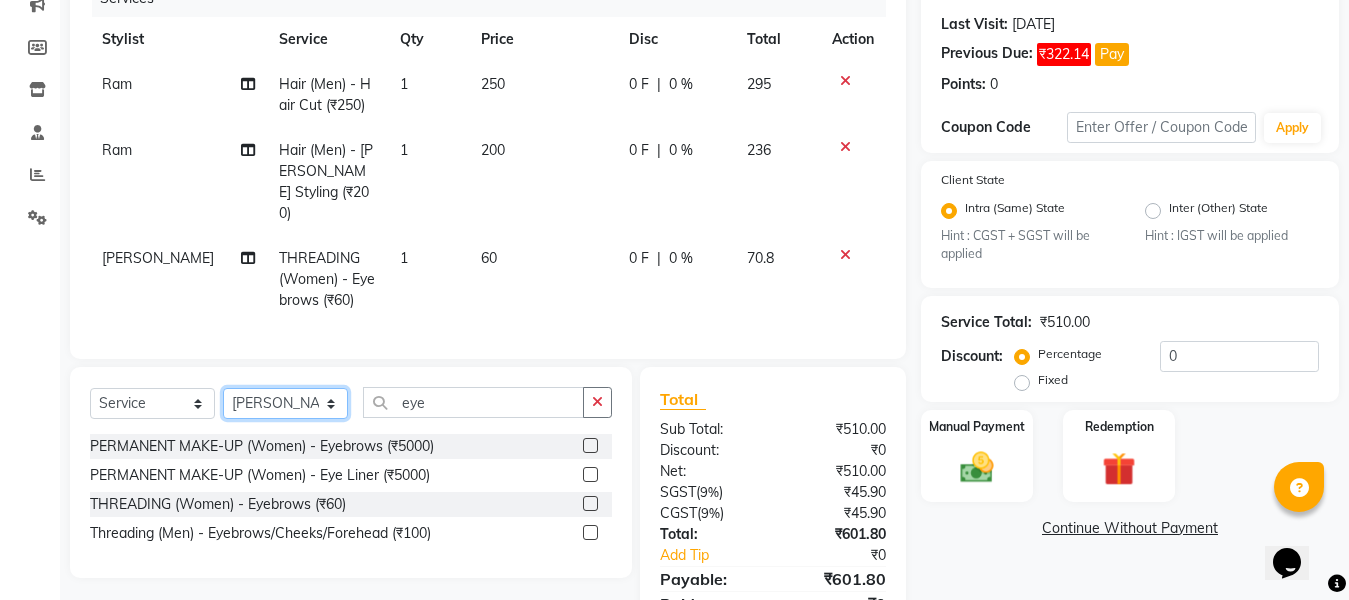 click on "Select Stylist [PERSON_NAME] Aalam Sheikh [PERSON_NAME] [PERSON_NAME] Gaurav [PERSON_NAME] [PERSON_NAME] [PERSON_NAME] maam Lucky Manager [PERSON_NAME] [PERSON_NAME] Ram [PERSON_NAME] Shilpa ( sunita) [PERSON_NAME] [PERSON_NAME] [PERSON_NAME] [PERSON_NAME]" 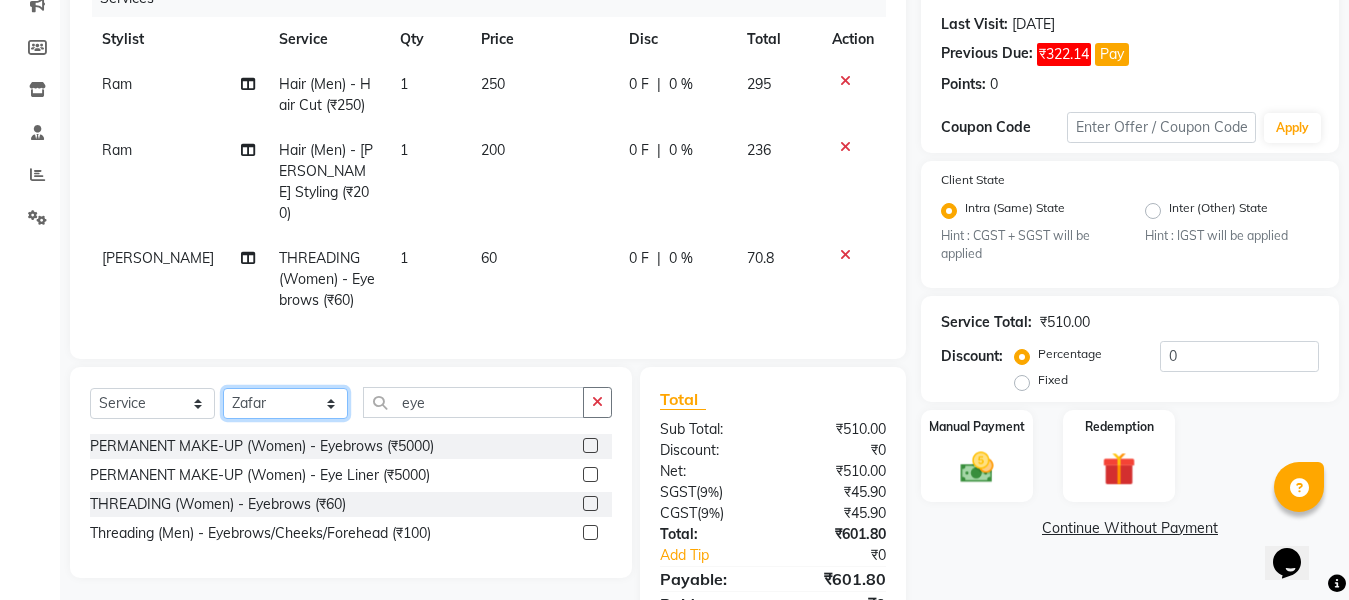 click on "Select Stylist [PERSON_NAME] Aalam Sheikh [PERSON_NAME] [PERSON_NAME] Gaurav [PERSON_NAME] [PERSON_NAME] [PERSON_NAME] maam Lucky Manager [PERSON_NAME] [PERSON_NAME] Ram [PERSON_NAME] Shilpa ( sunita) [PERSON_NAME] [PERSON_NAME] [PERSON_NAME] [PERSON_NAME]" 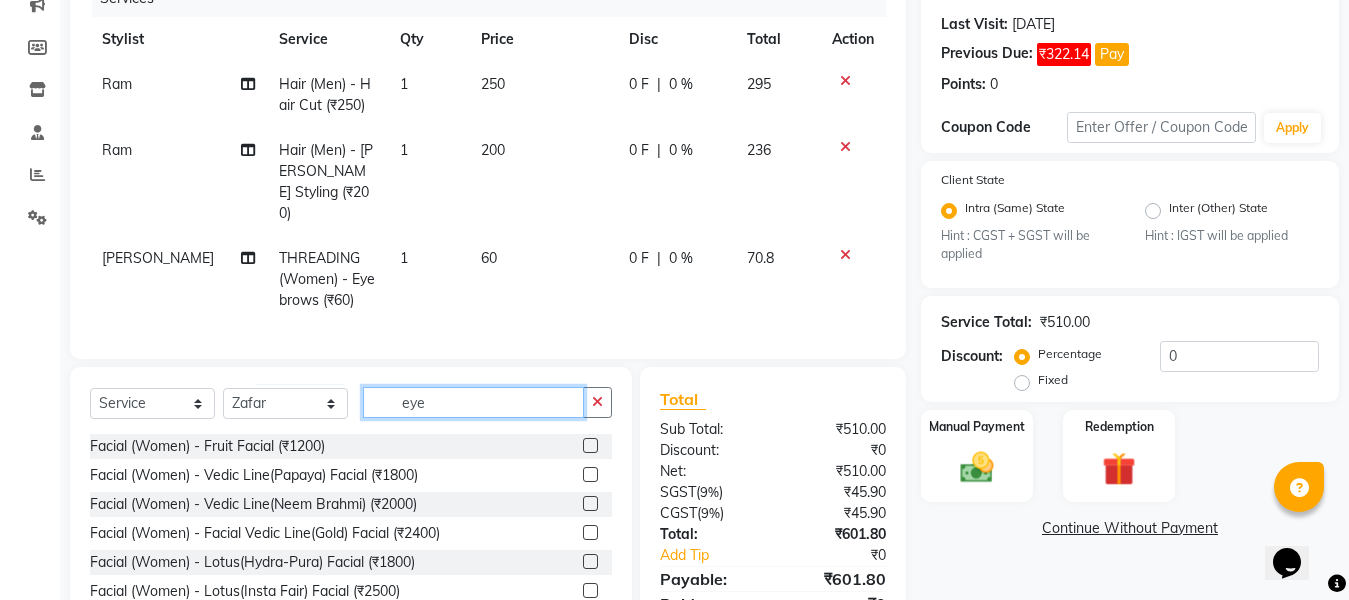 click on "eye" 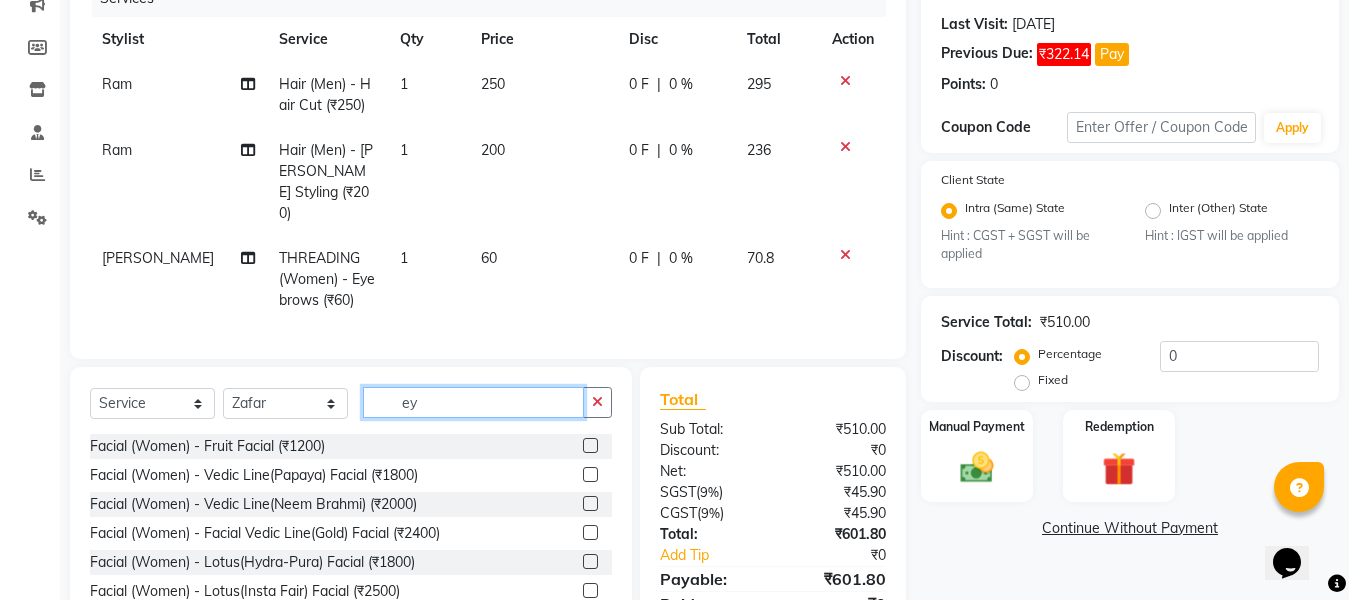 type on "e" 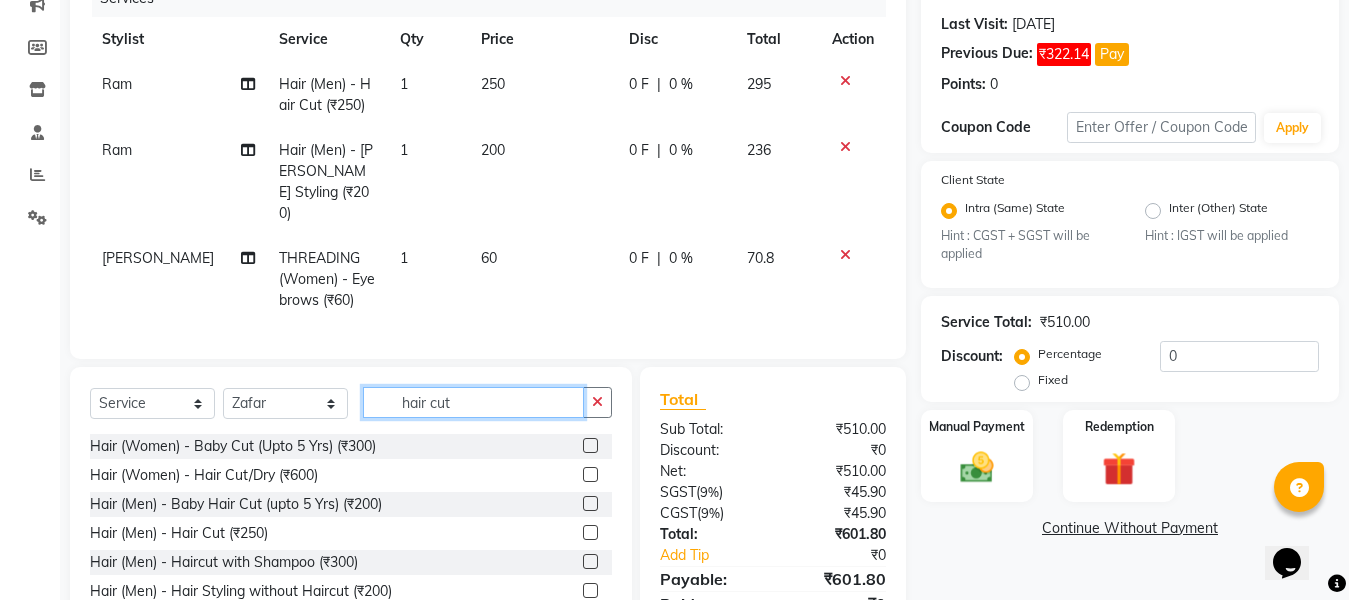 type on "hair cut" 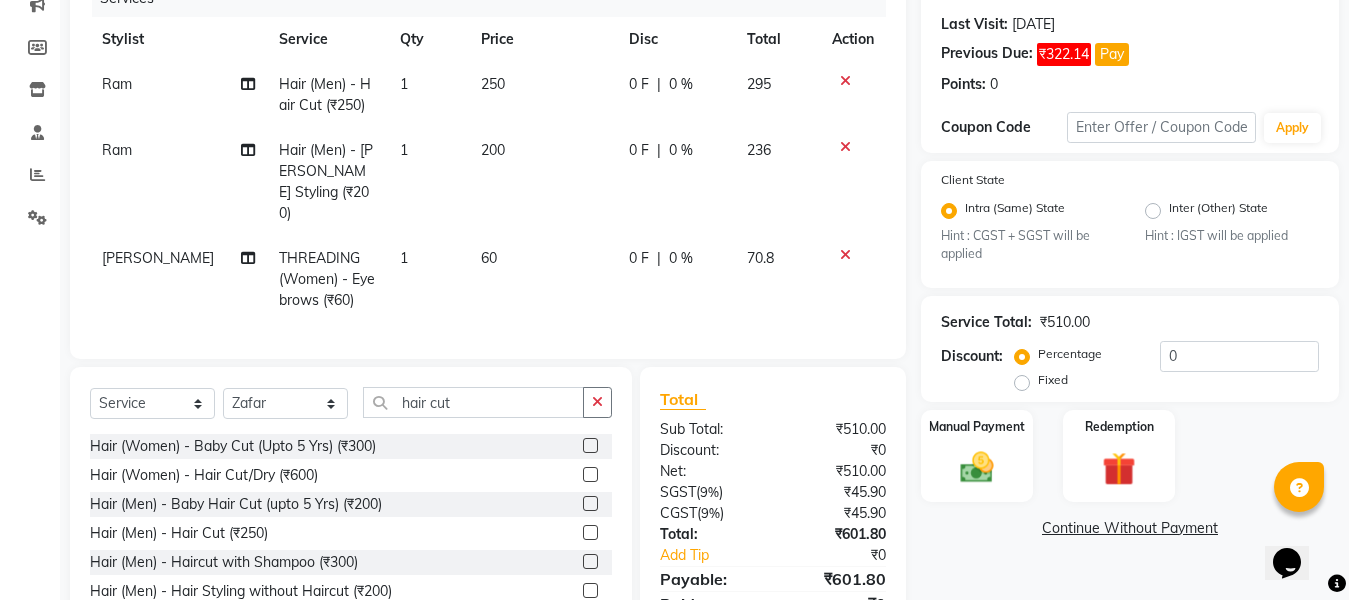 click 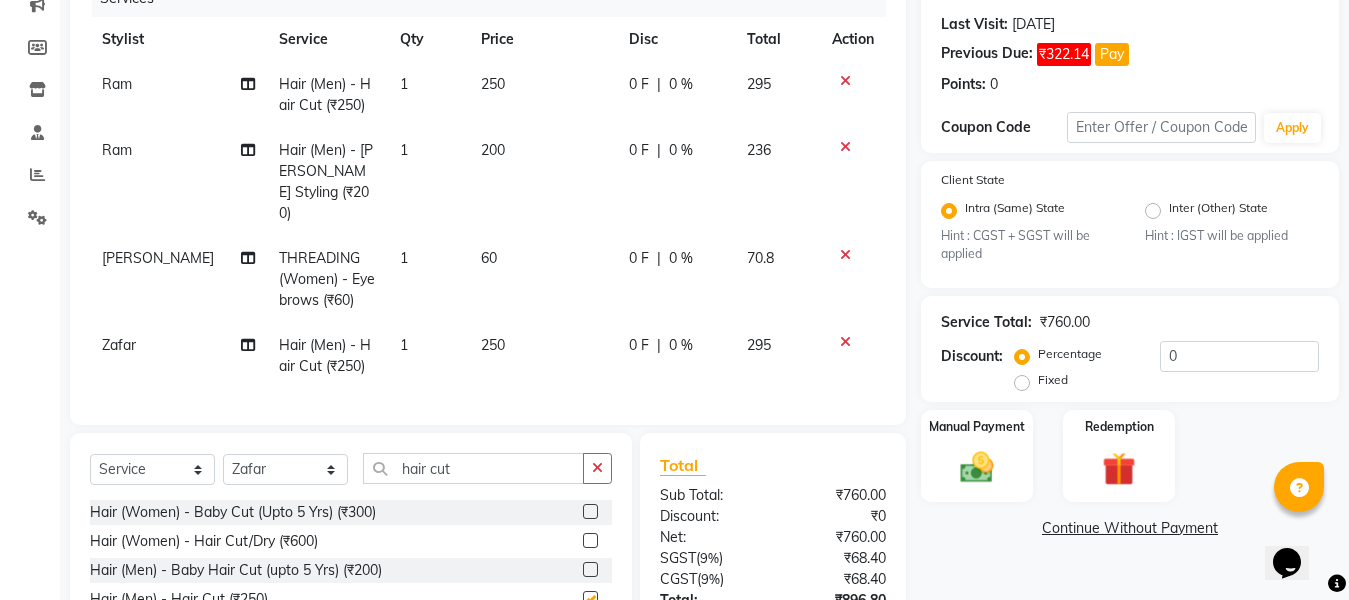 checkbox on "false" 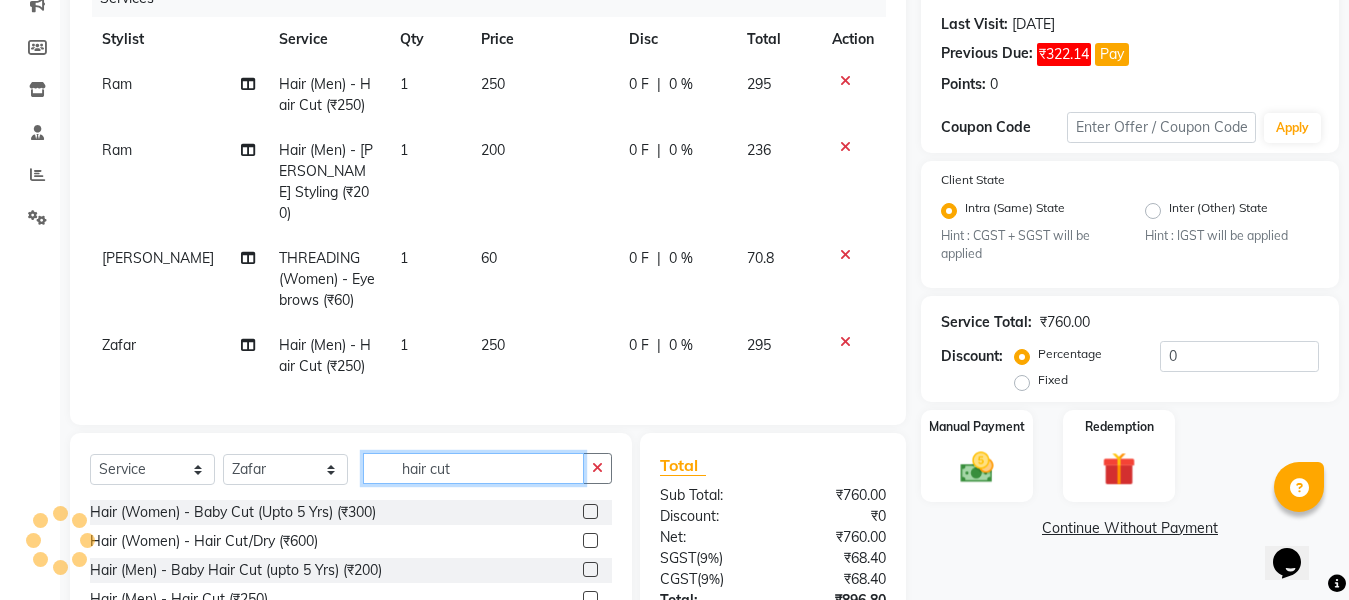 click on "hair cut" 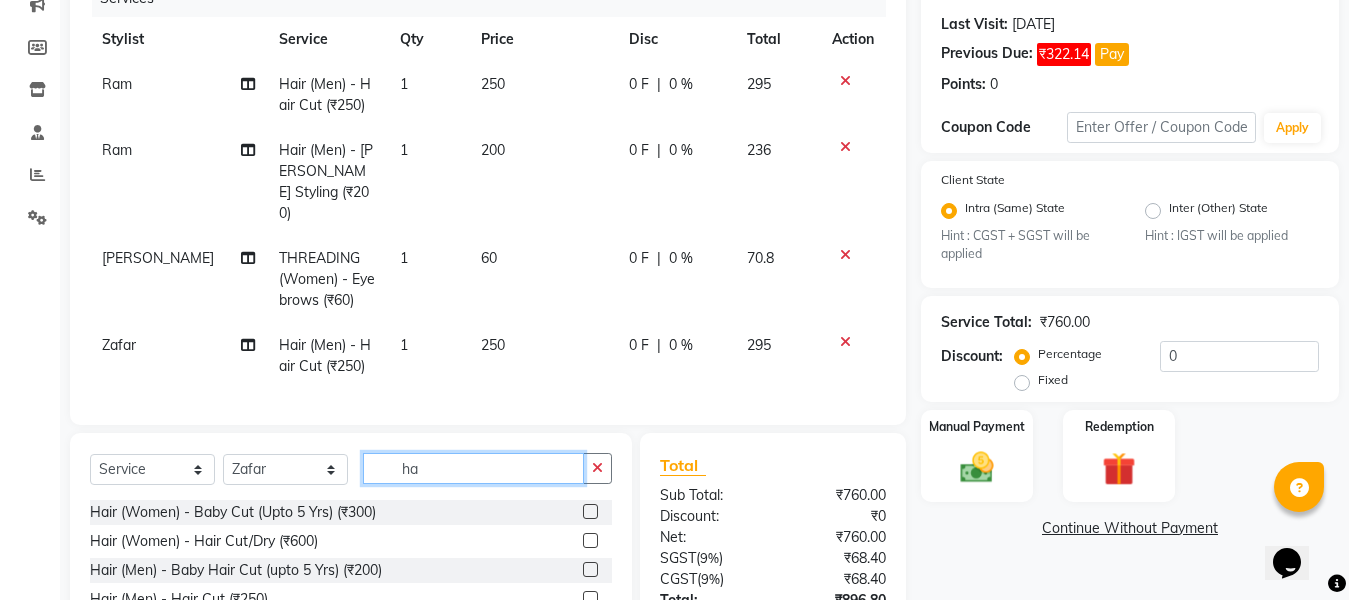 type on "h" 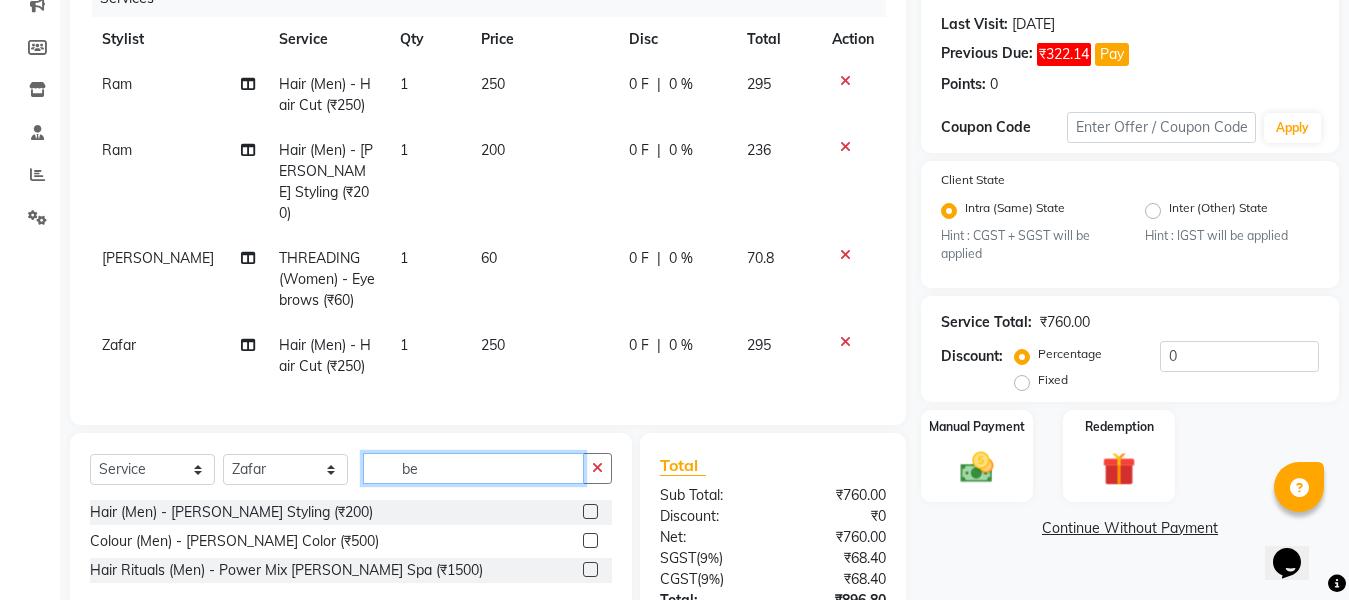 type on "be" 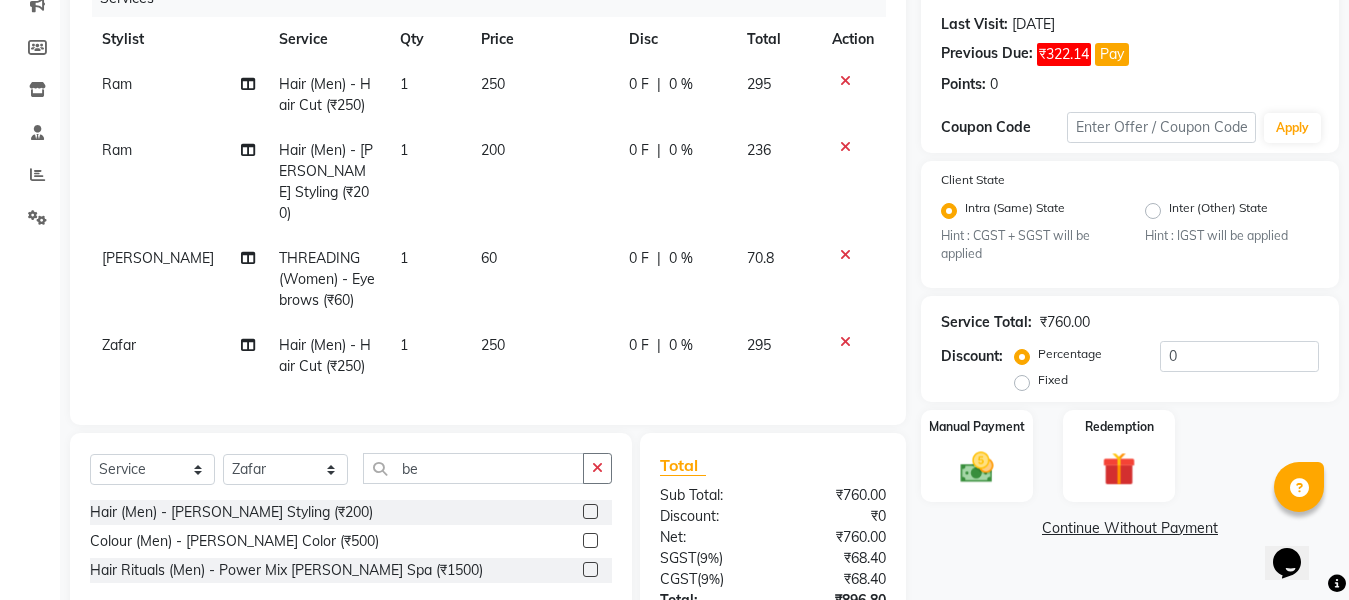 click 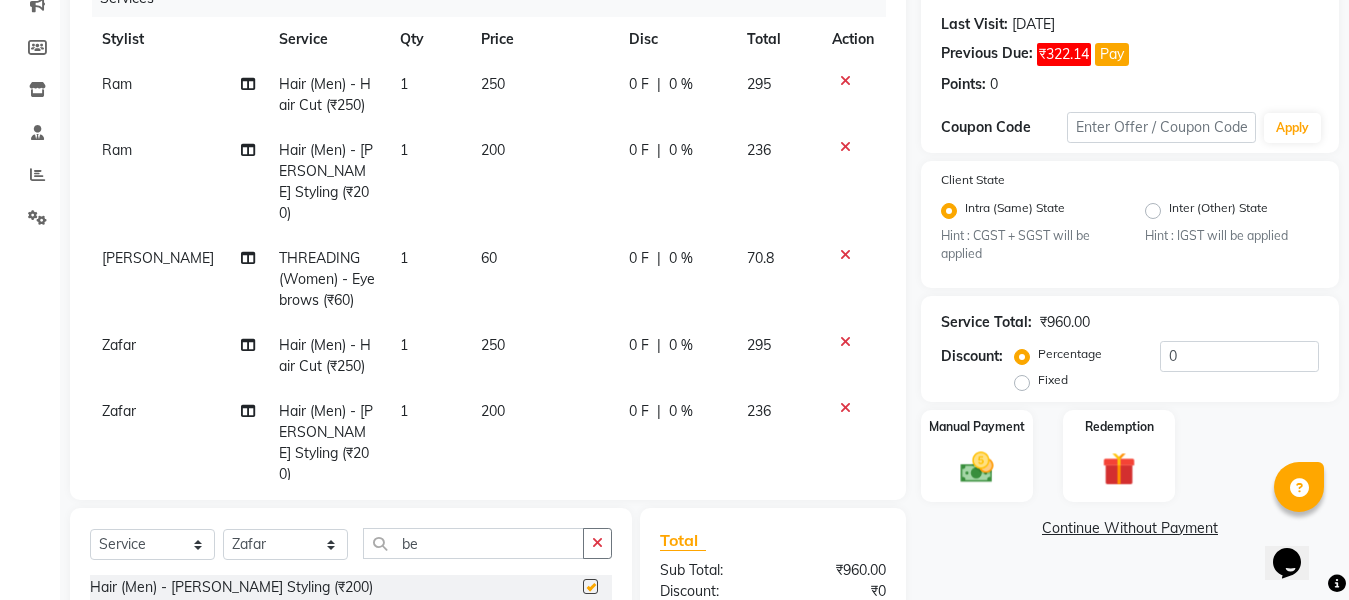 checkbox on "false" 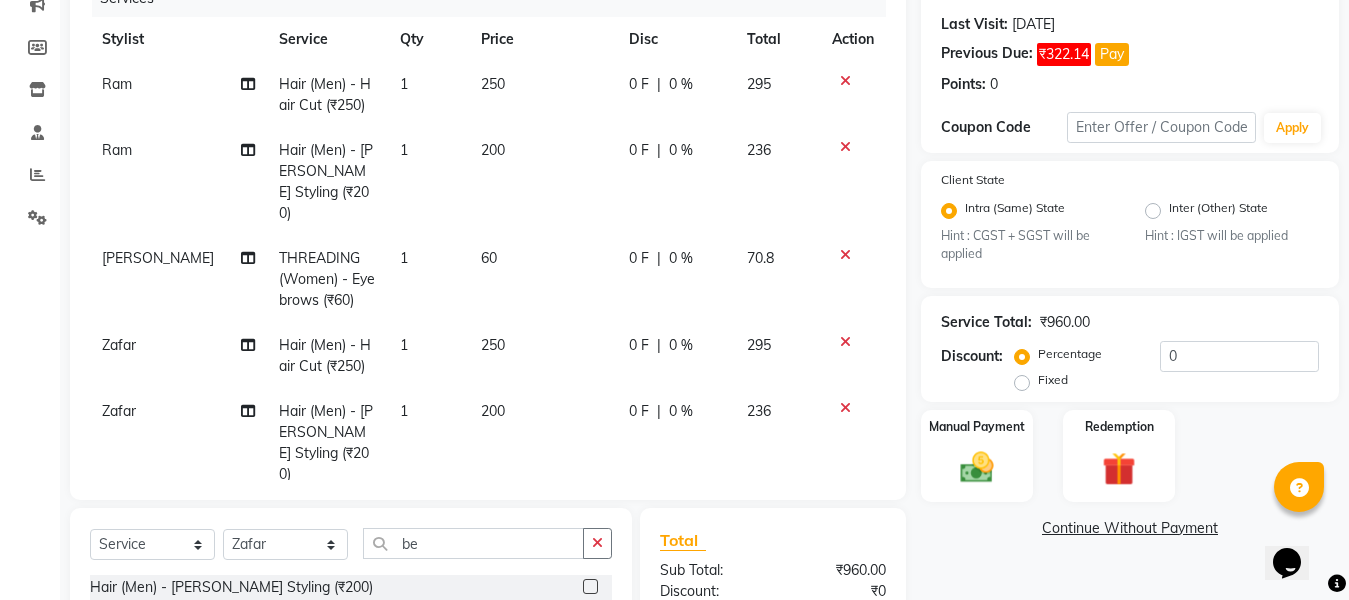 scroll, scrollTop: 8, scrollLeft: 0, axis: vertical 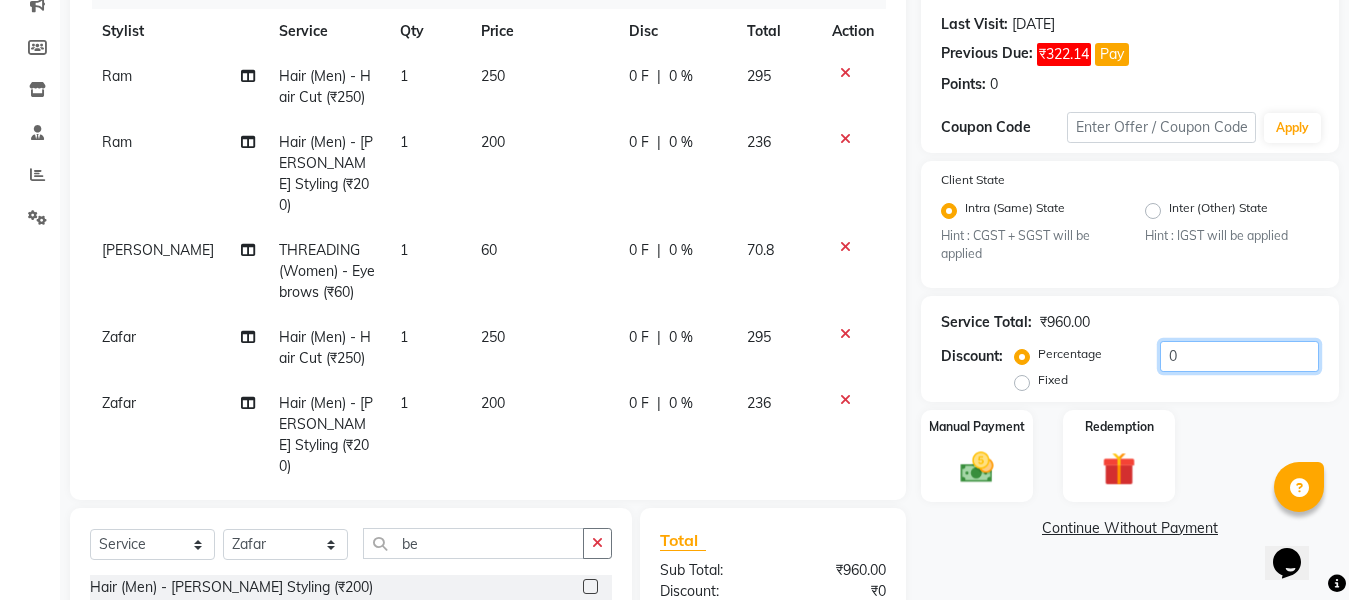 click on "0" 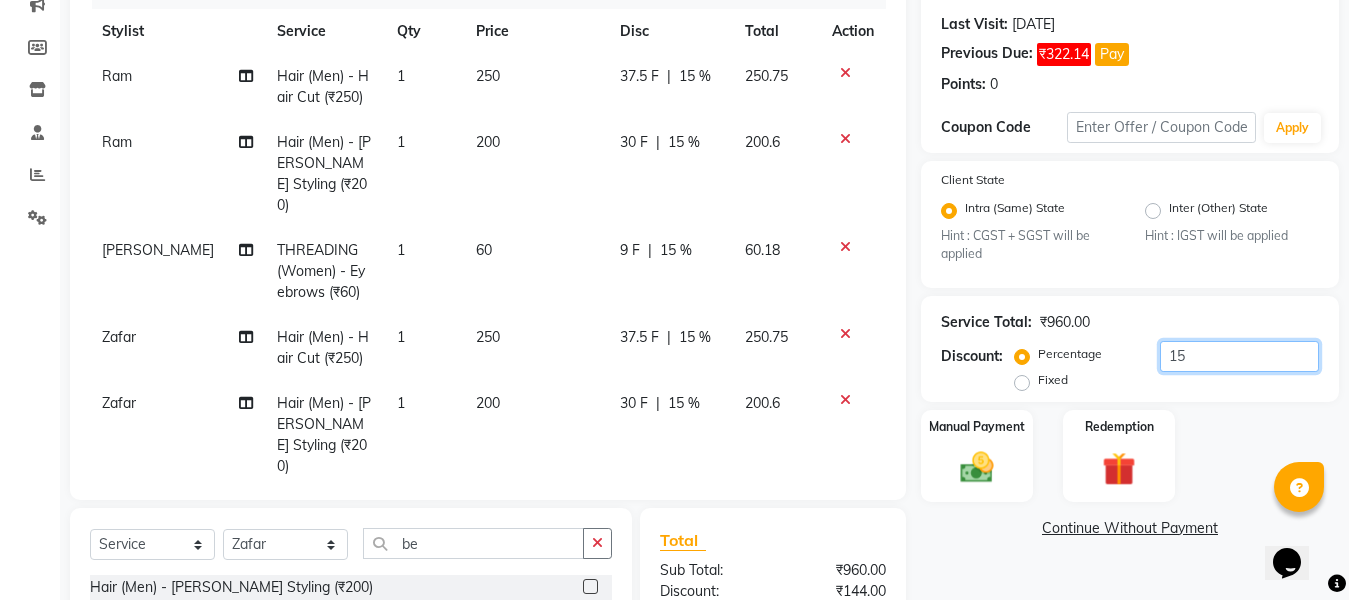 scroll, scrollTop: 0, scrollLeft: 0, axis: both 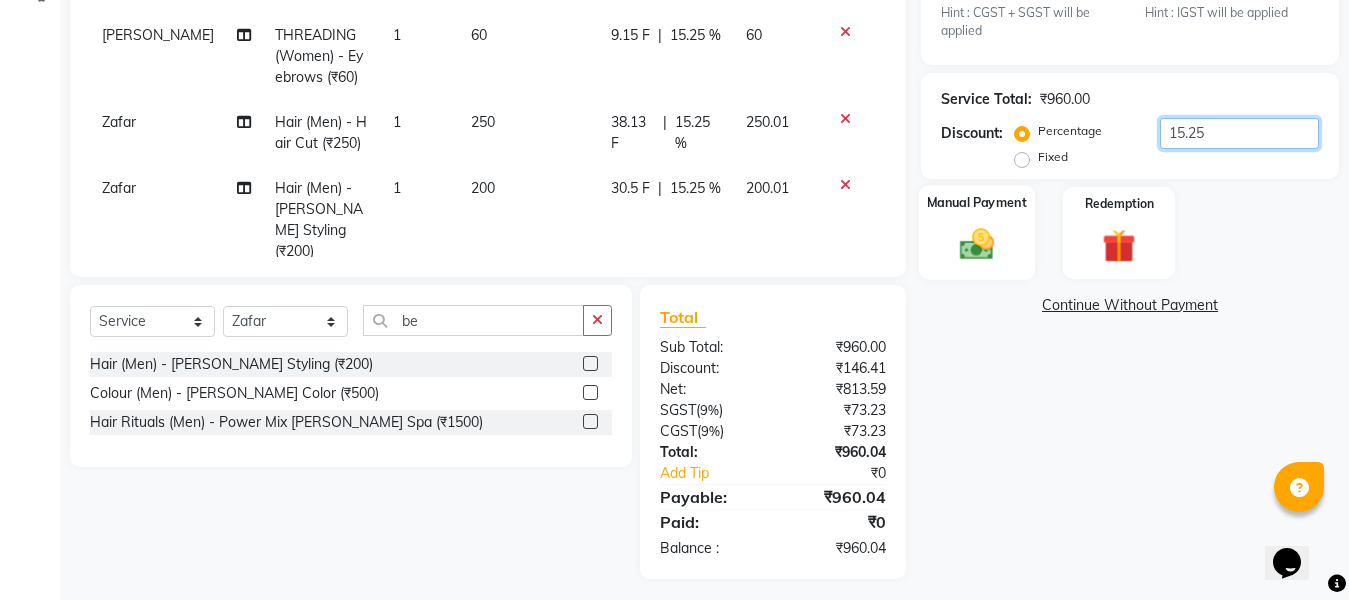 type on "15.25" 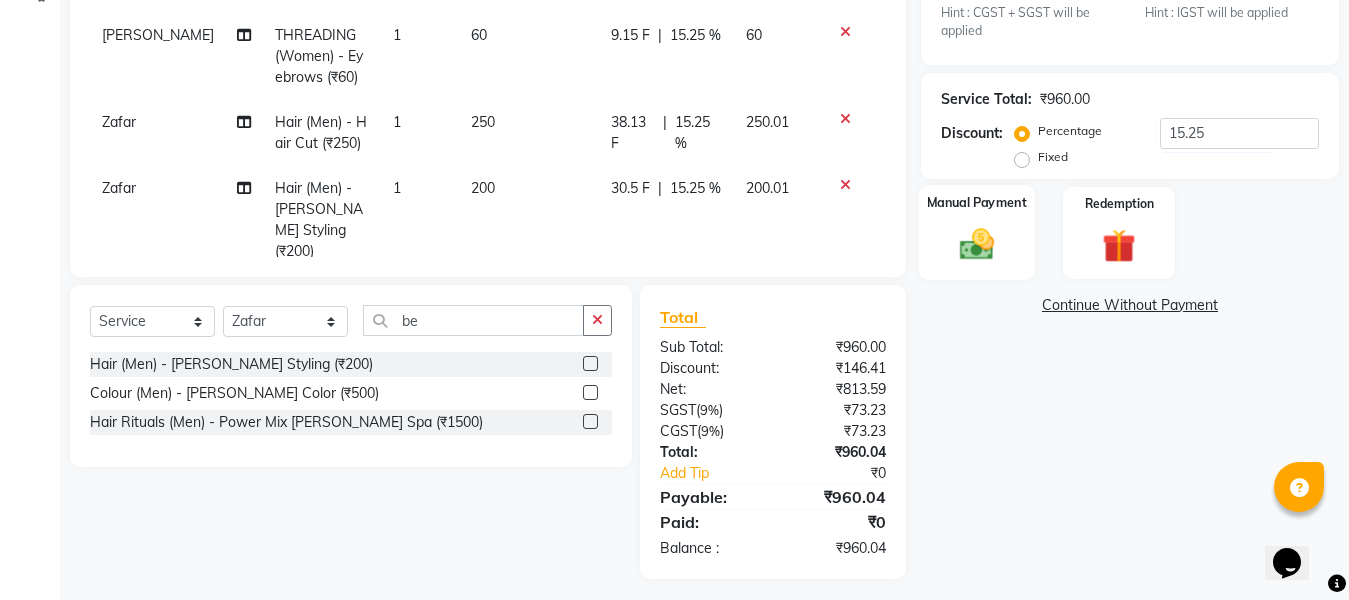 click 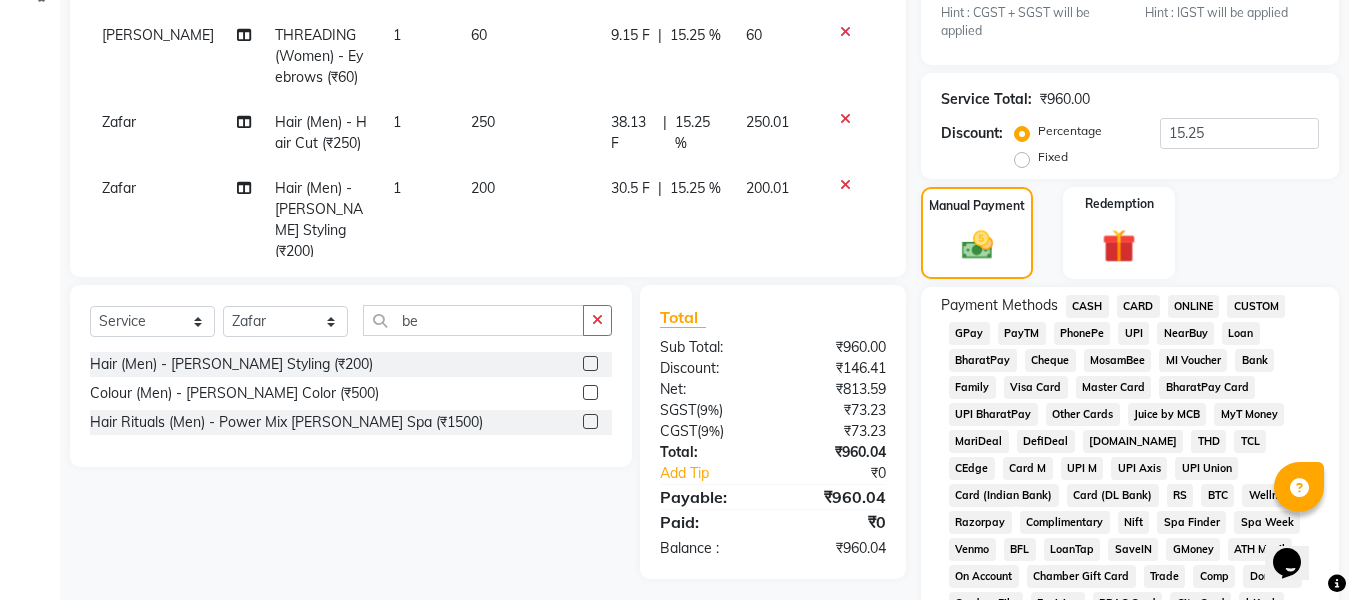click on "ONLINE" 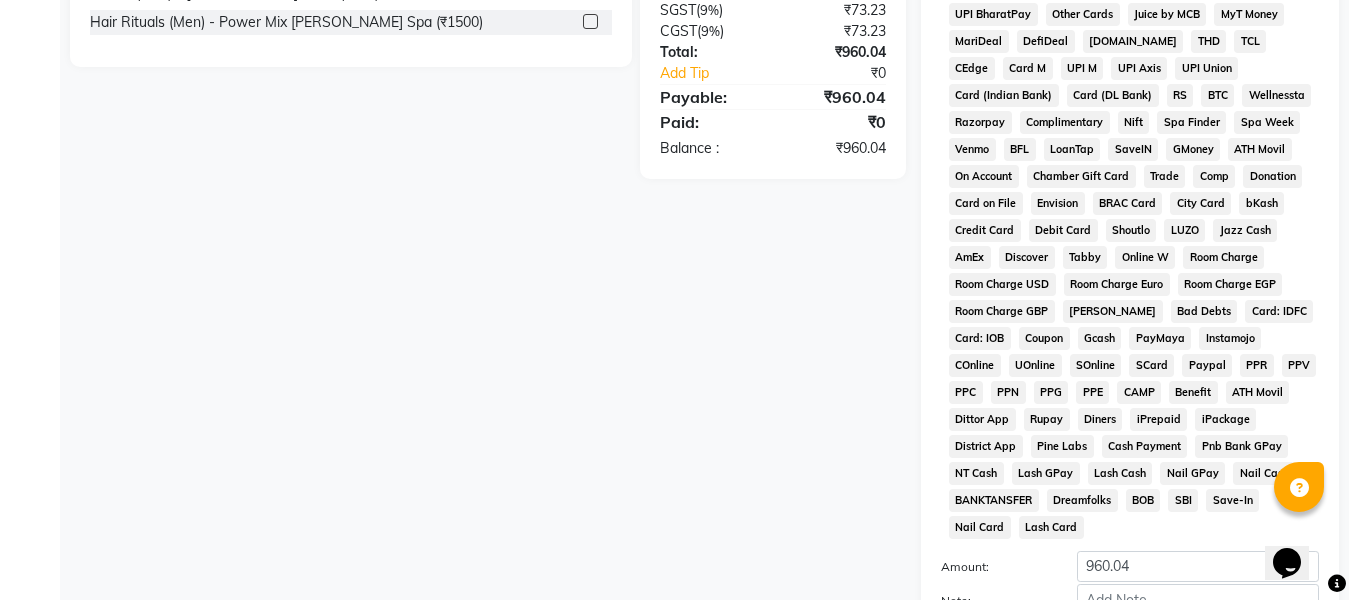 scroll, scrollTop: 1068, scrollLeft: 0, axis: vertical 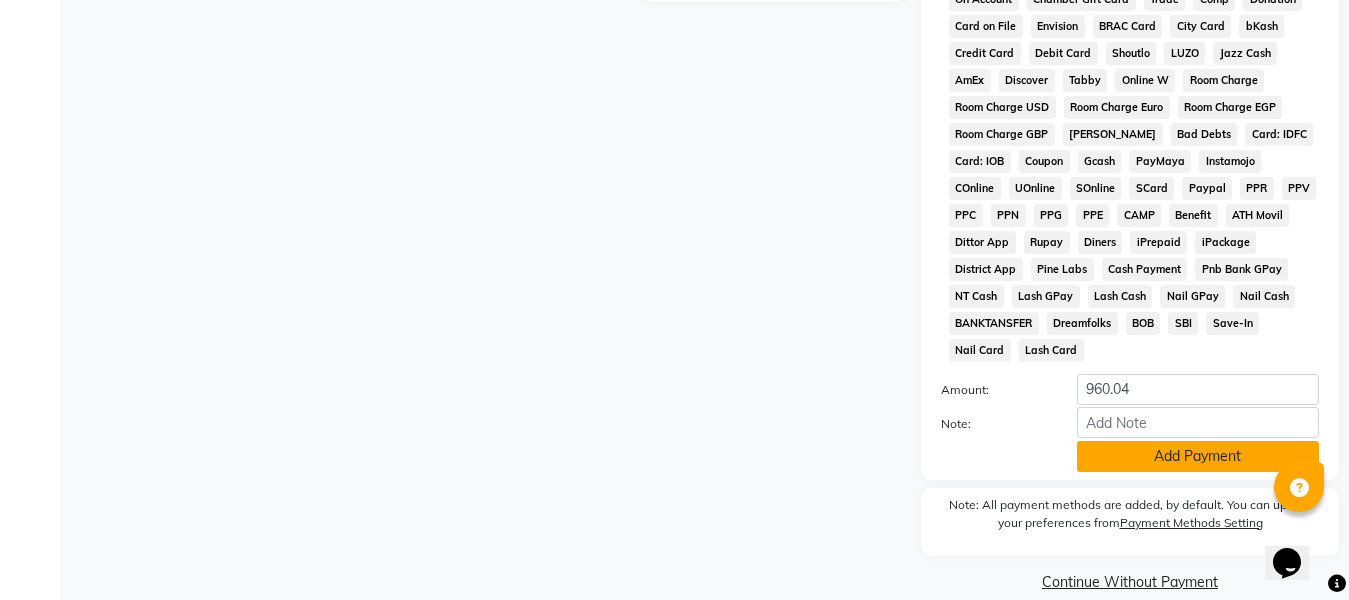 click on "Add Payment" 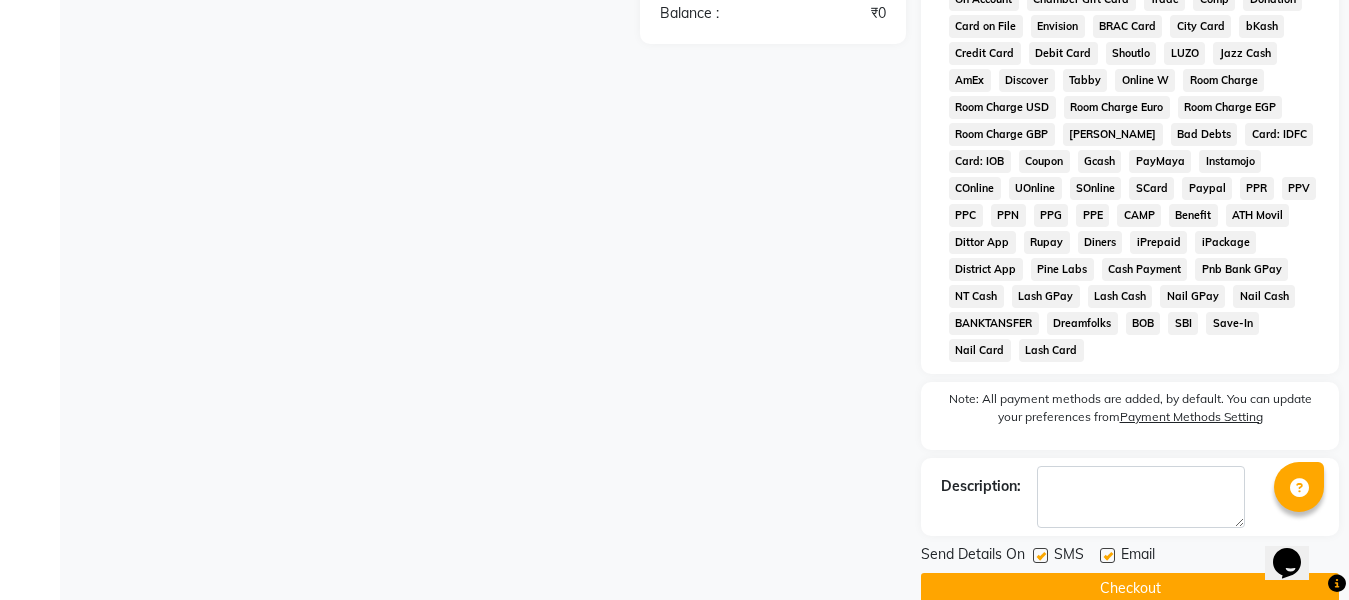 scroll, scrollTop: 1075, scrollLeft: 0, axis: vertical 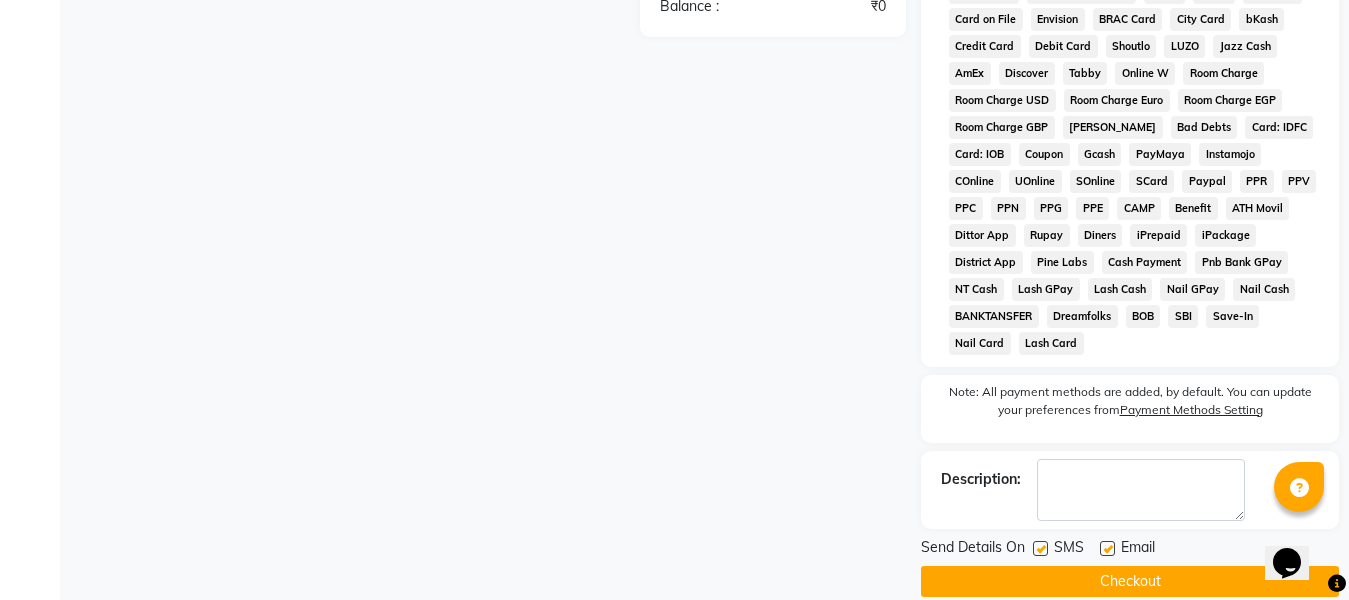 click on "Checkout" 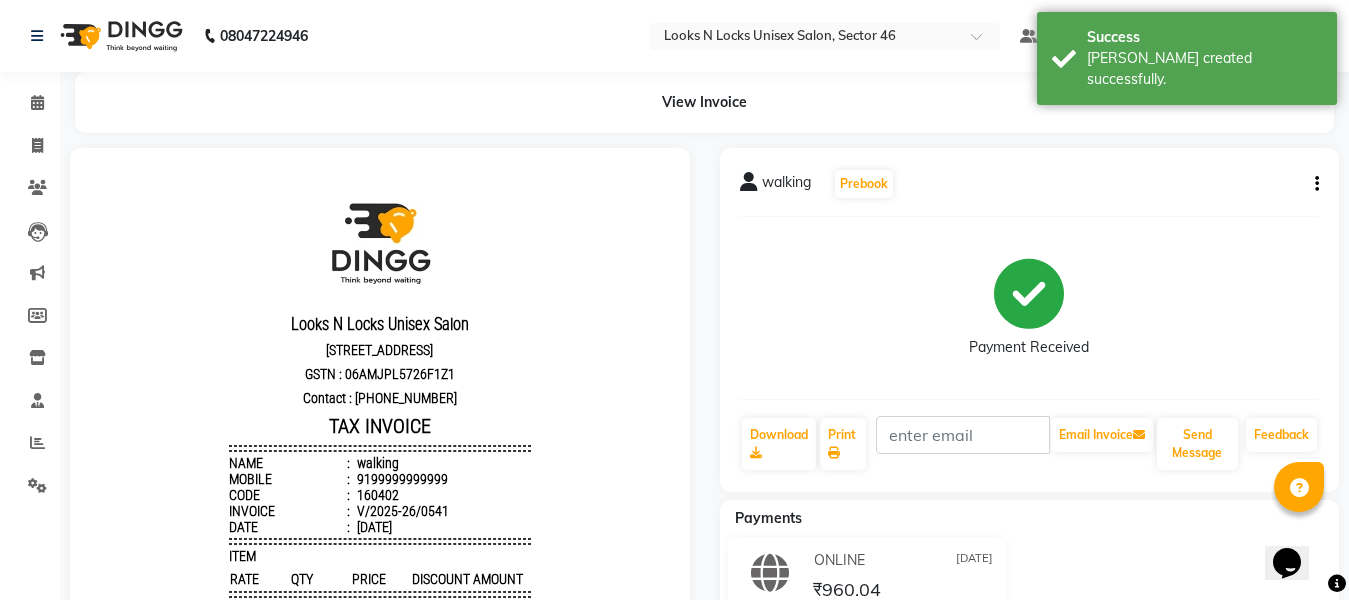 scroll, scrollTop: 0, scrollLeft: 0, axis: both 